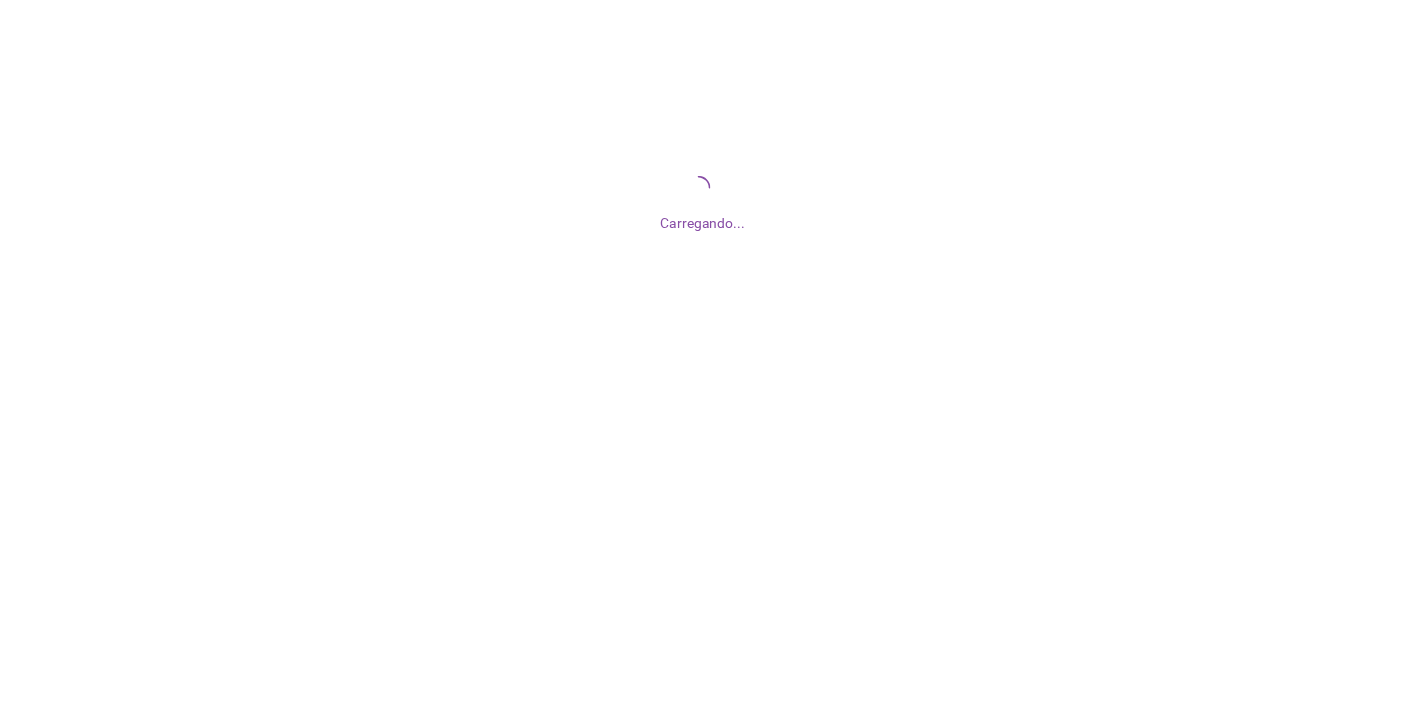 scroll, scrollTop: 0, scrollLeft: 0, axis: both 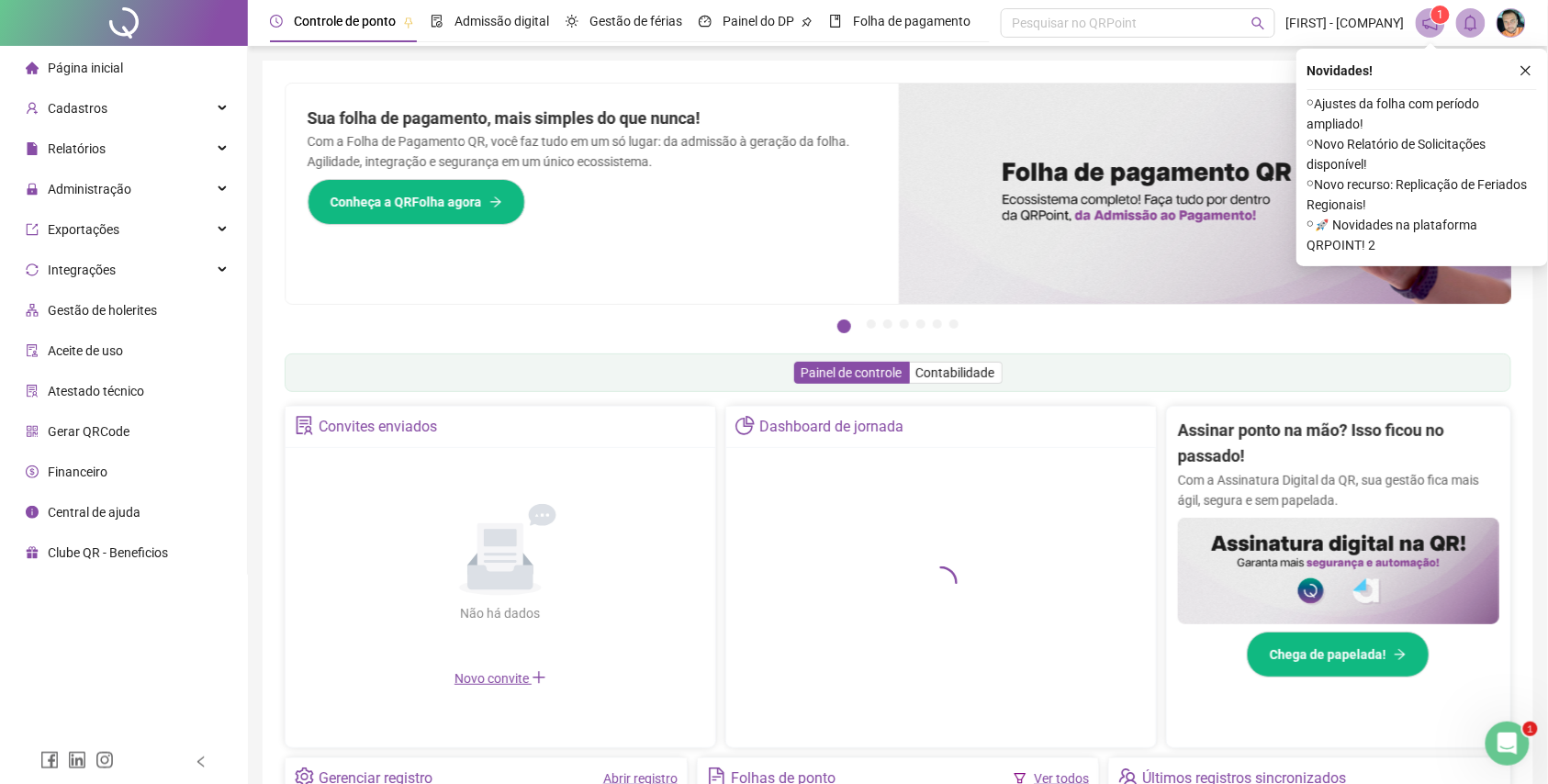 click on "Página inicial" at bounding box center [123, 68] 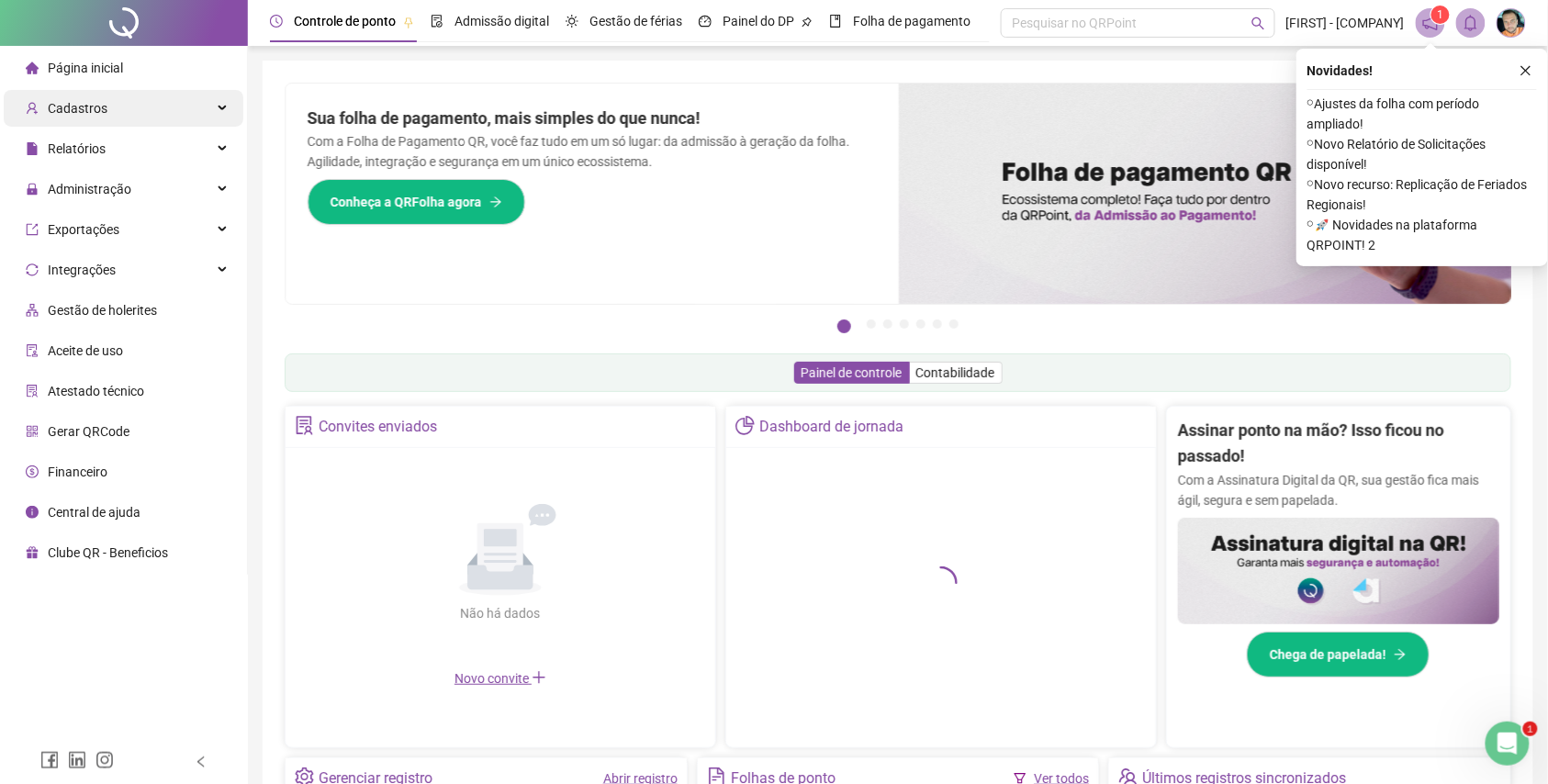 click on "Cadastros" at bounding box center (77, 108) 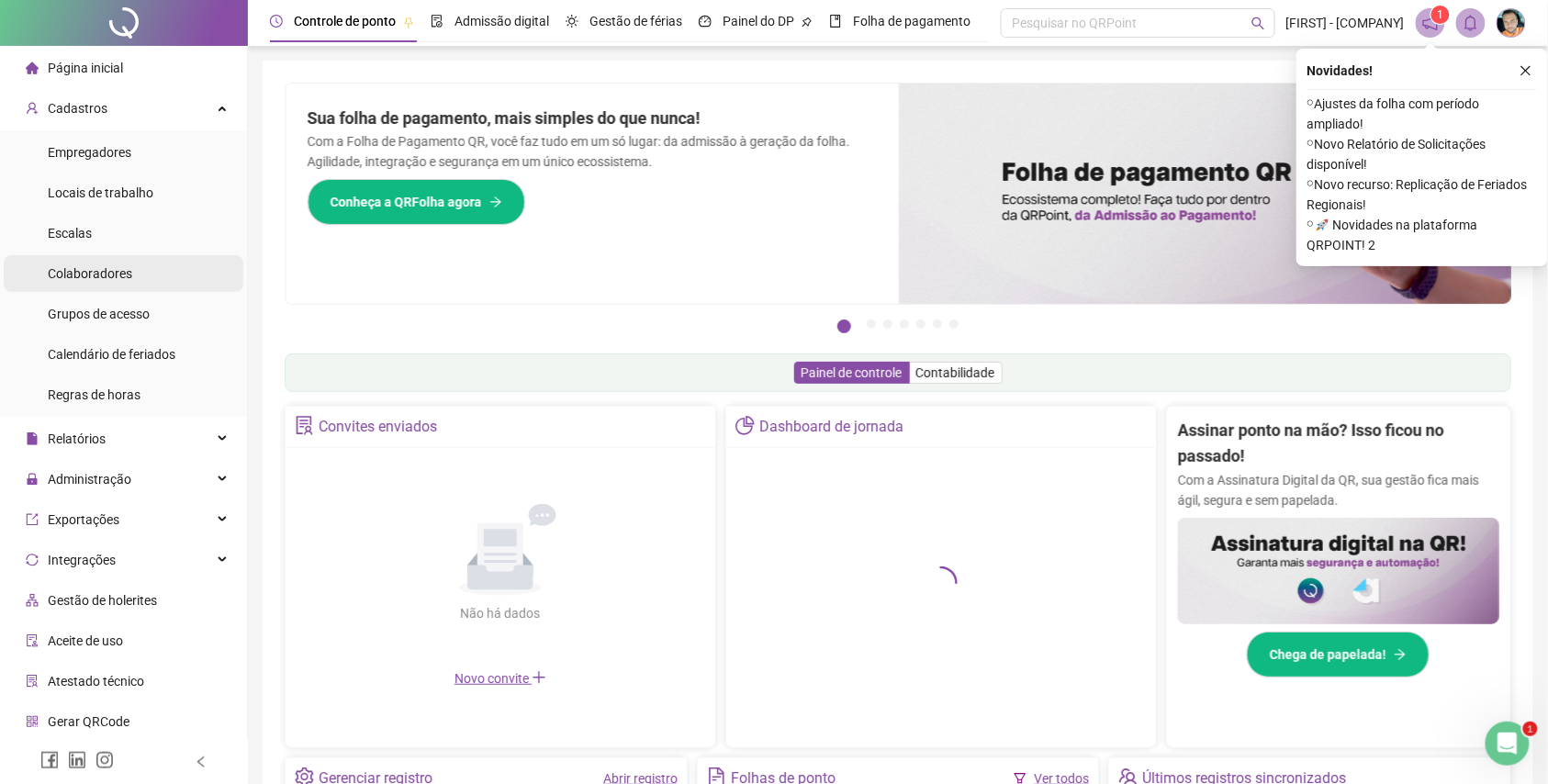 click on "Colaboradores" at bounding box center [123, 274] 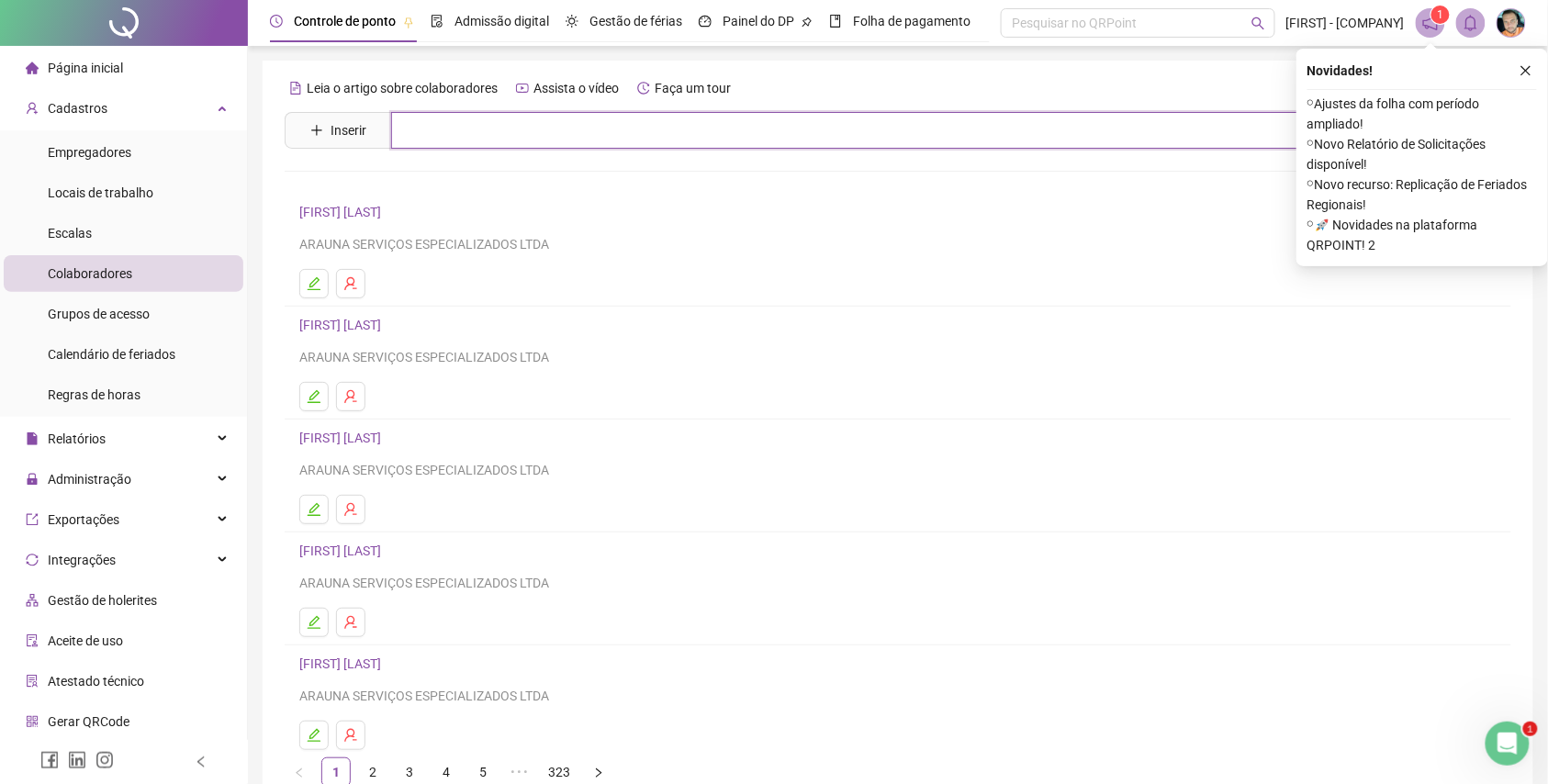 click at bounding box center (911, 130) 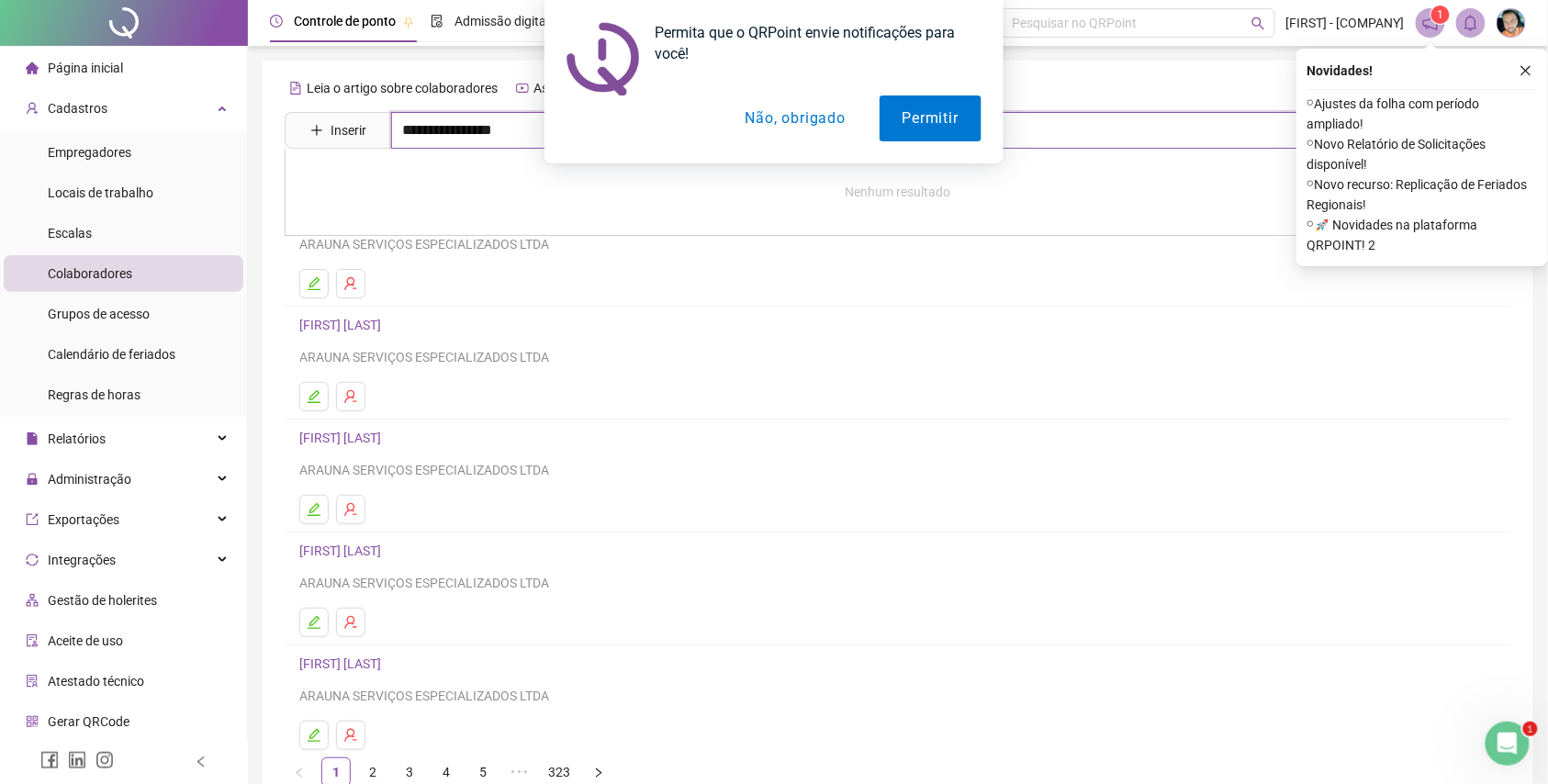 type on "**********" 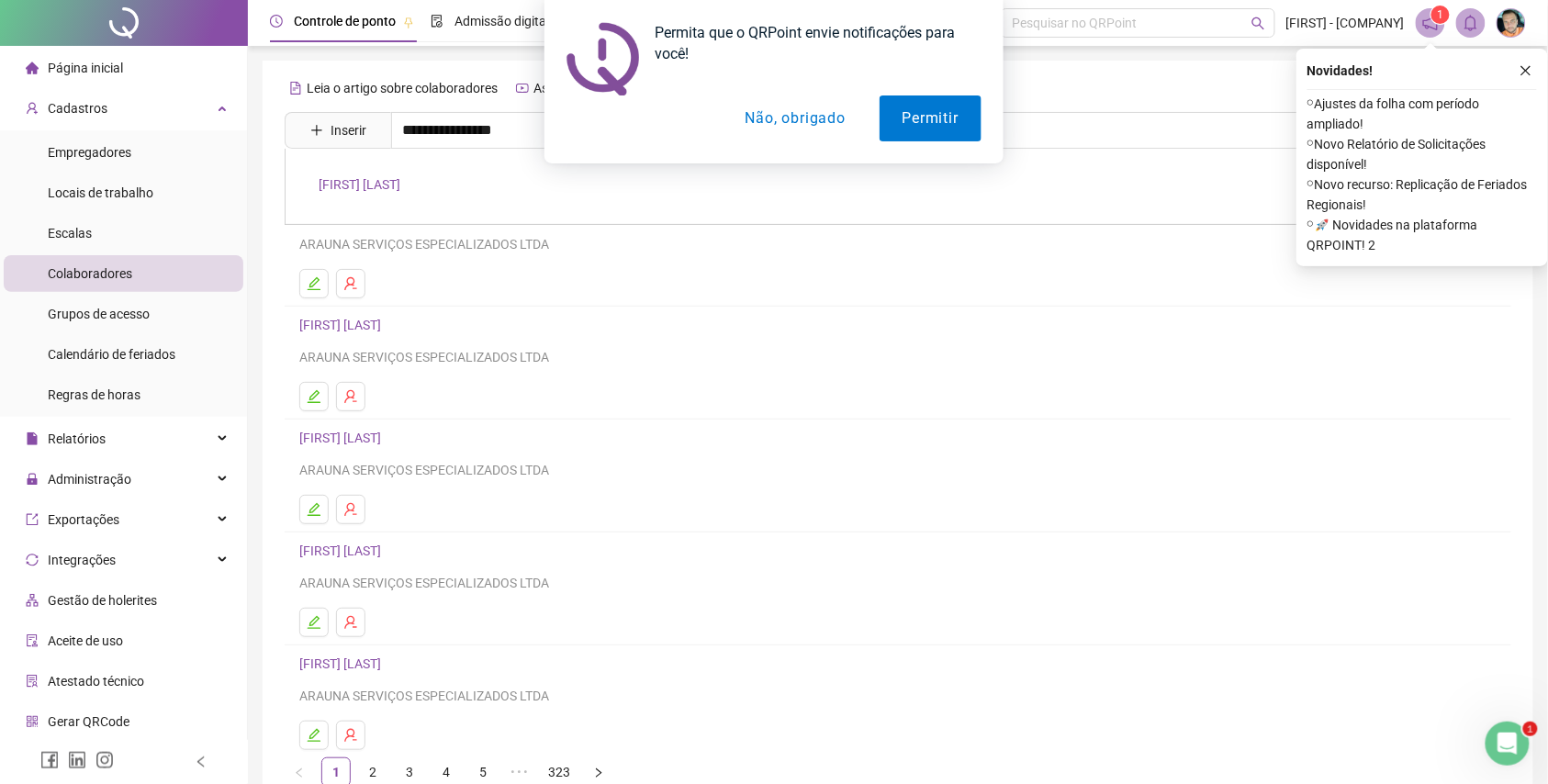 click on "[FIRST] [LAST]" at bounding box center (359, 185) 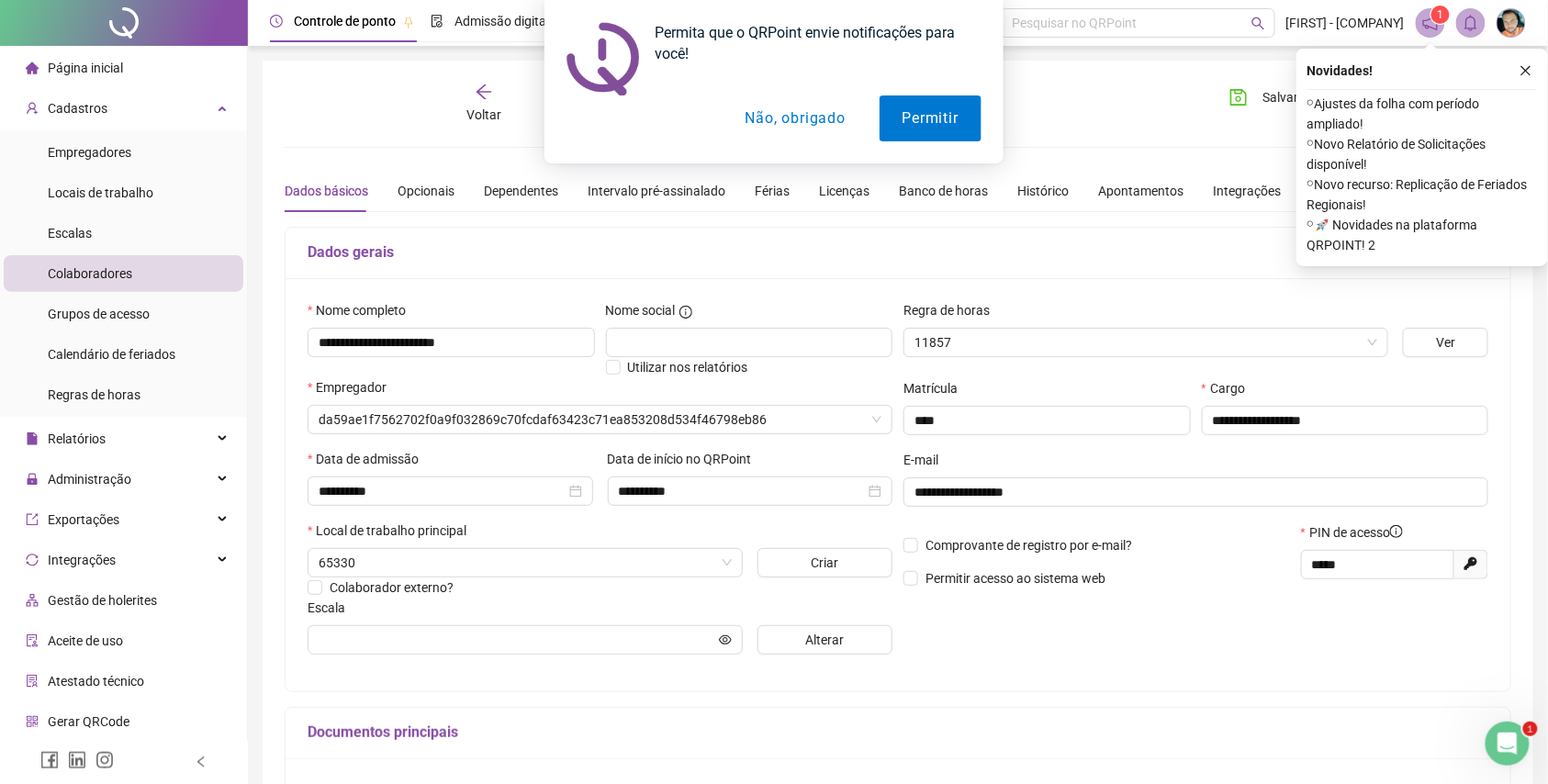 type on "**********" 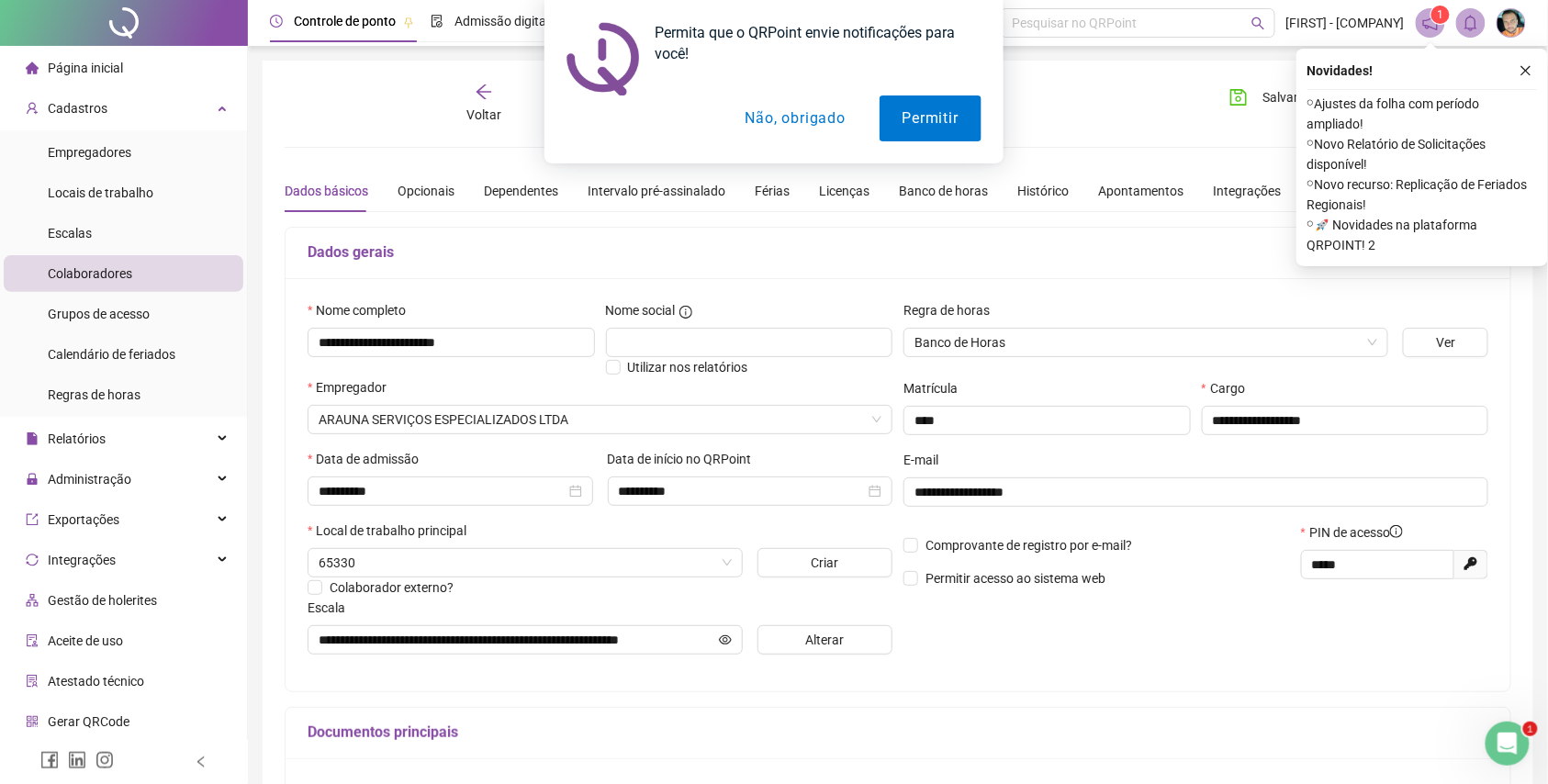 click on "Não, obrigado" at bounding box center [795, 118] 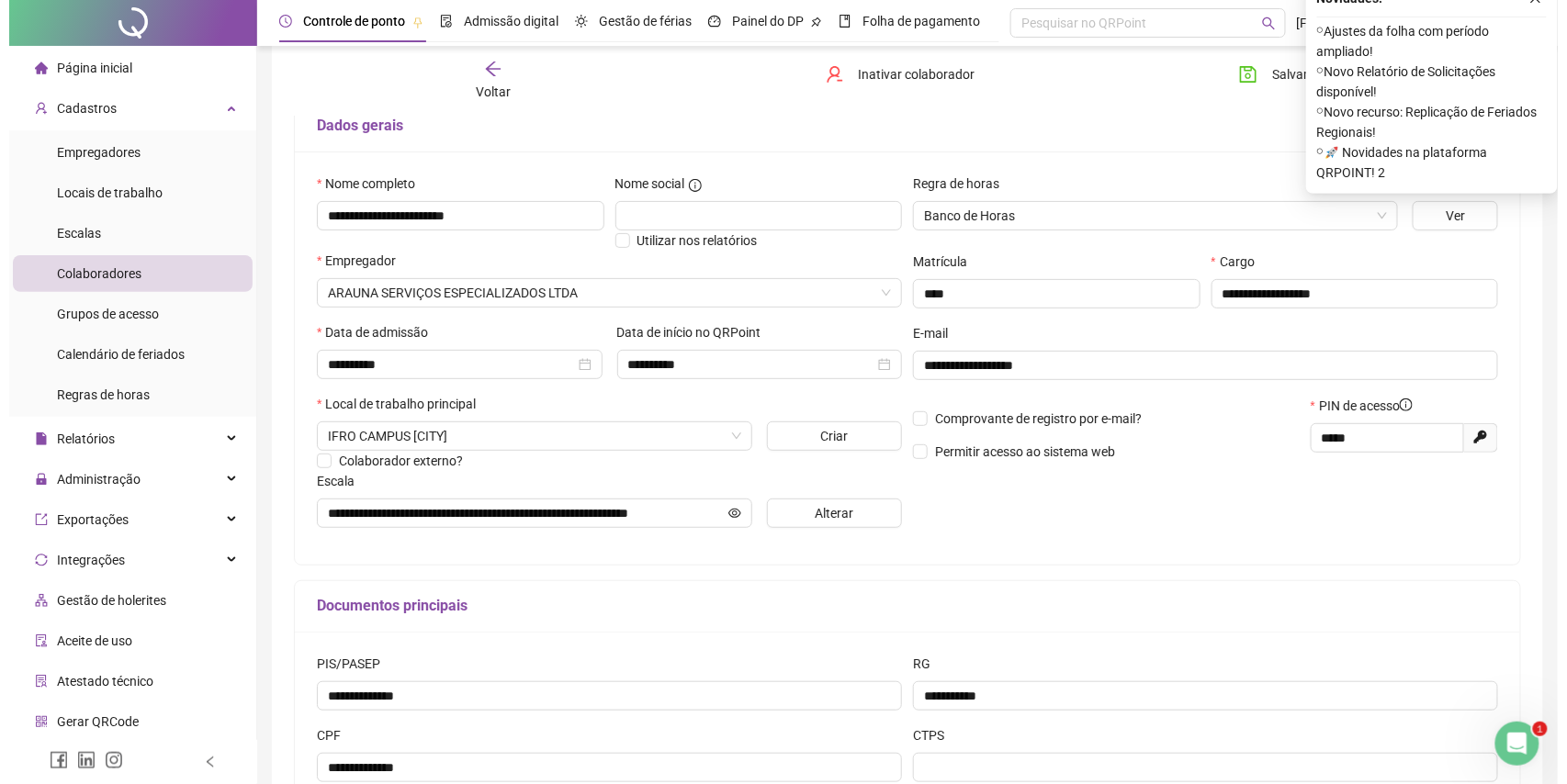 scroll, scrollTop: 0, scrollLeft: 0, axis: both 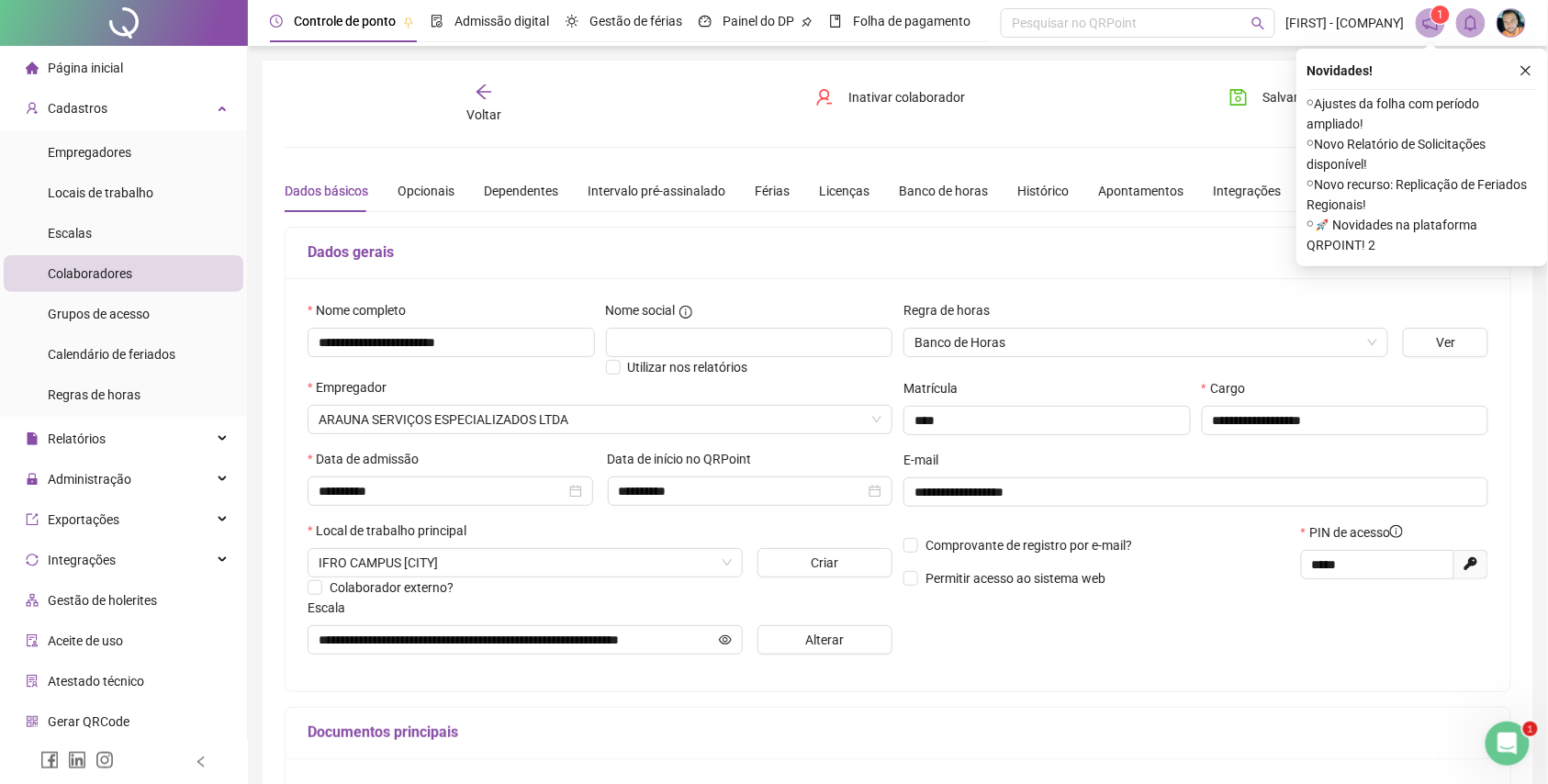 click on "Voltar" at bounding box center (484, 104) 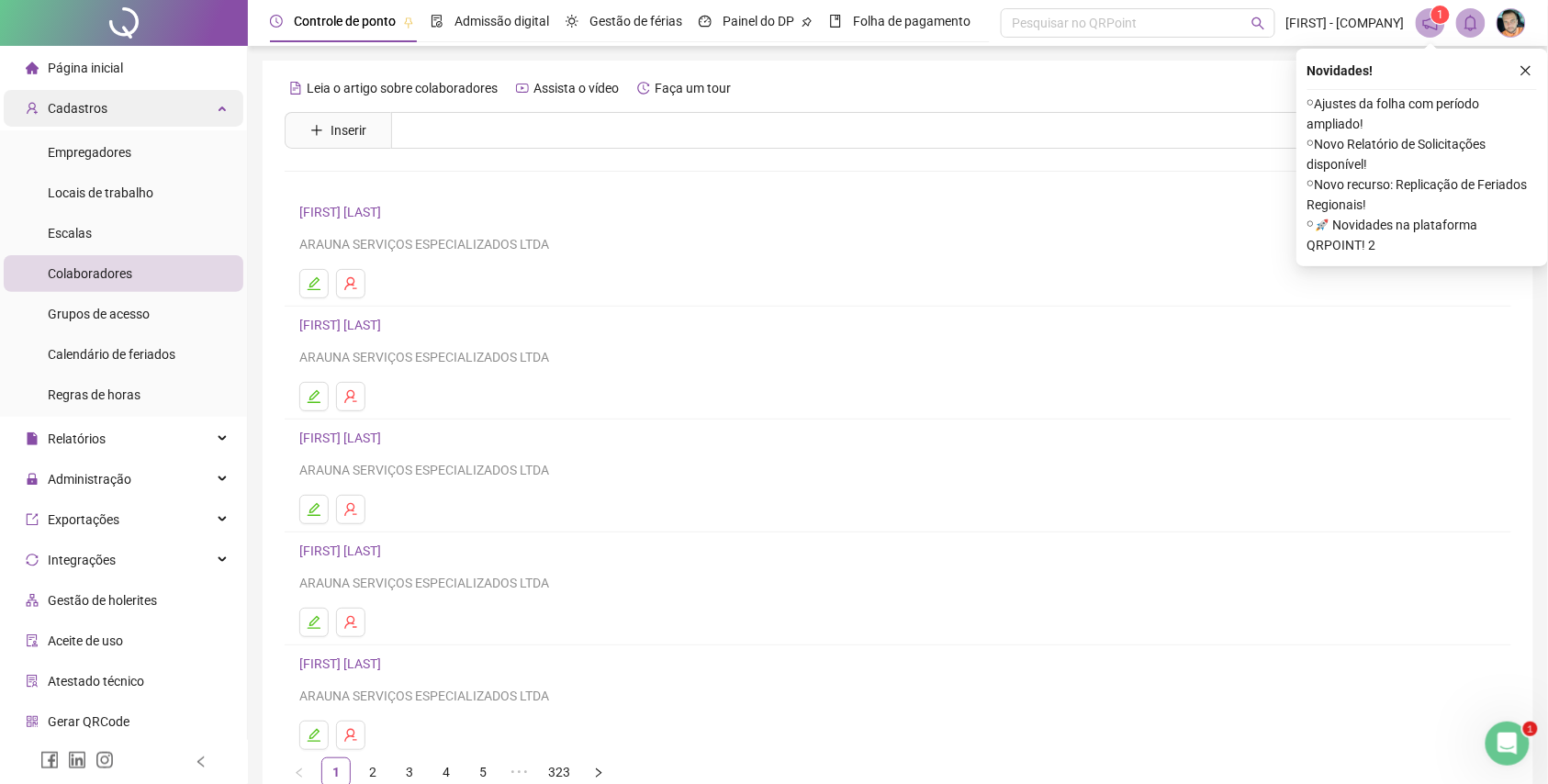 click on "Cadastros" at bounding box center [123, 108] 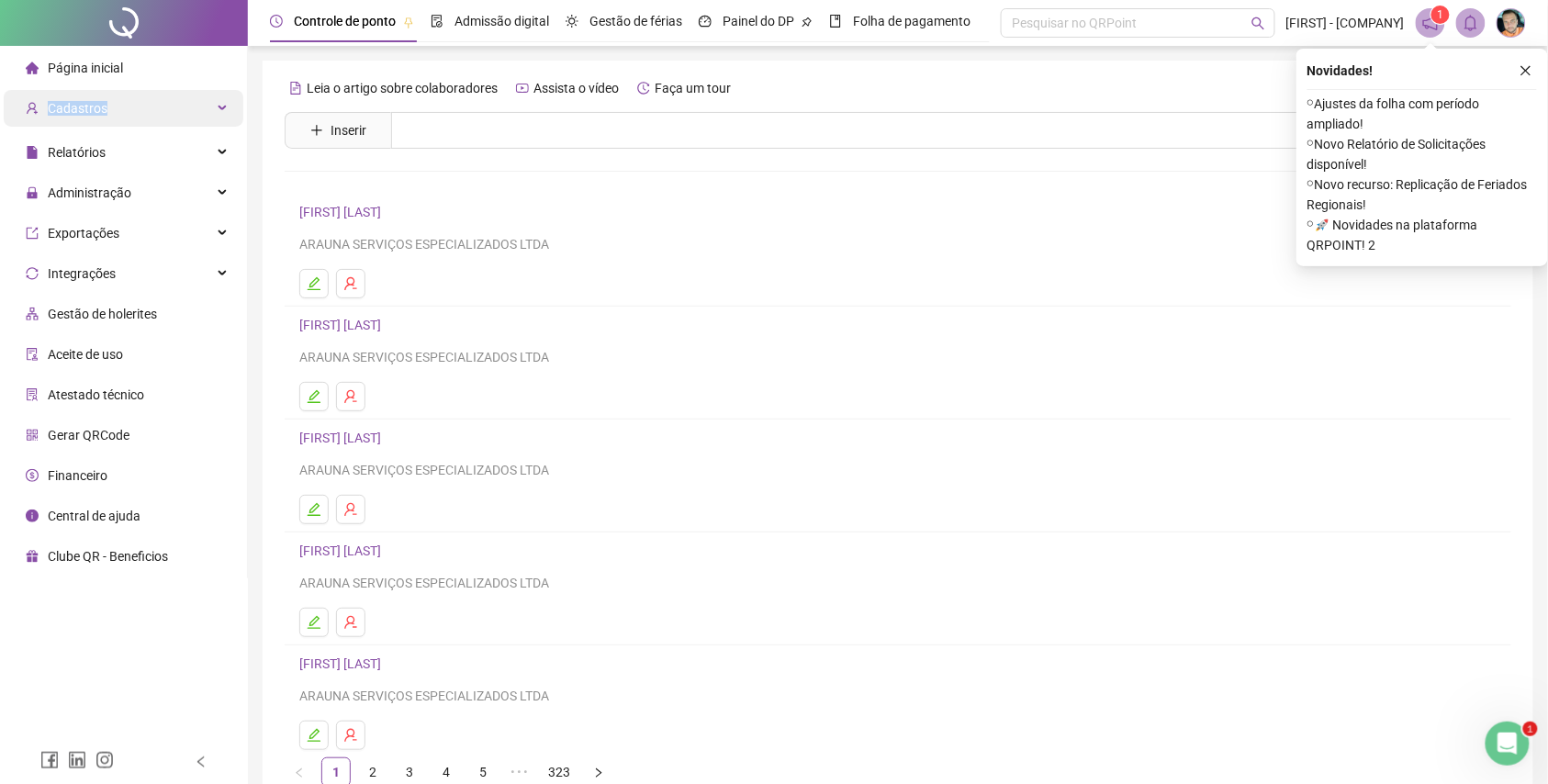 click on "Cadastros" at bounding box center [123, 108] 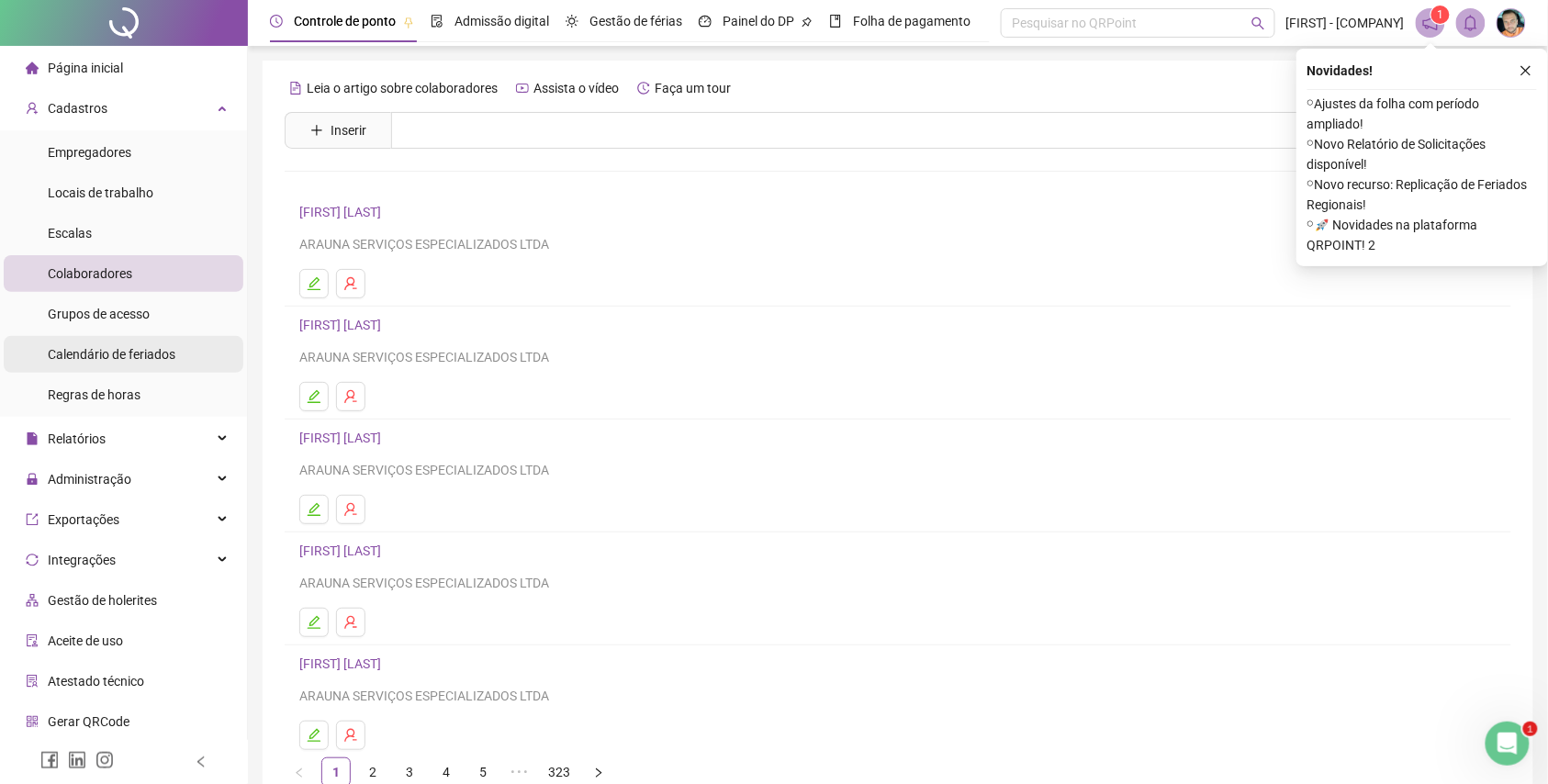 click on "Calendário de feriados" at bounding box center (111, 354) 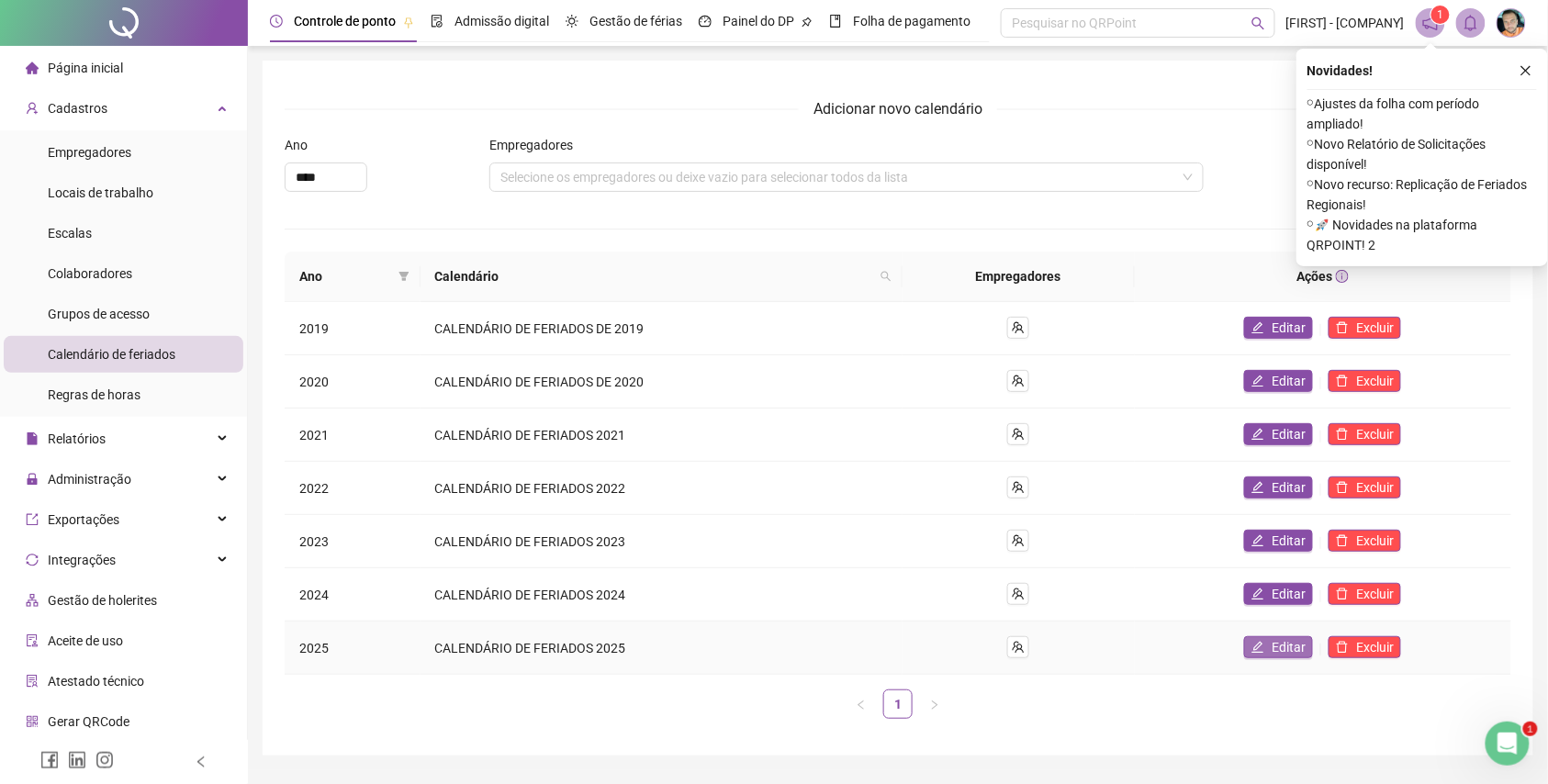 click on "Editar" at bounding box center [1288, 647] 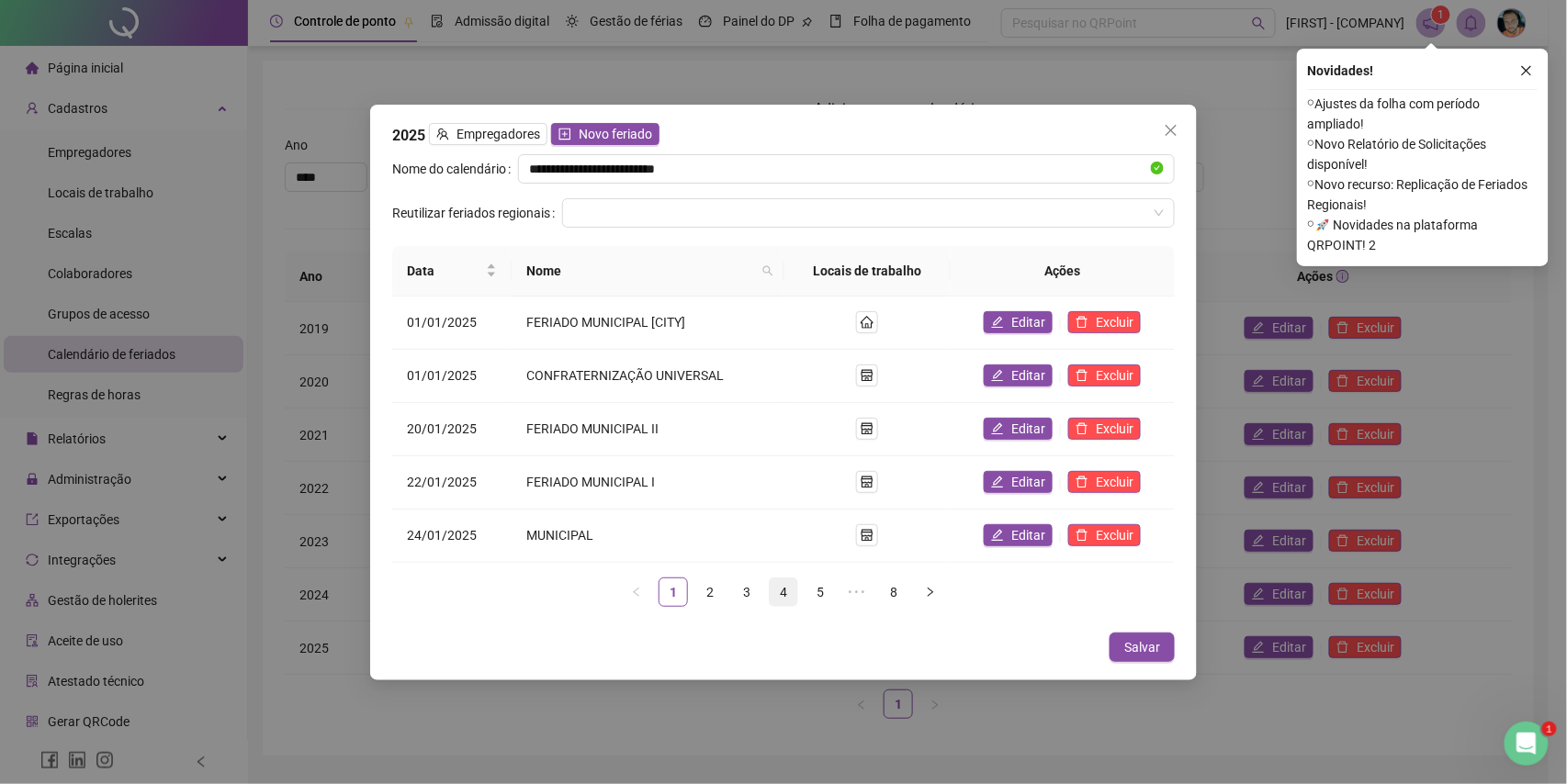 click on "4" at bounding box center (784, 592) 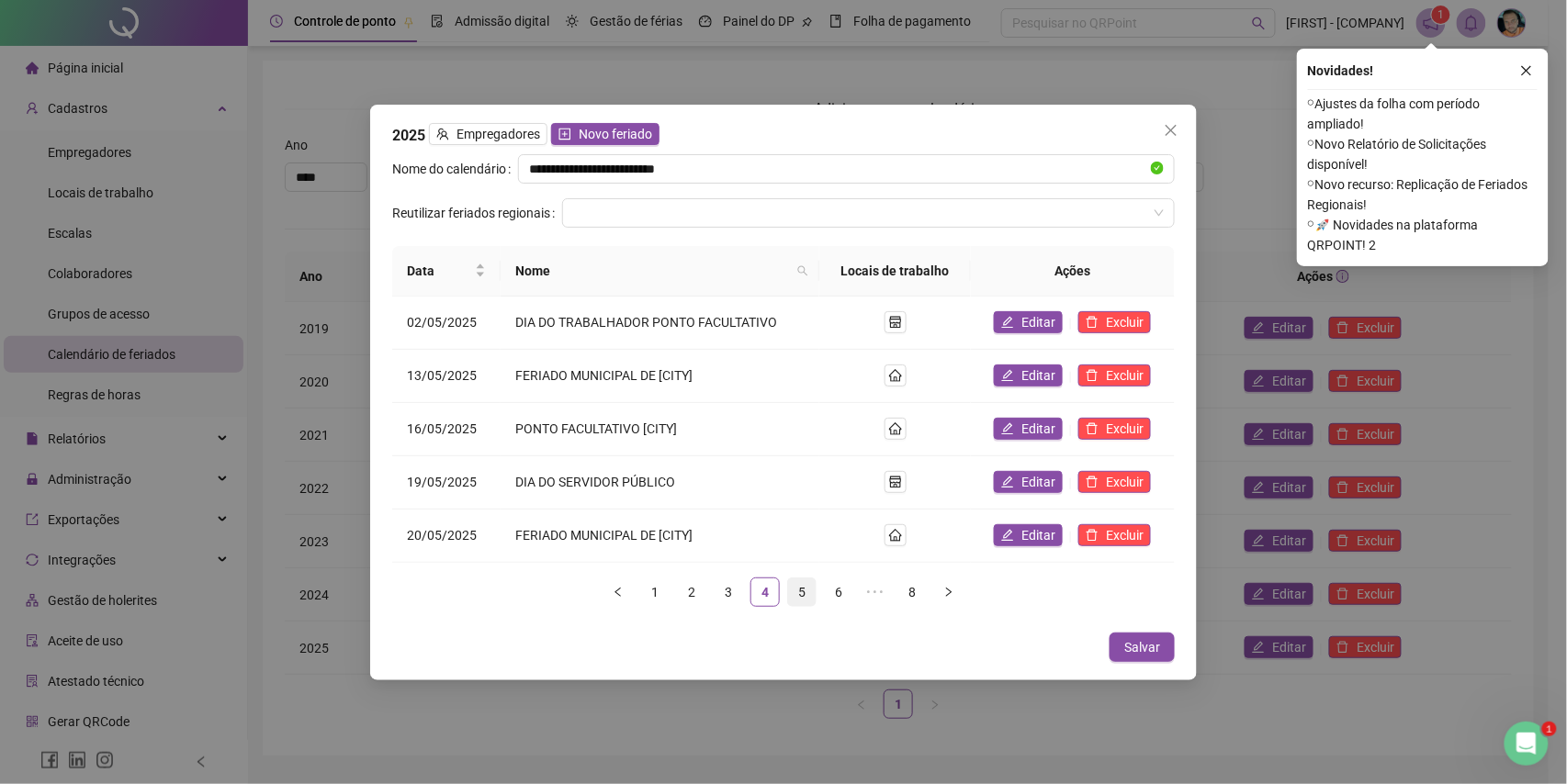 click on "5" at bounding box center (802, 592) 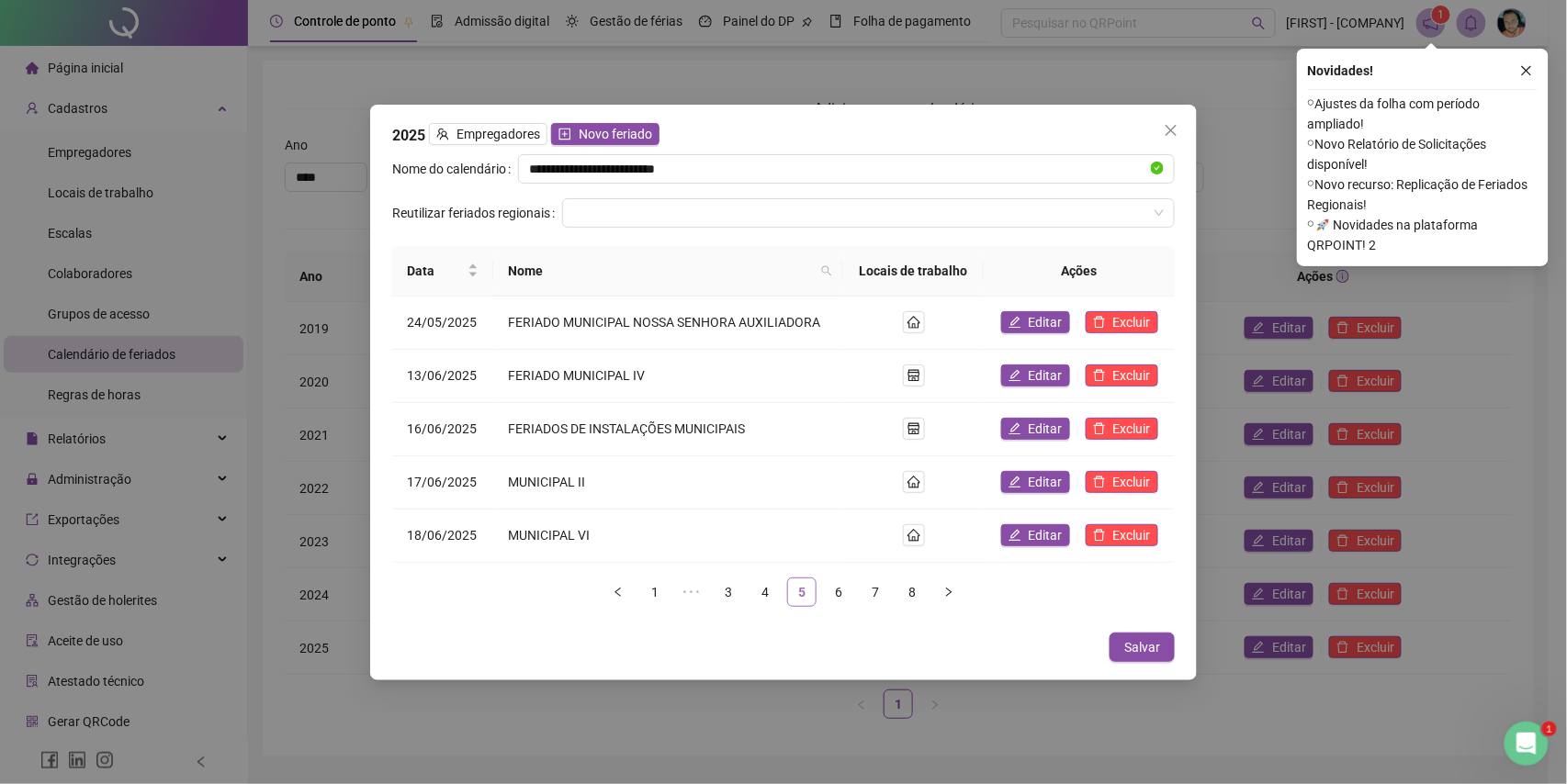 click on "5" at bounding box center (802, 592) 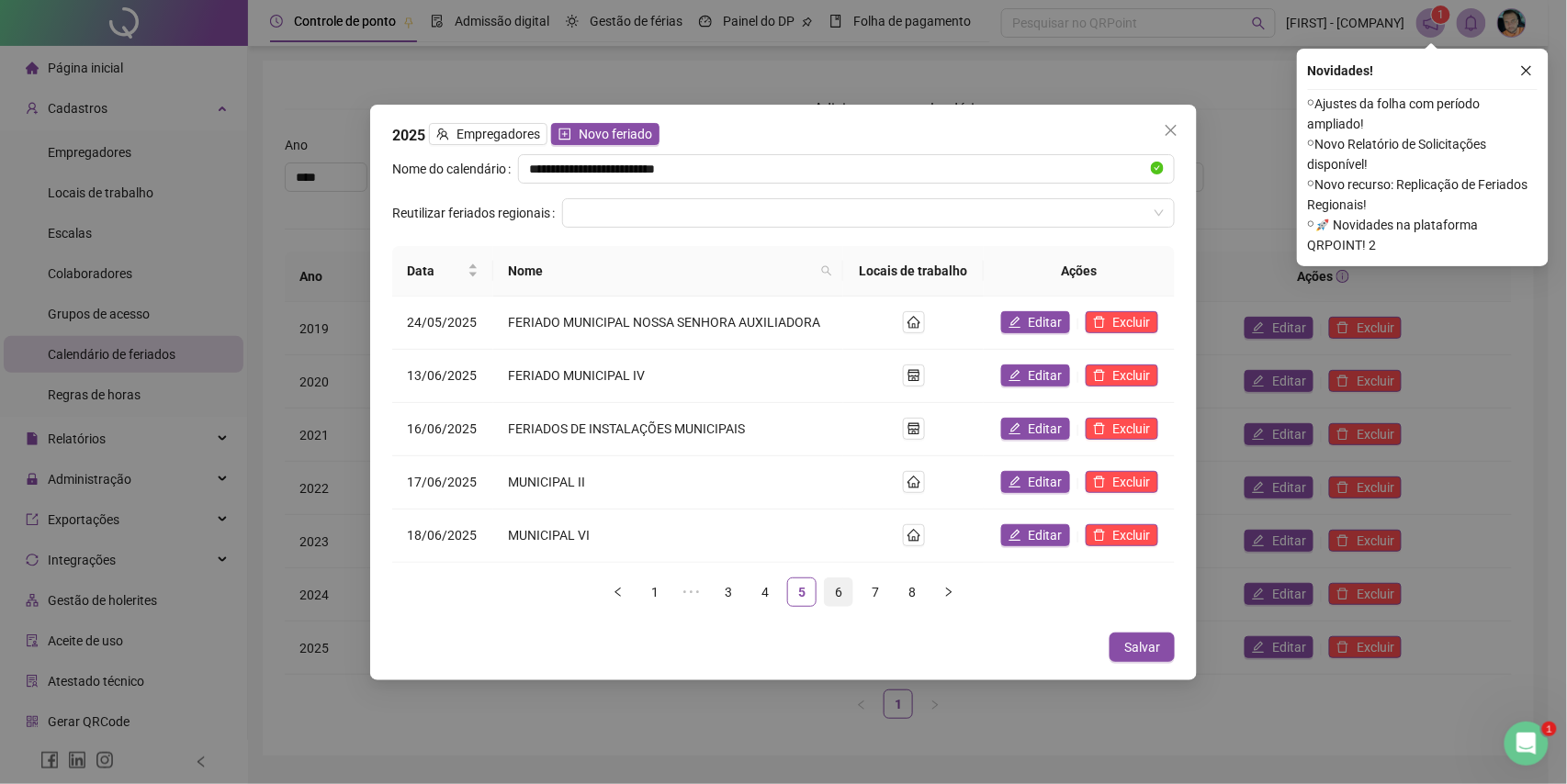 click on "6" at bounding box center [839, 592] 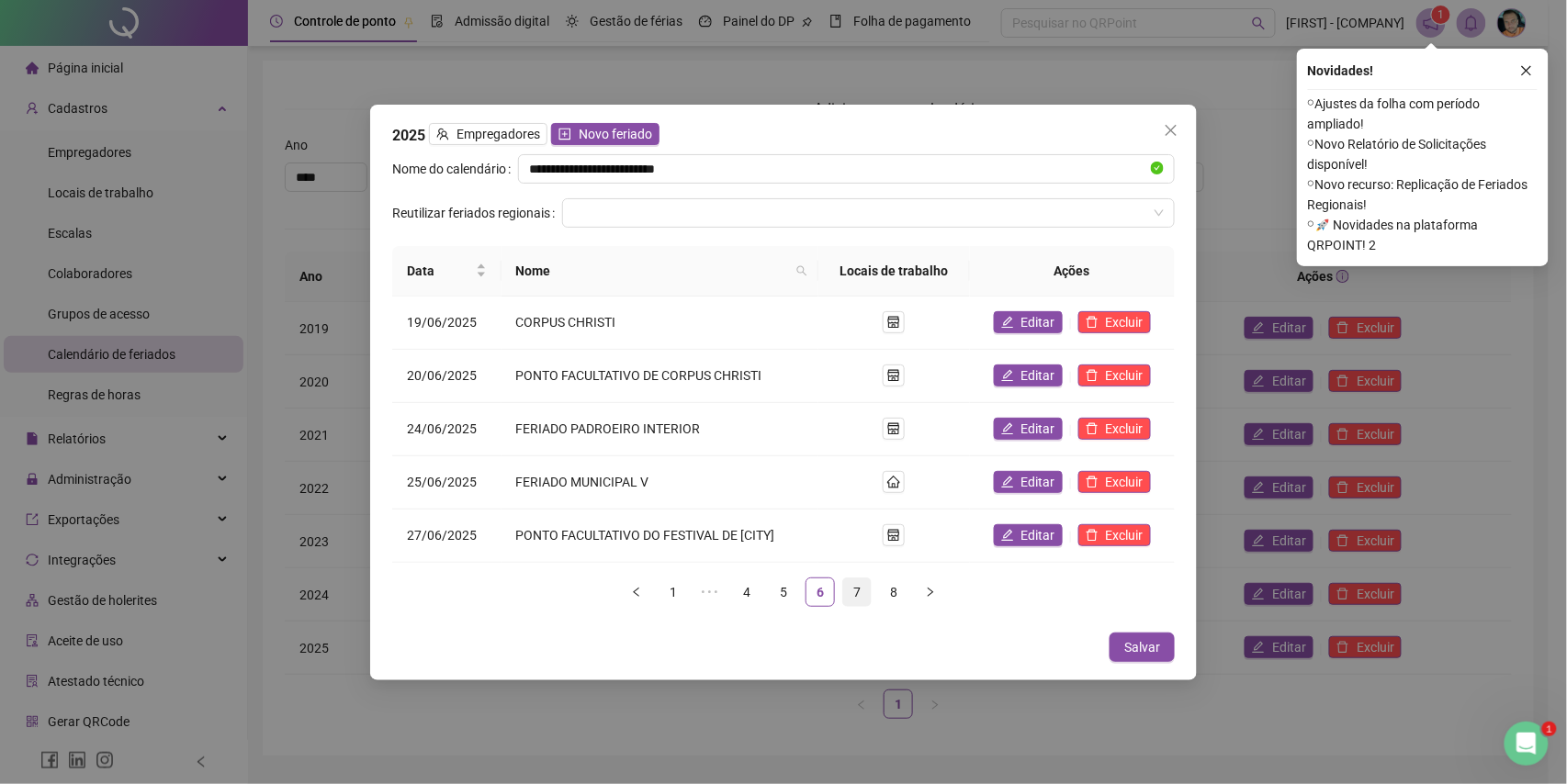 click on "7" at bounding box center [857, 592] 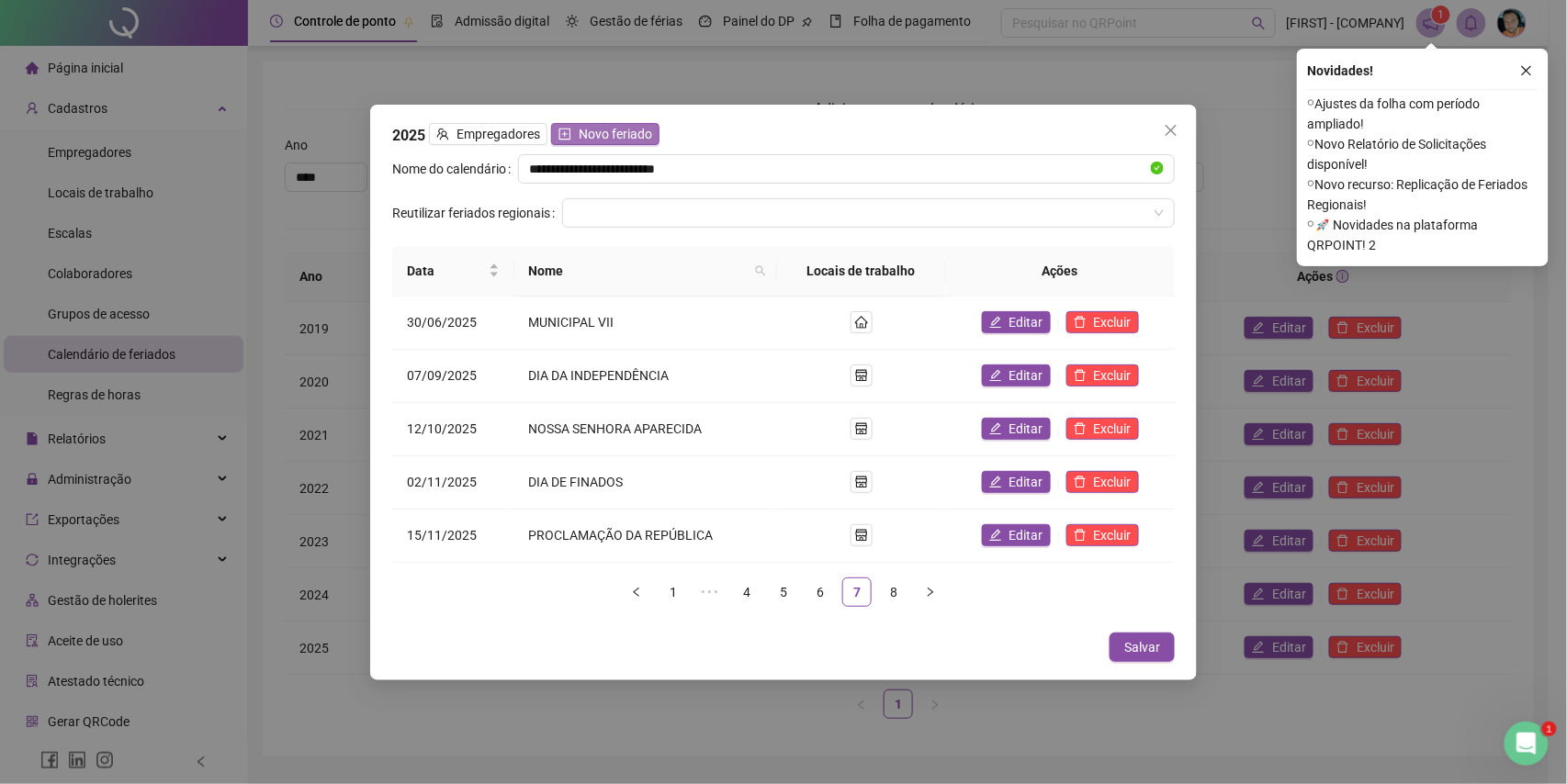 click on "Novo feriado" at bounding box center (615, 134) 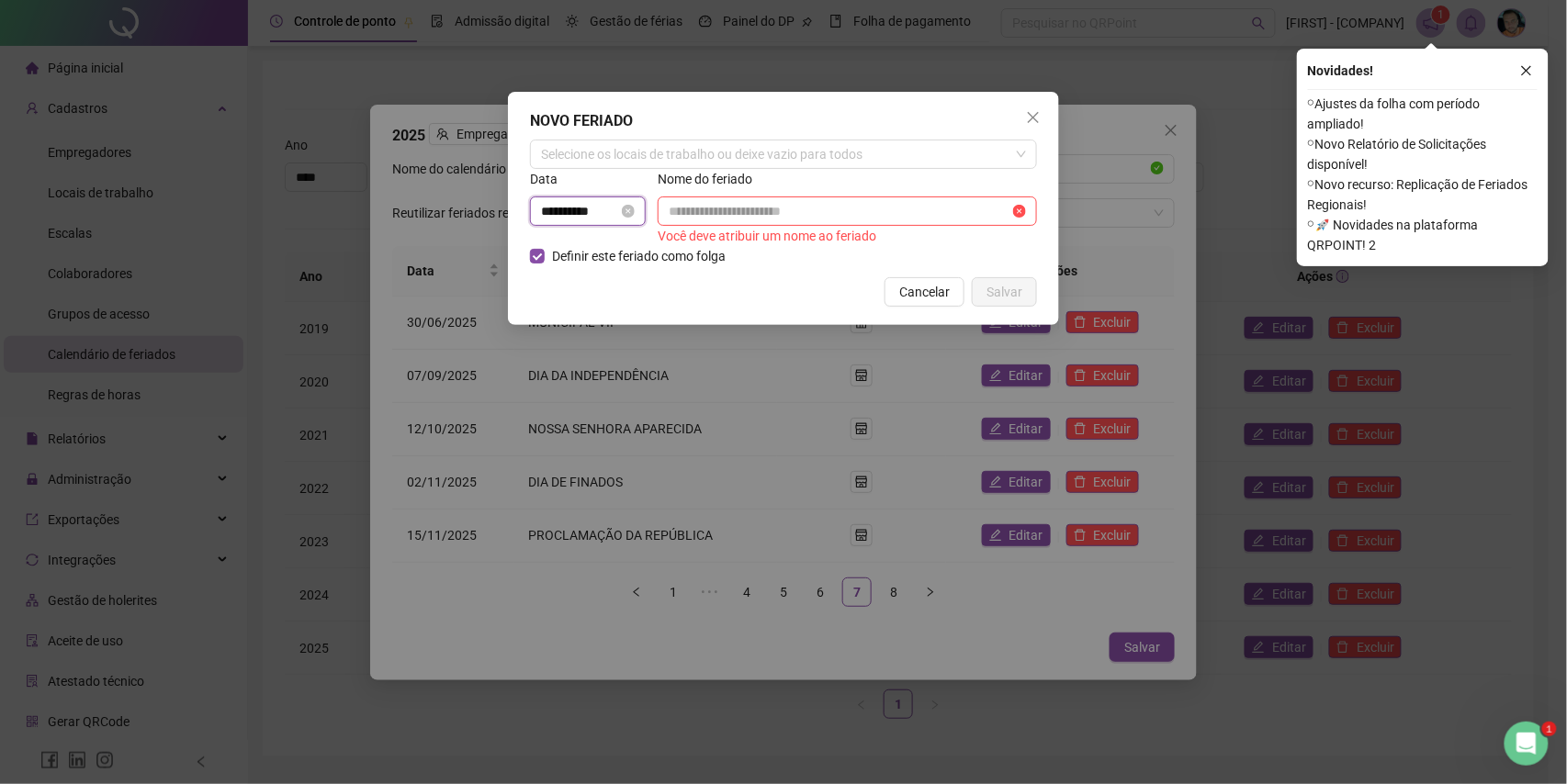 click on "**********" at bounding box center [580, 211] 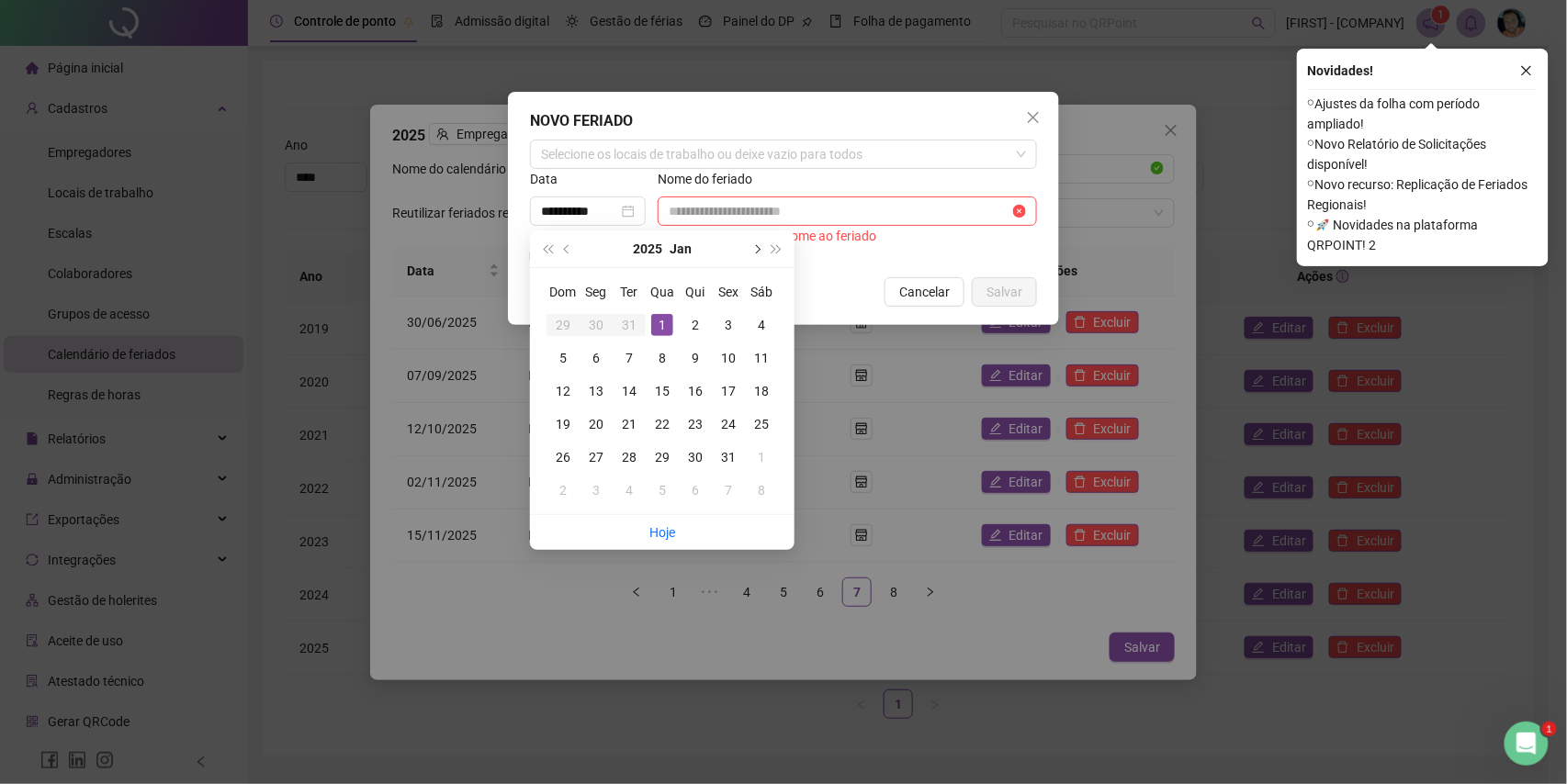 click at bounding box center [756, 249] 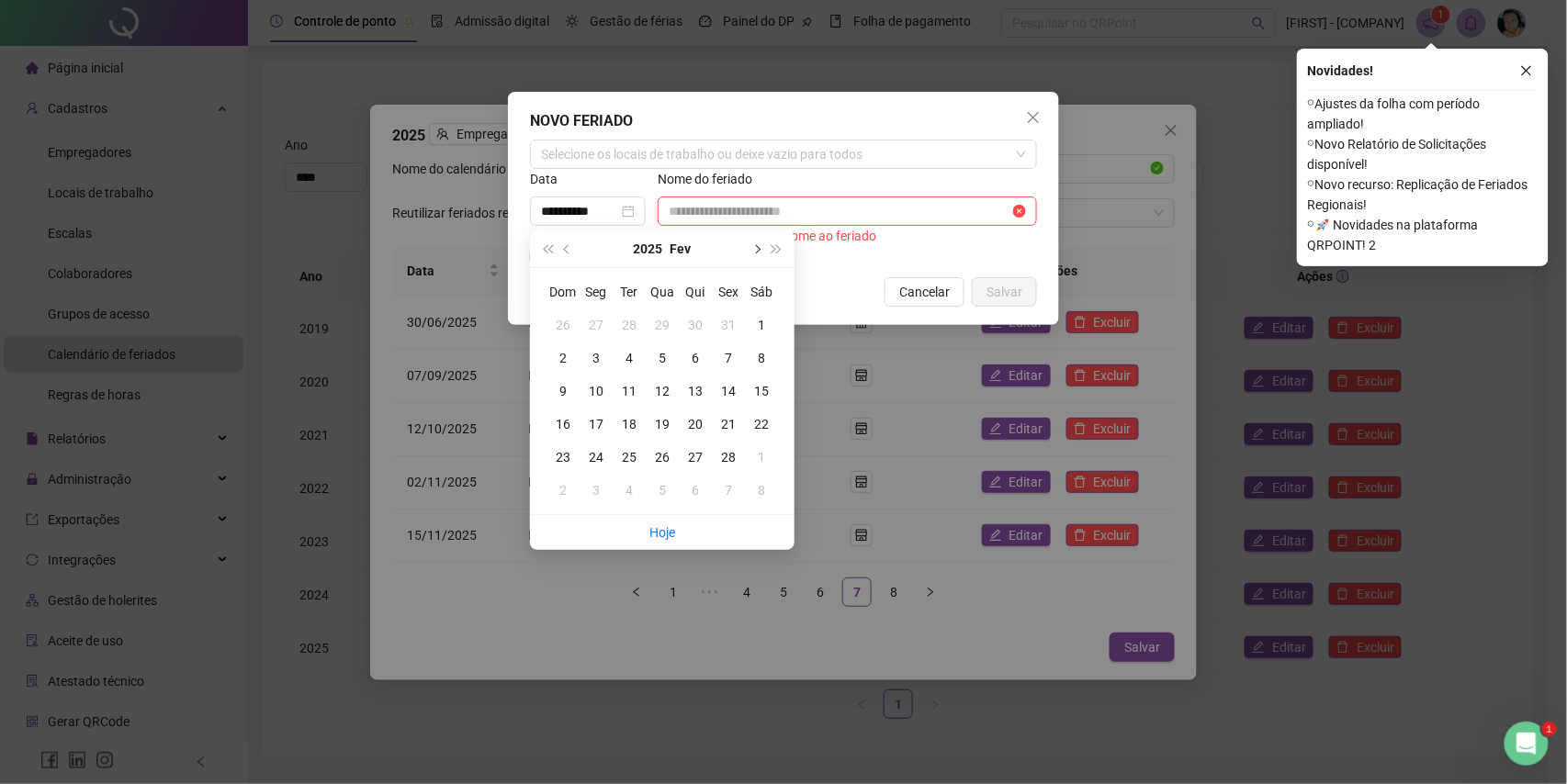 click at bounding box center [756, 249] 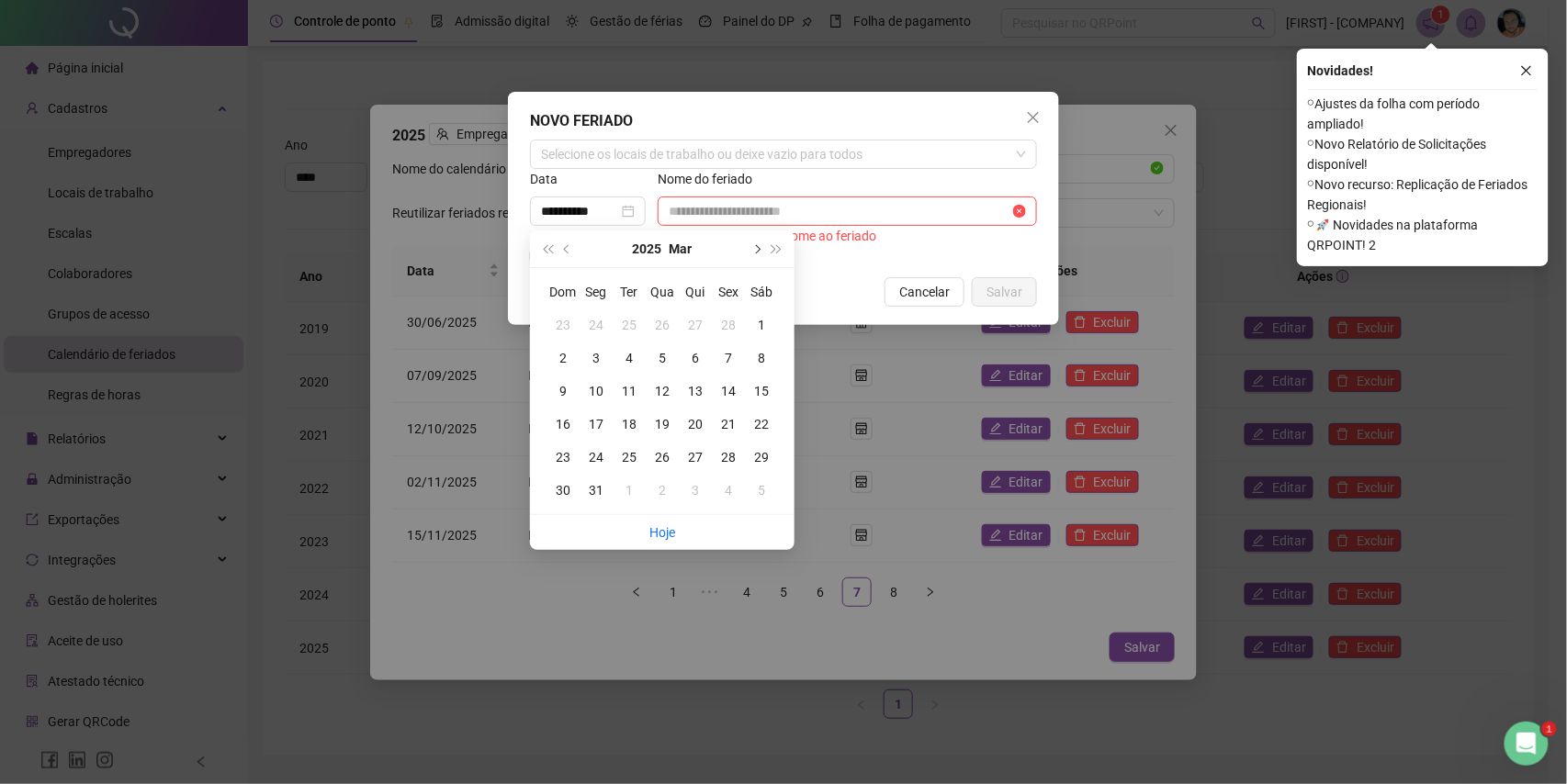 click at bounding box center (756, 249) 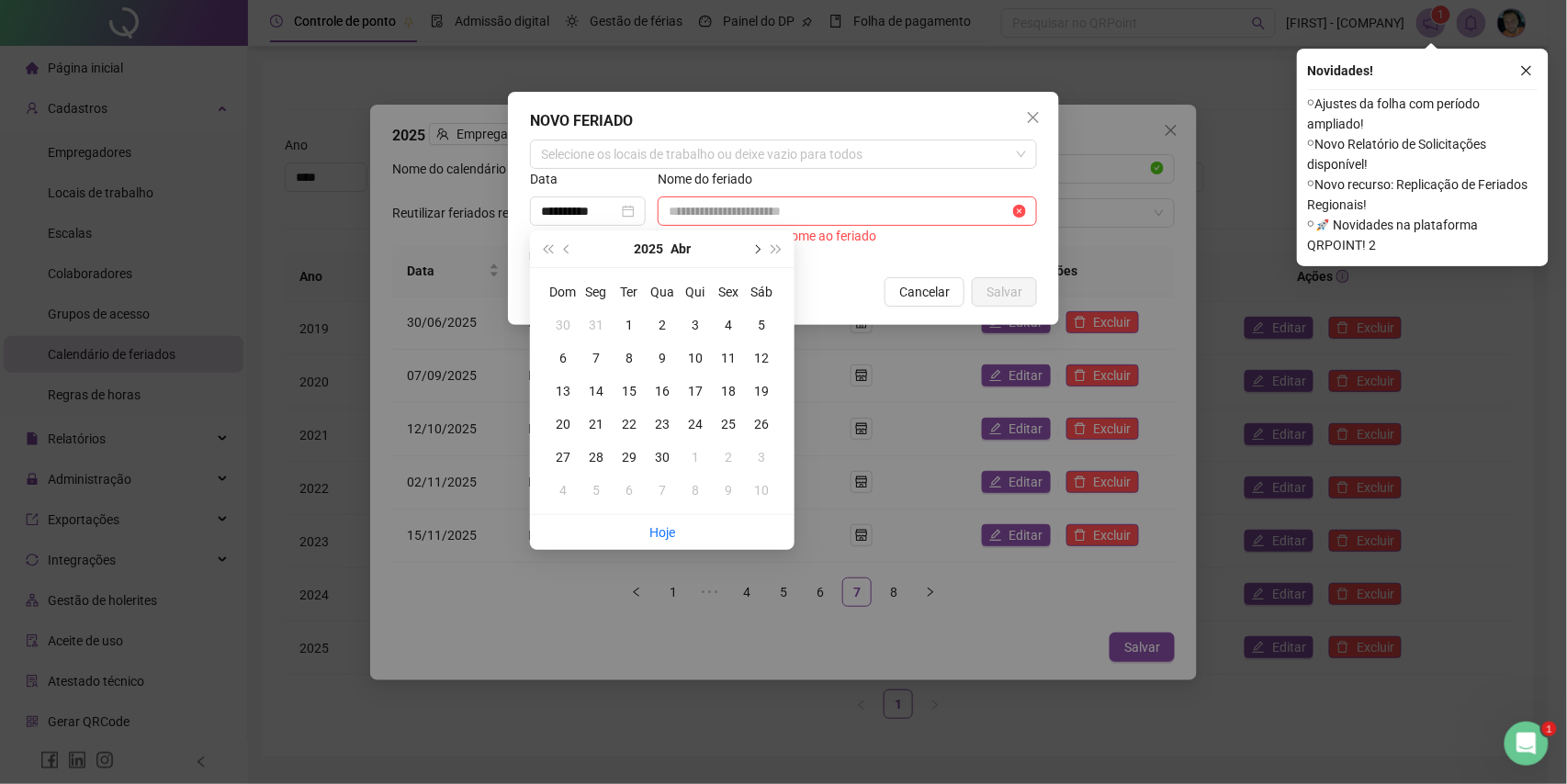 click at bounding box center [756, 249] 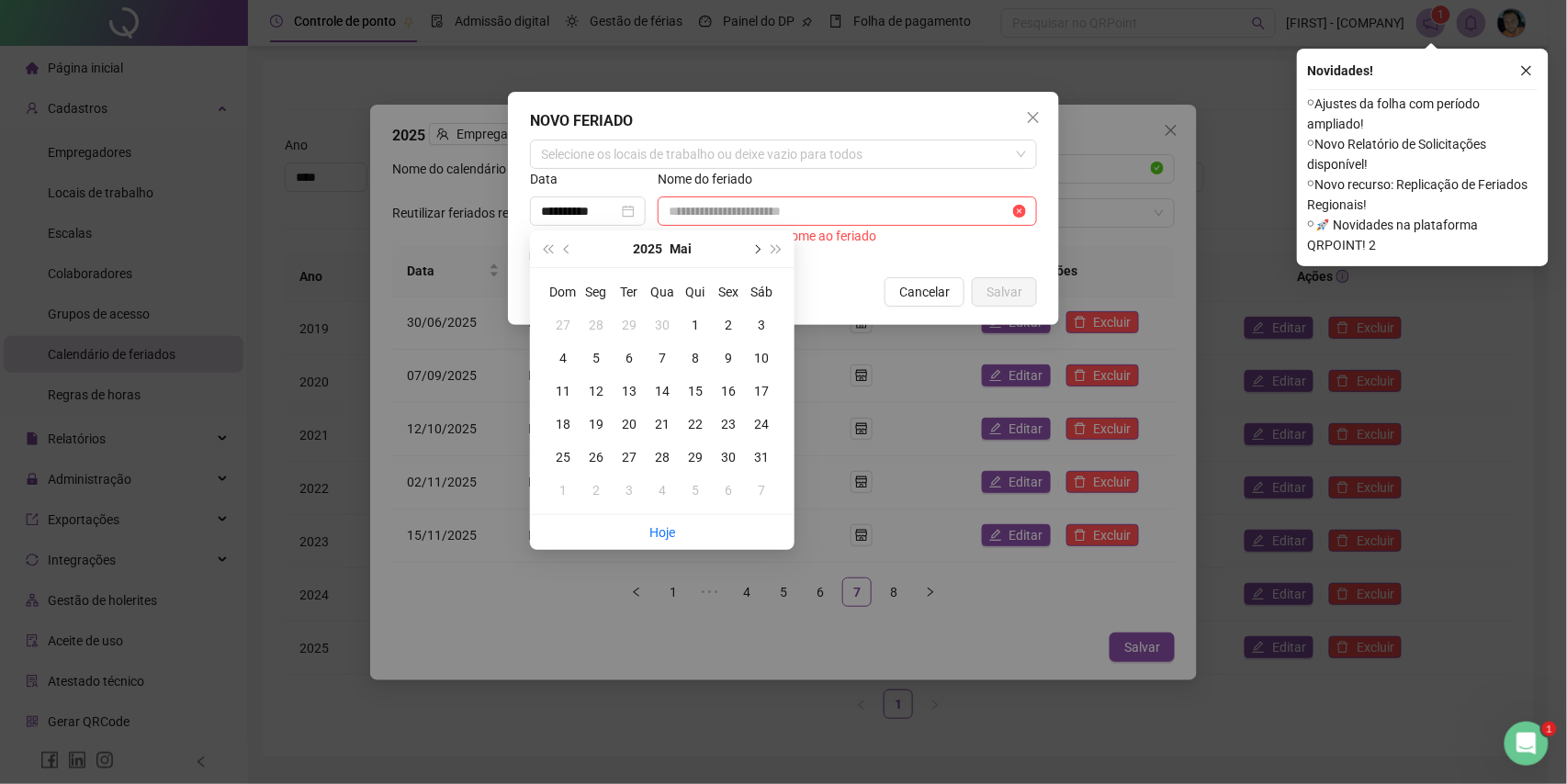 click at bounding box center (756, 249) 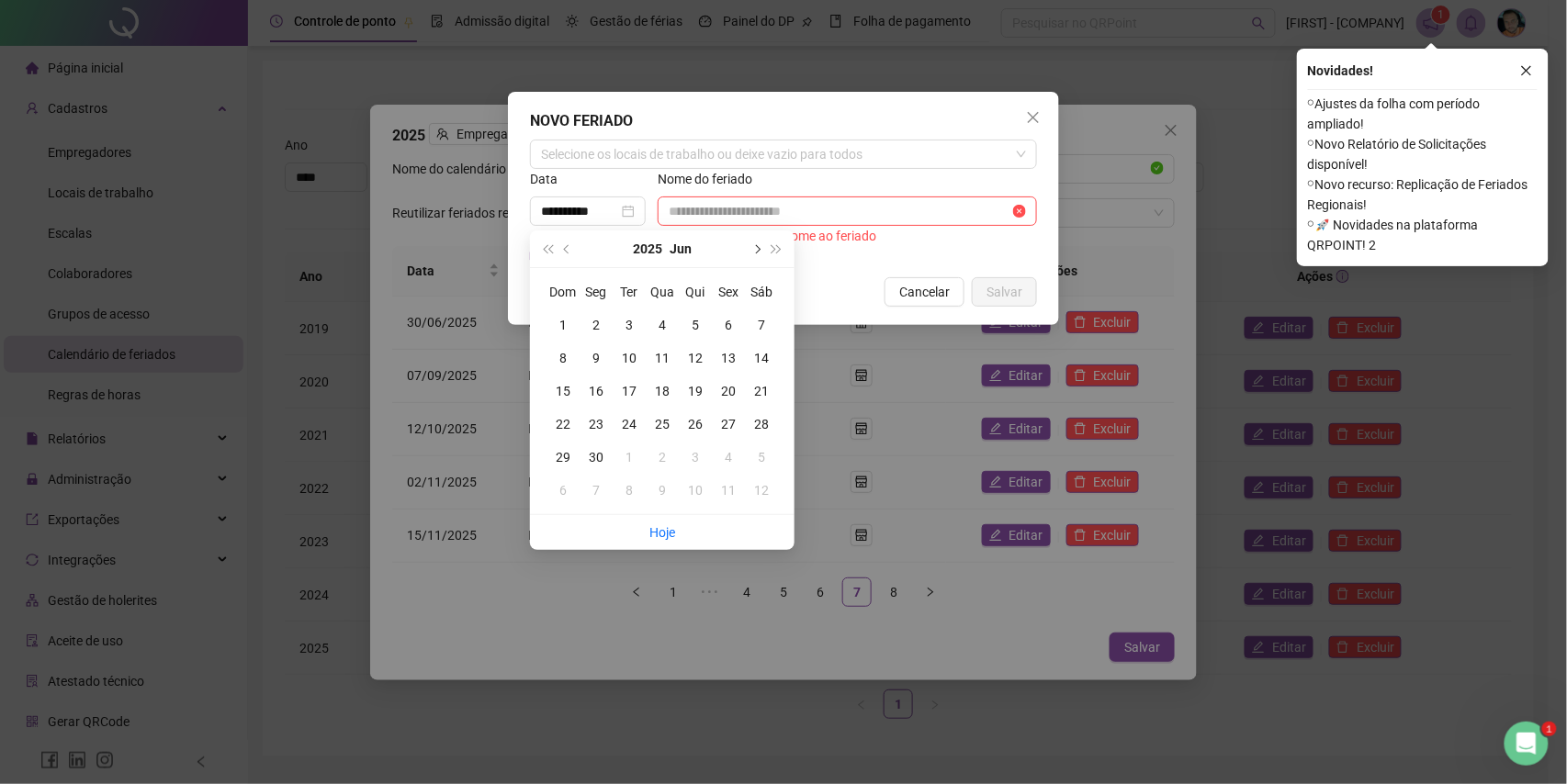 click at bounding box center (756, 249) 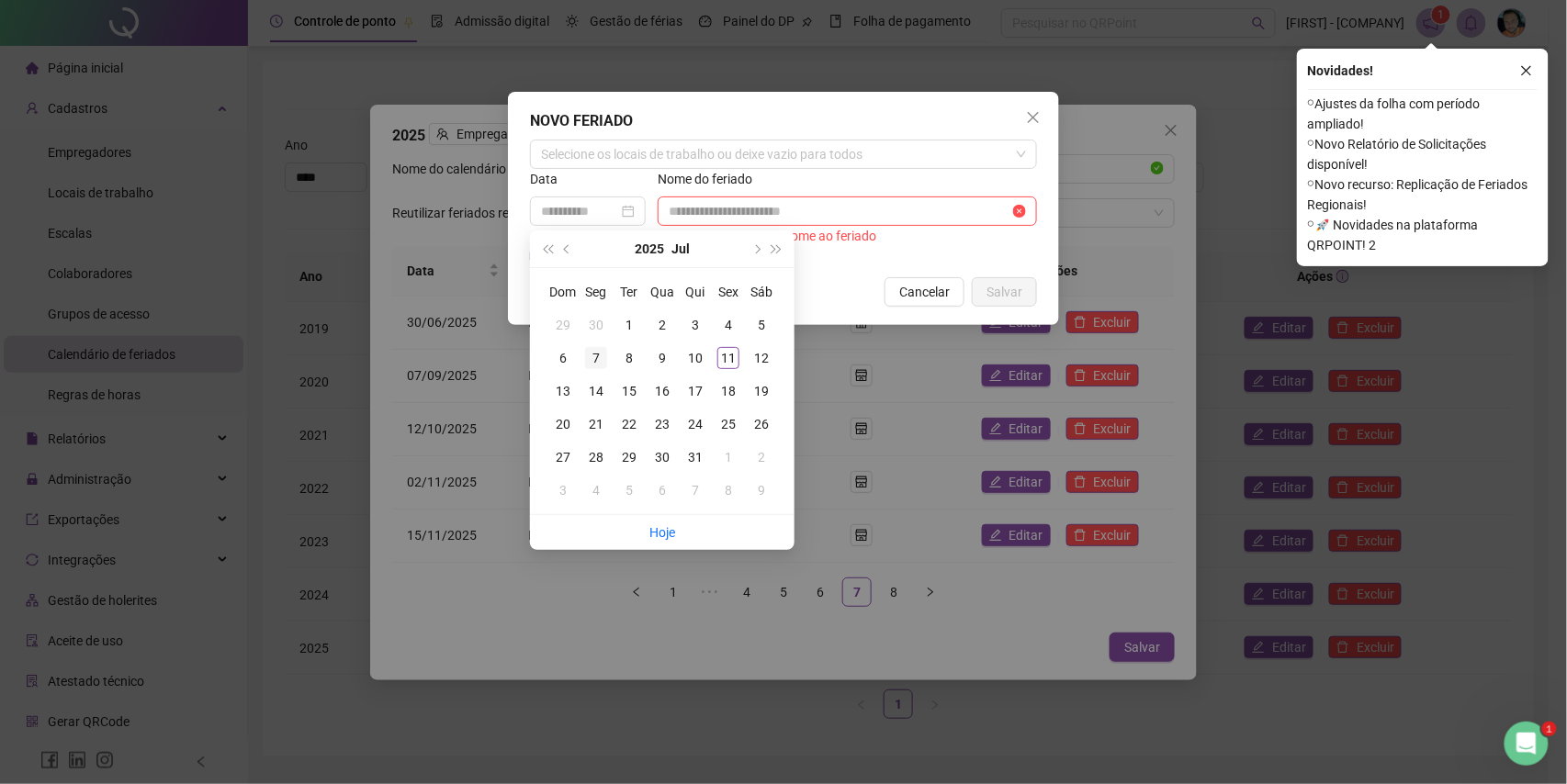 type on "**********" 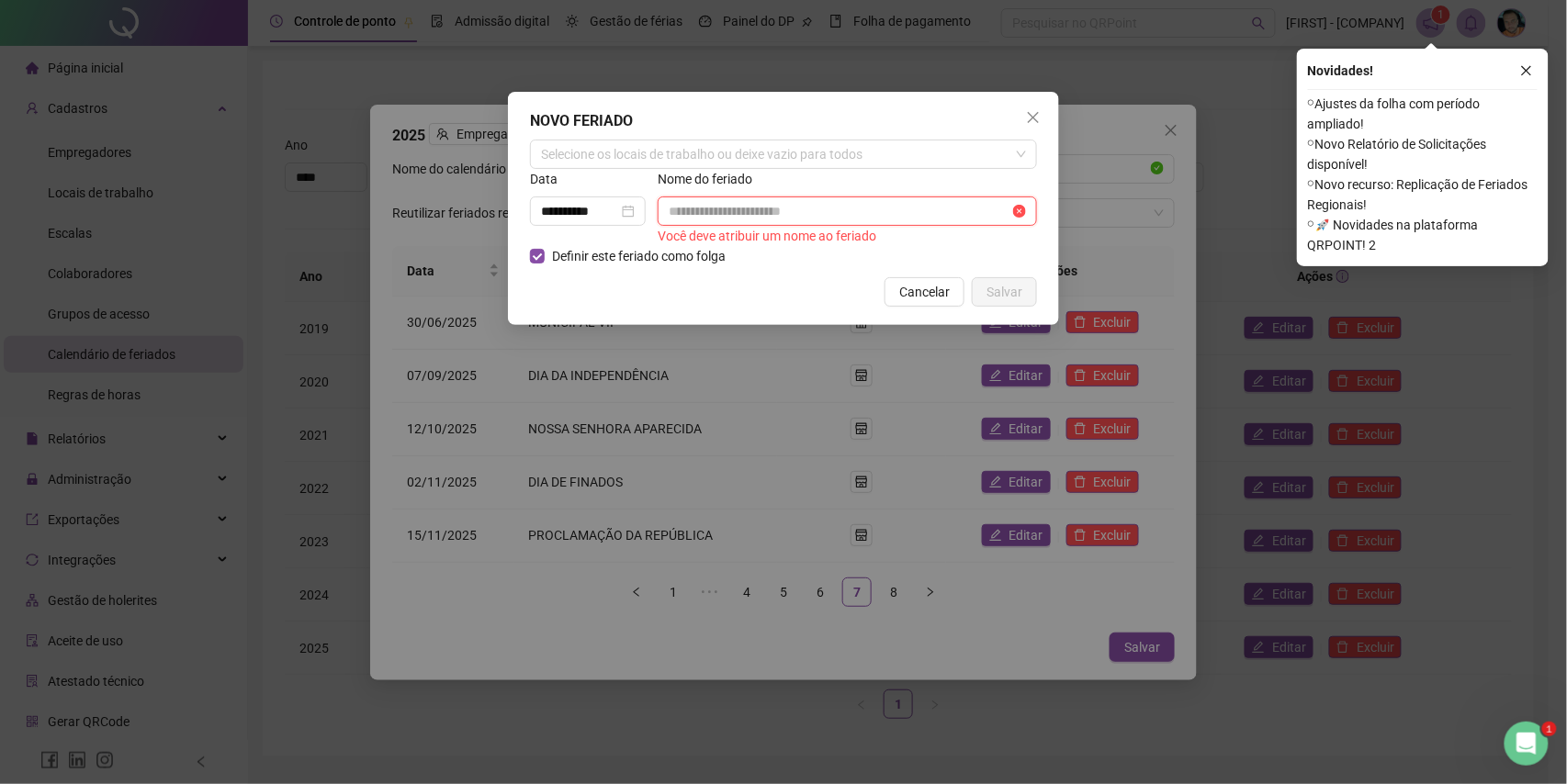 click at bounding box center (839, 211) 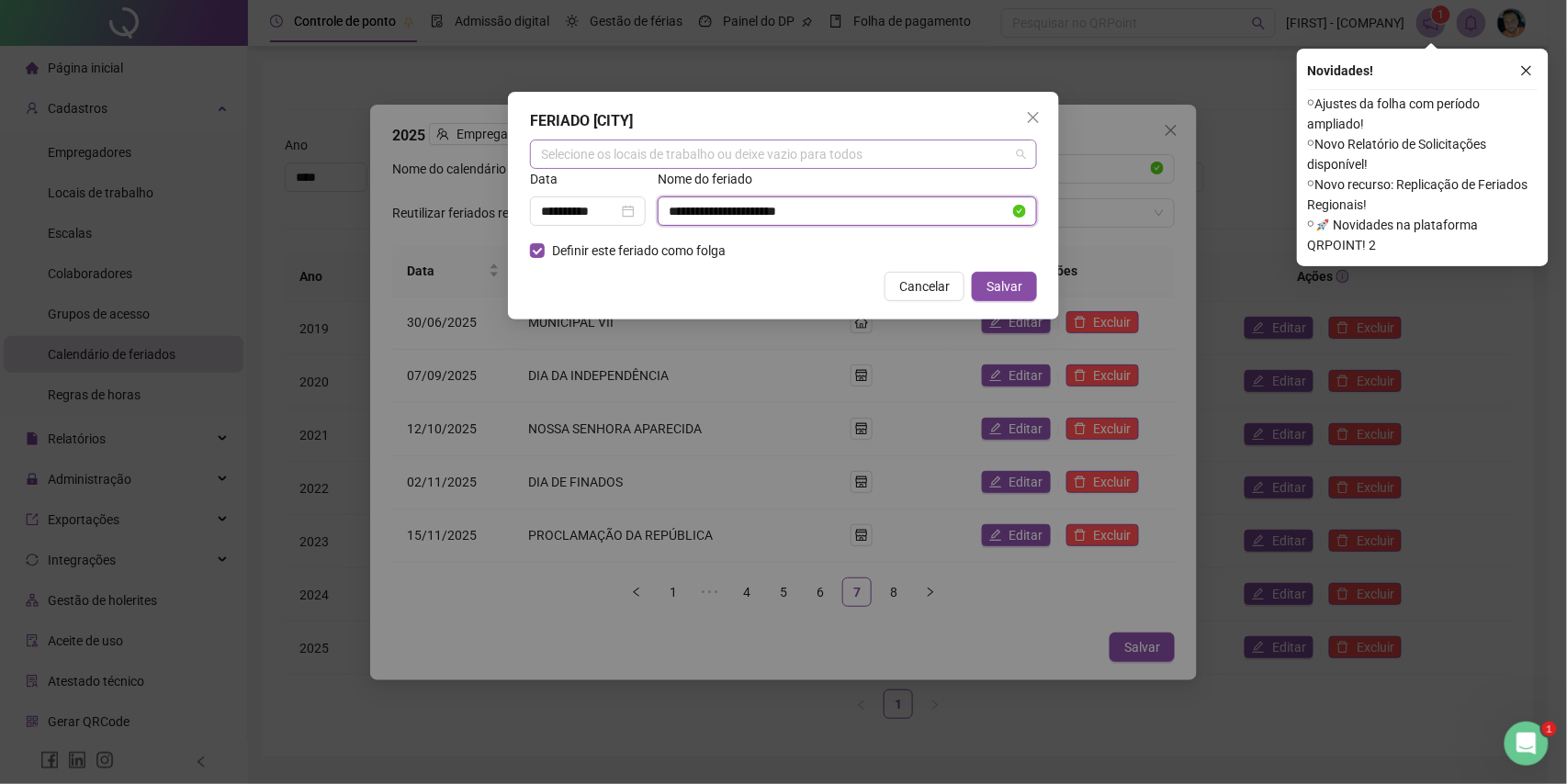 click at bounding box center (773, 154) 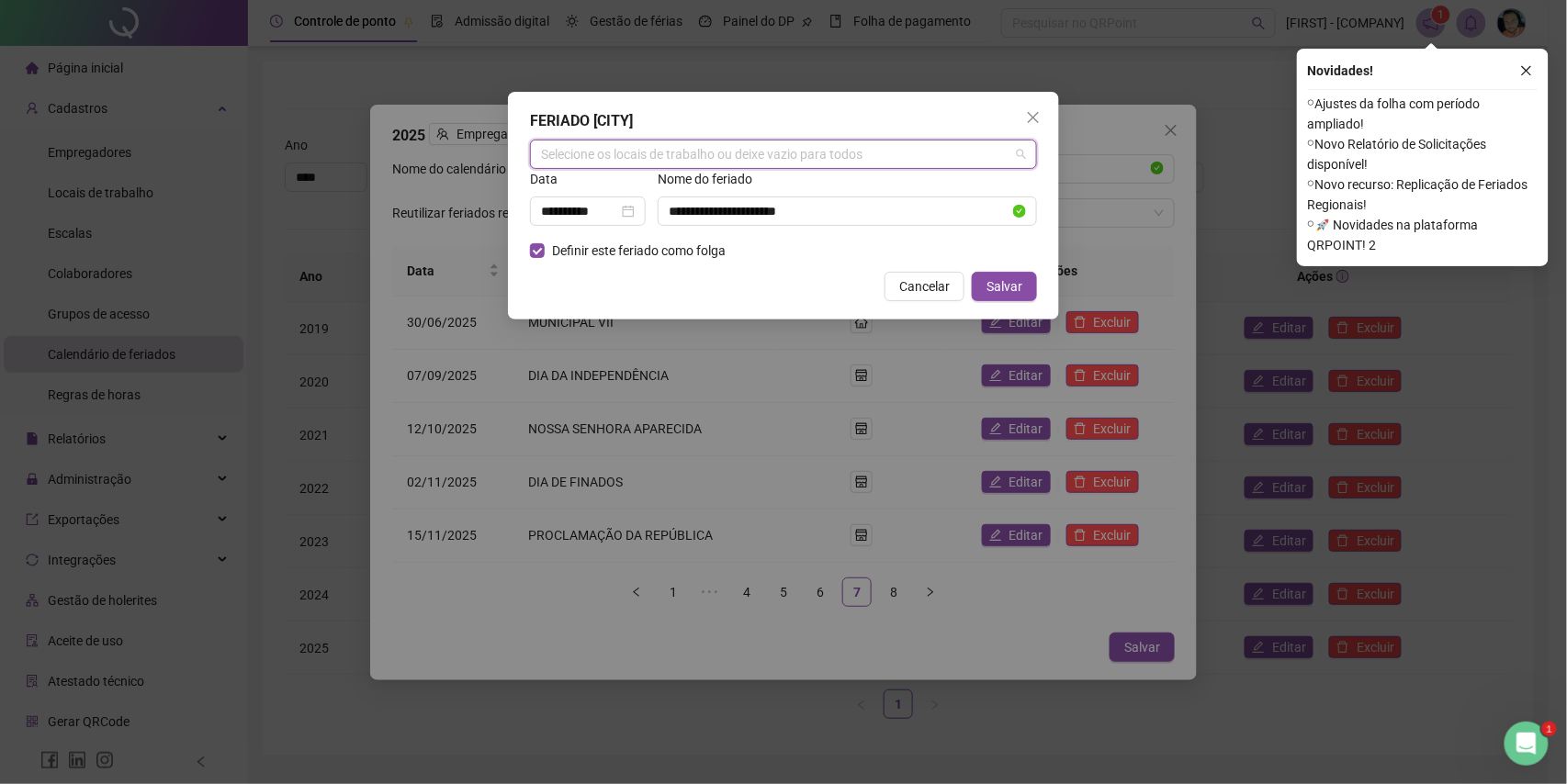 click at bounding box center [773, 154] 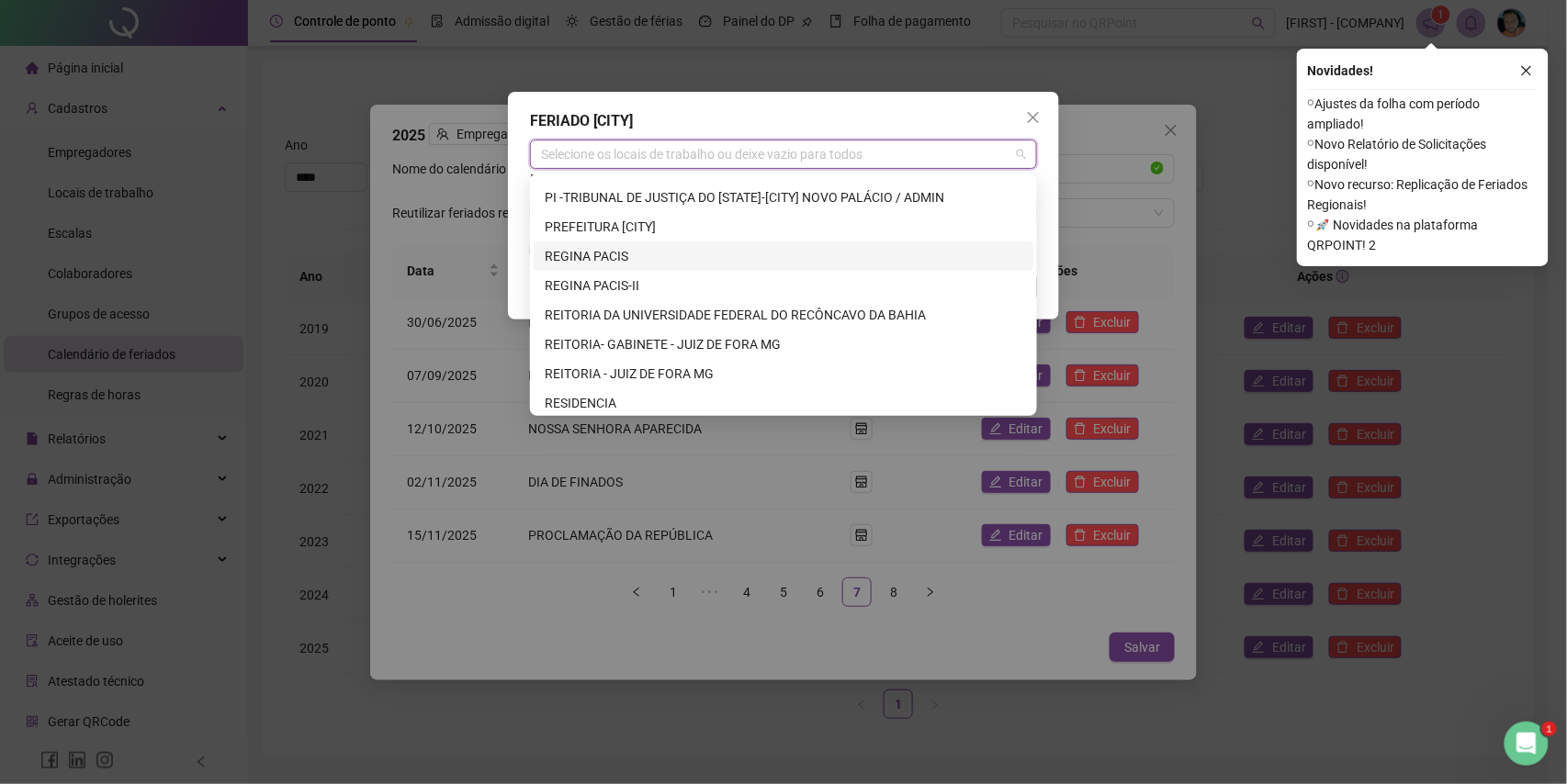 scroll, scrollTop: 5141, scrollLeft: 0, axis: vertical 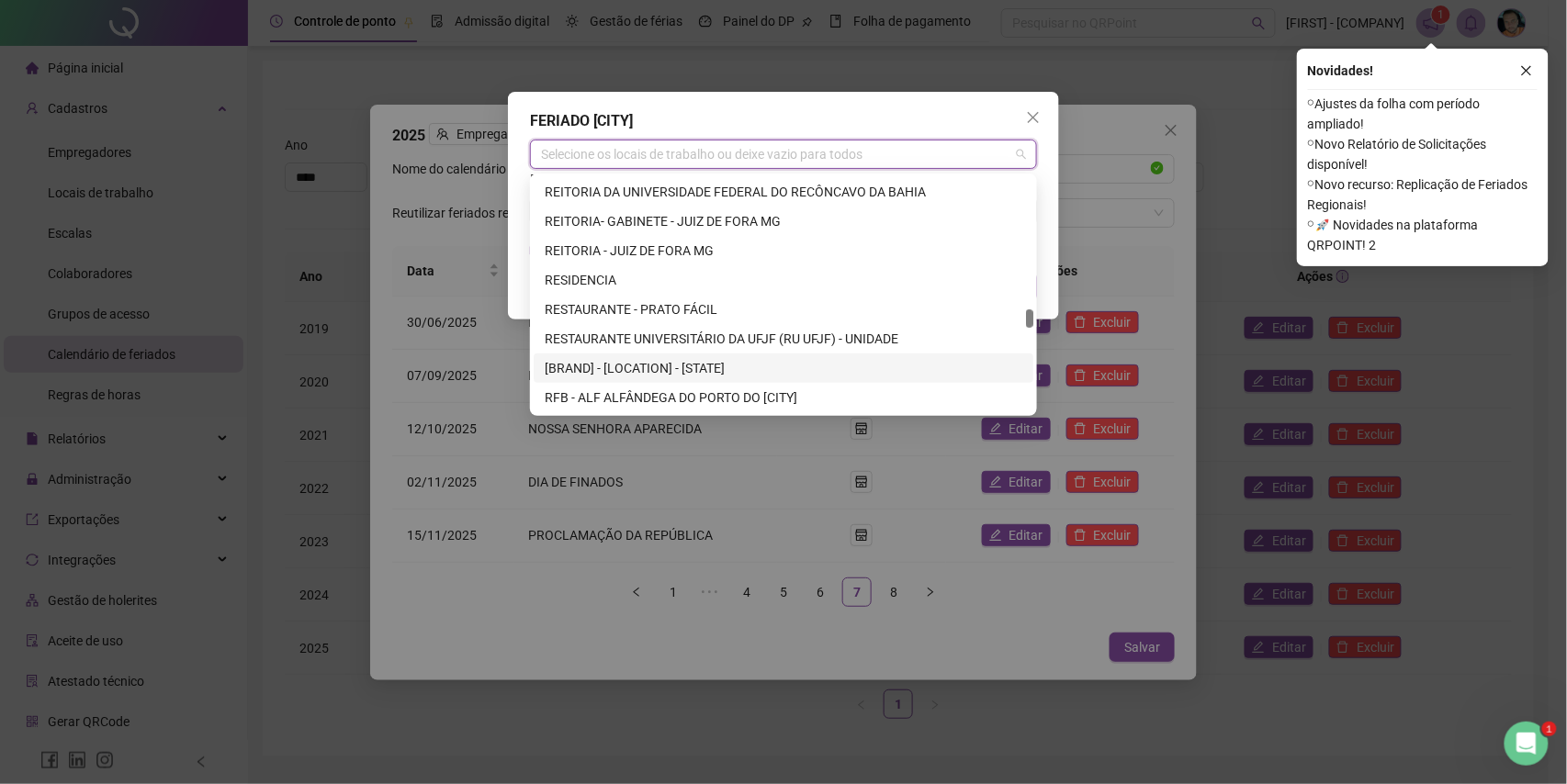 click on "[BRAND] - [LOCATION] - [STATE]" at bounding box center [784, 368] 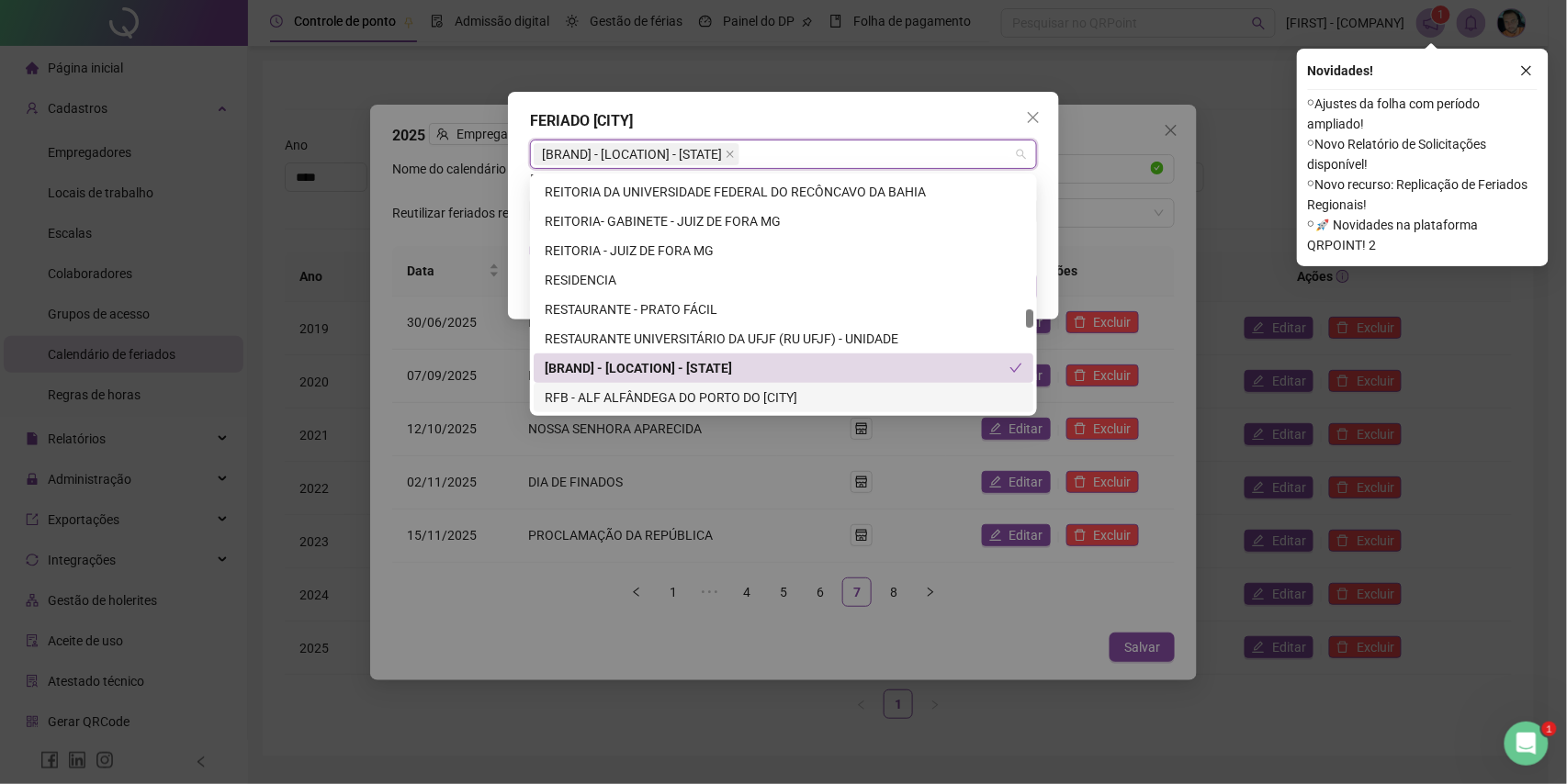 click on "RFB - ALF ALFÂNDEGA DO PORTO DO [CITY]" at bounding box center (784, 398) 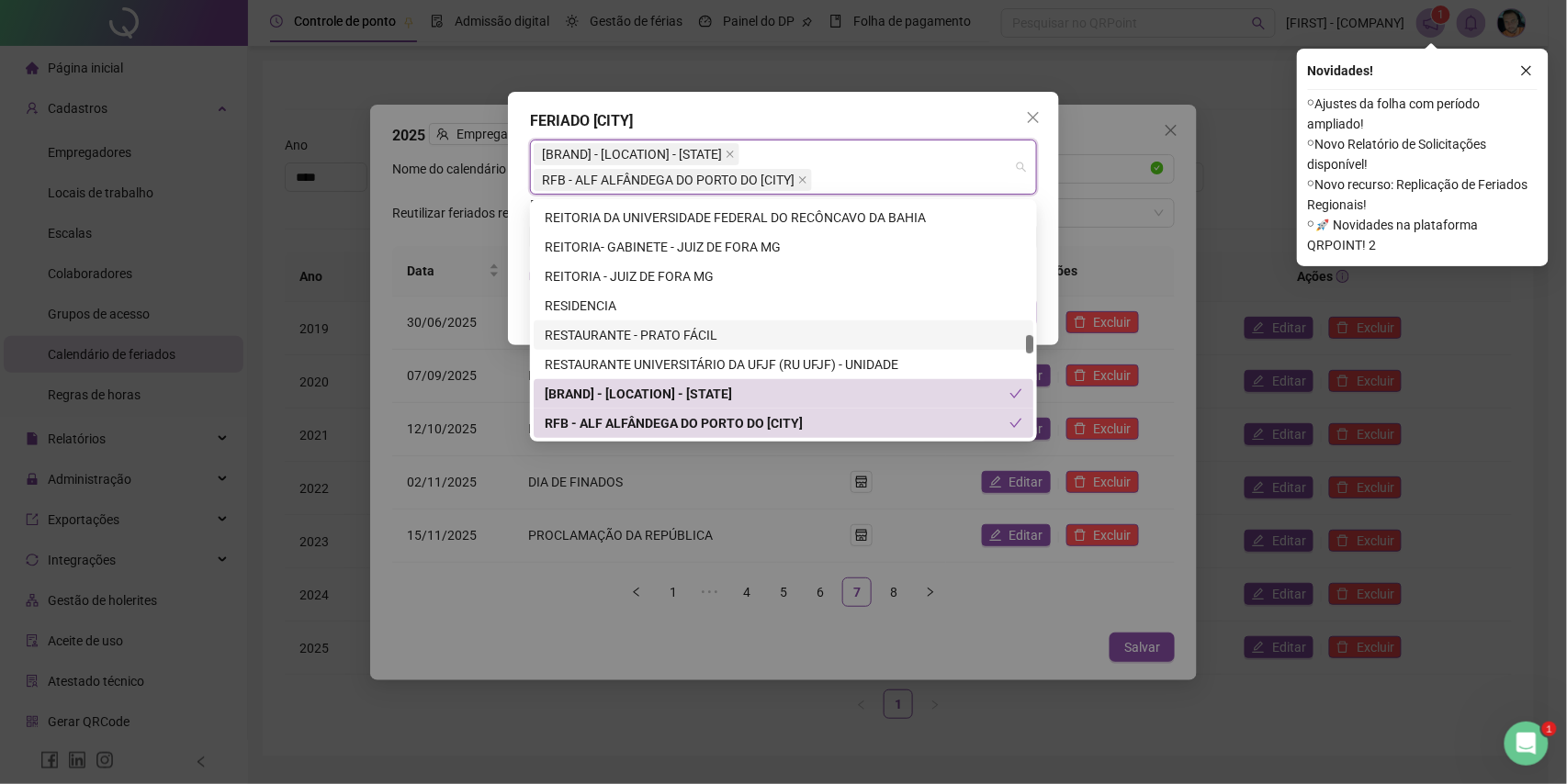 scroll, scrollTop: 5263, scrollLeft: 0, axis: vertical 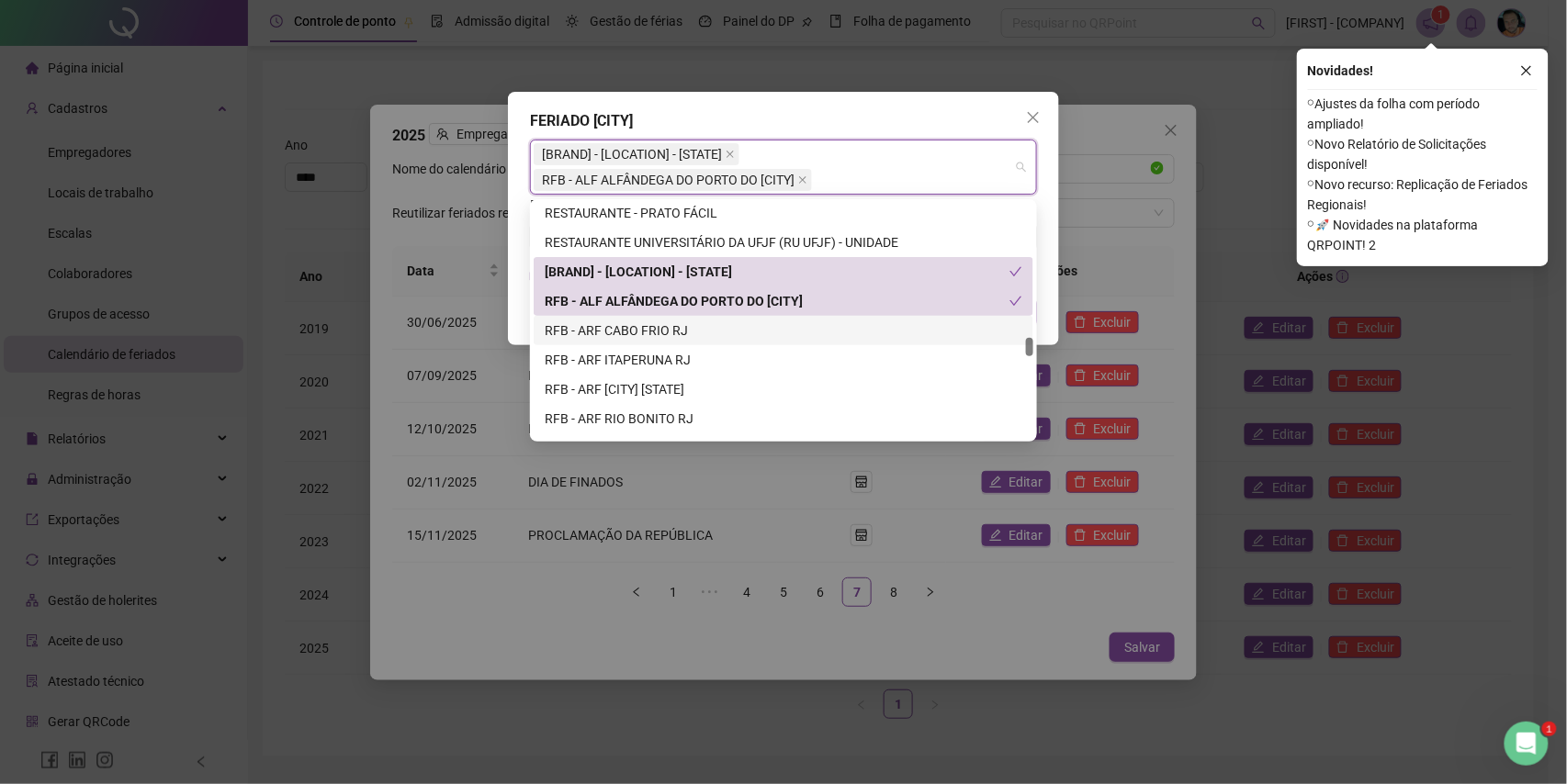 drag, startPoint x: 726, startPoint y: 332, endPoint x: 726, endPoint y: 346, distance: 14 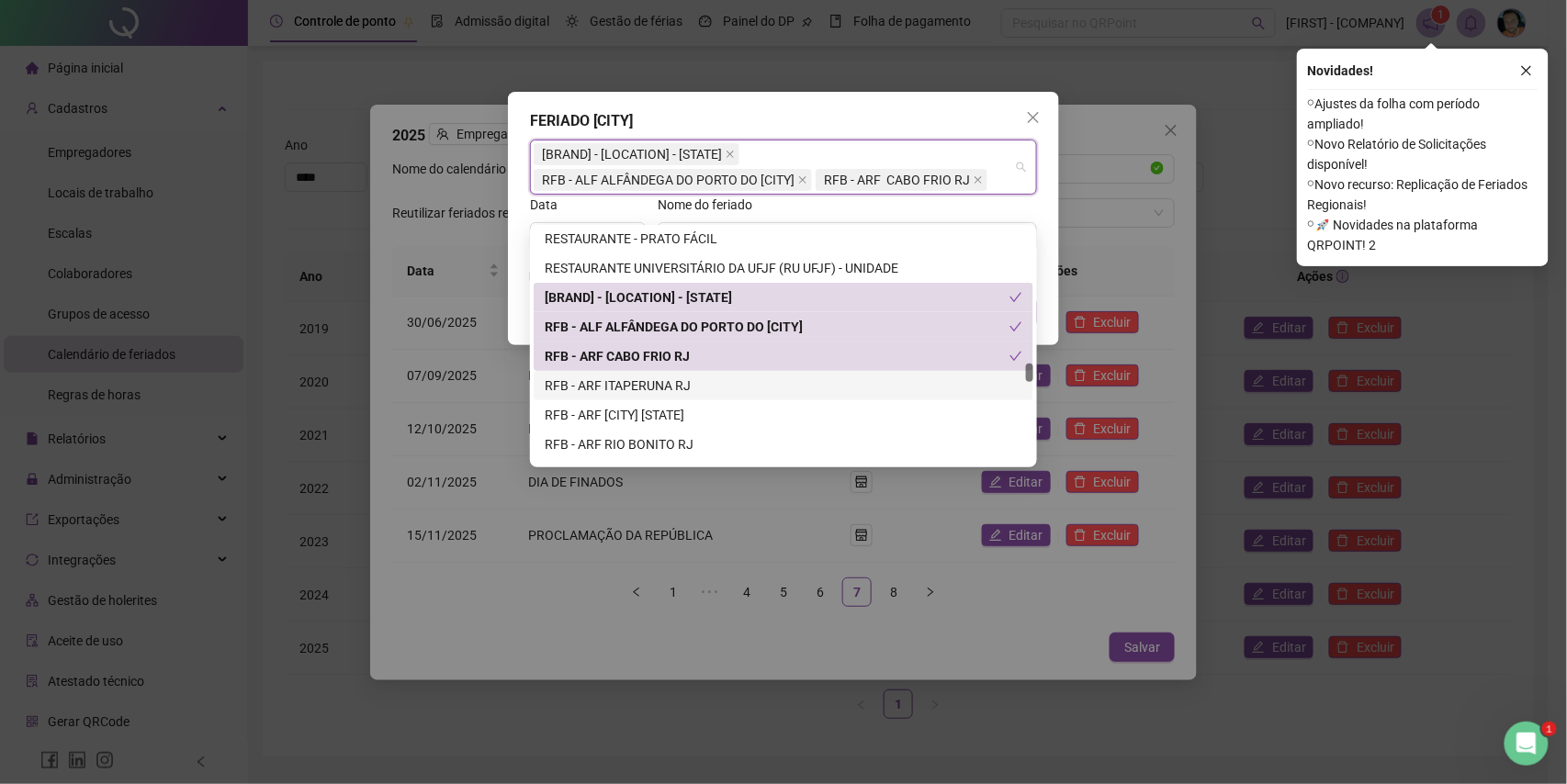 click on "RFB - ARF  ITAPERUNA  RJ" at bounding box center (784, 386) 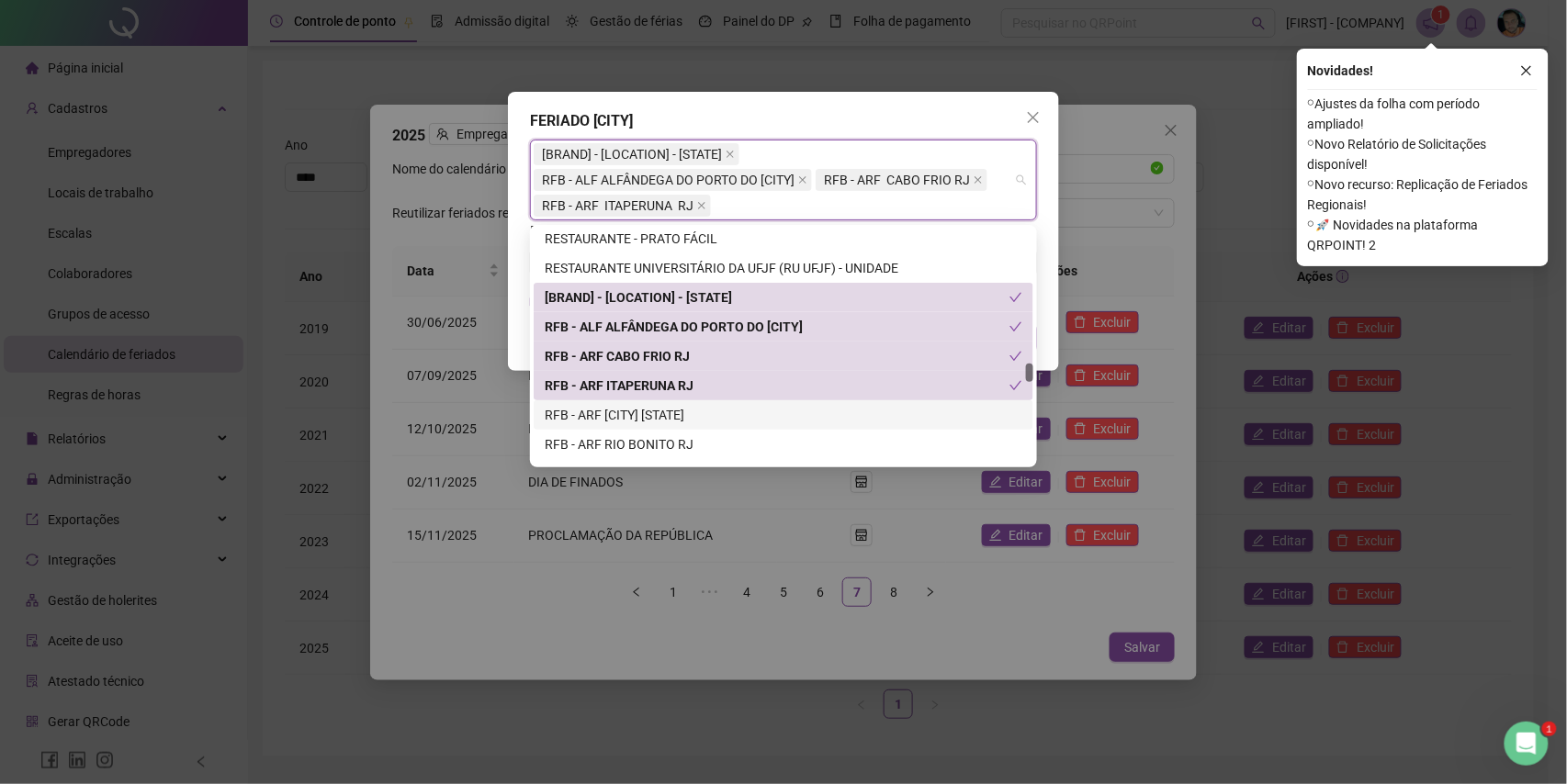 click on "RFB - ARF [CITY] [STATE]" at bounding box center [784, 415] 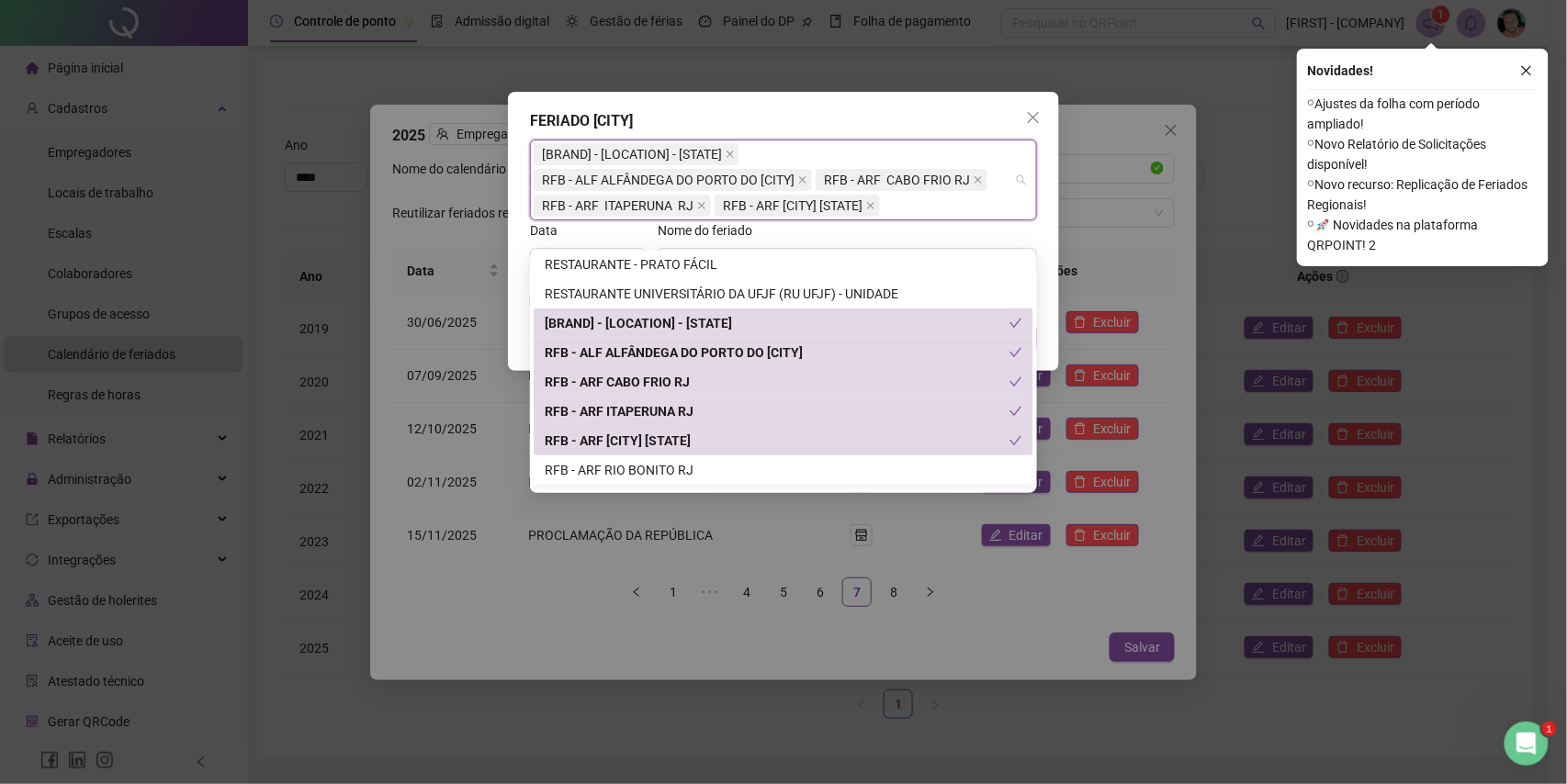 click on "RFB - ARF  SANTO ANTONIO DE PÁDUA  RJ" at bounding box center (784, 499) 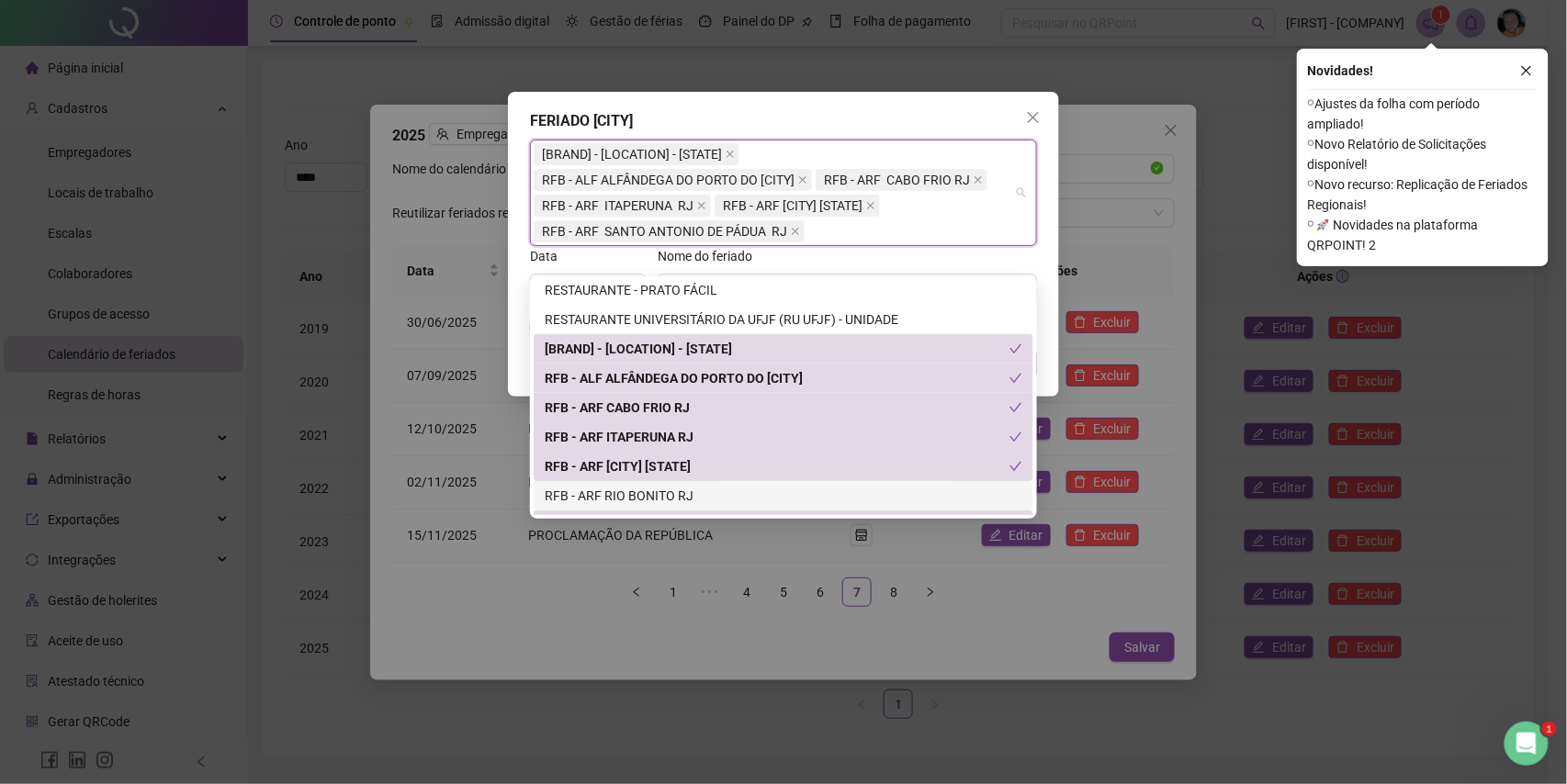 click on "RFB - ARF  RIO BONITO  RJ" at bounding box center (784, 496) 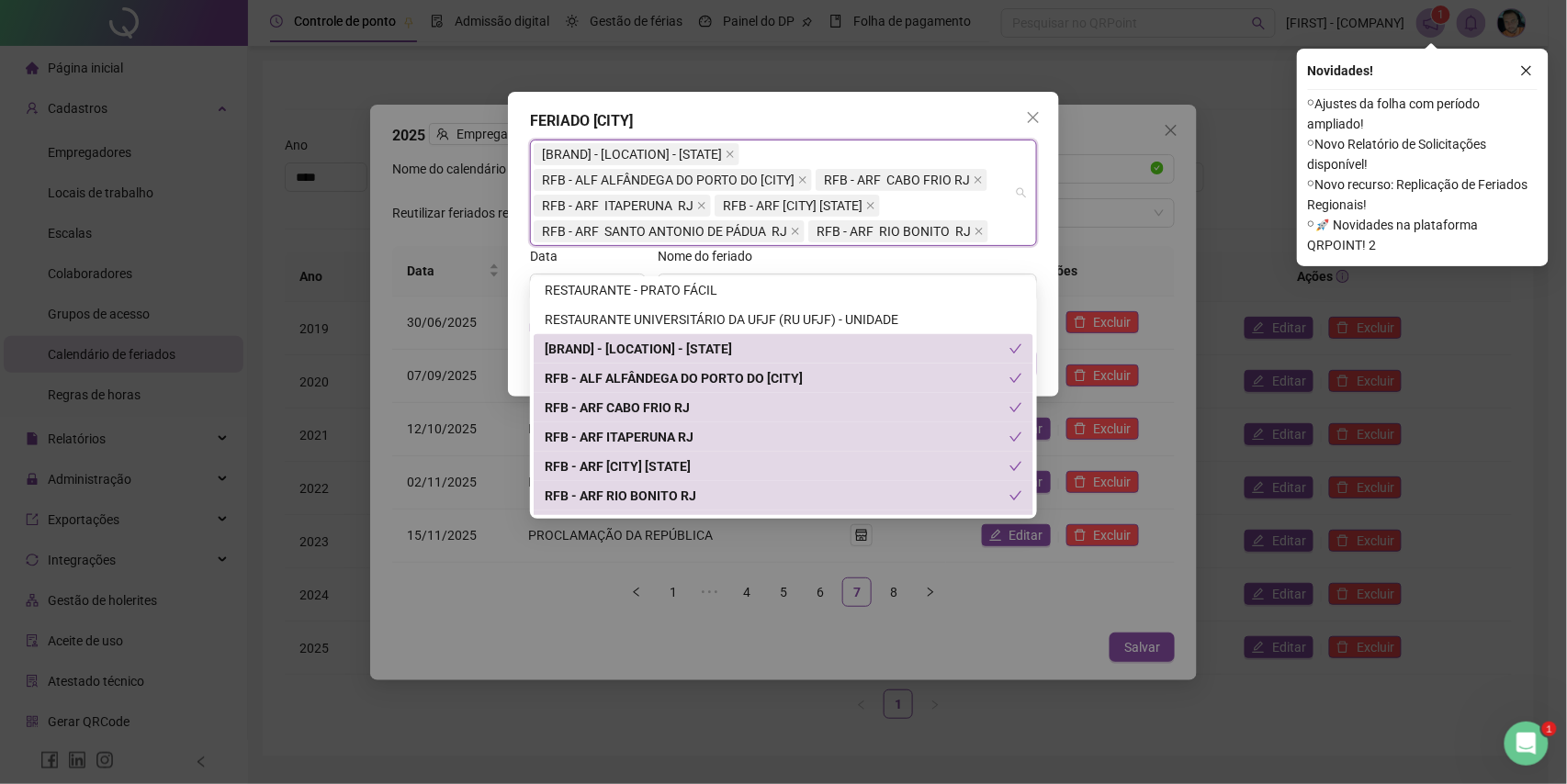 scroll, scrollTop: 5385, scrollLeft: 0, axis: vertical 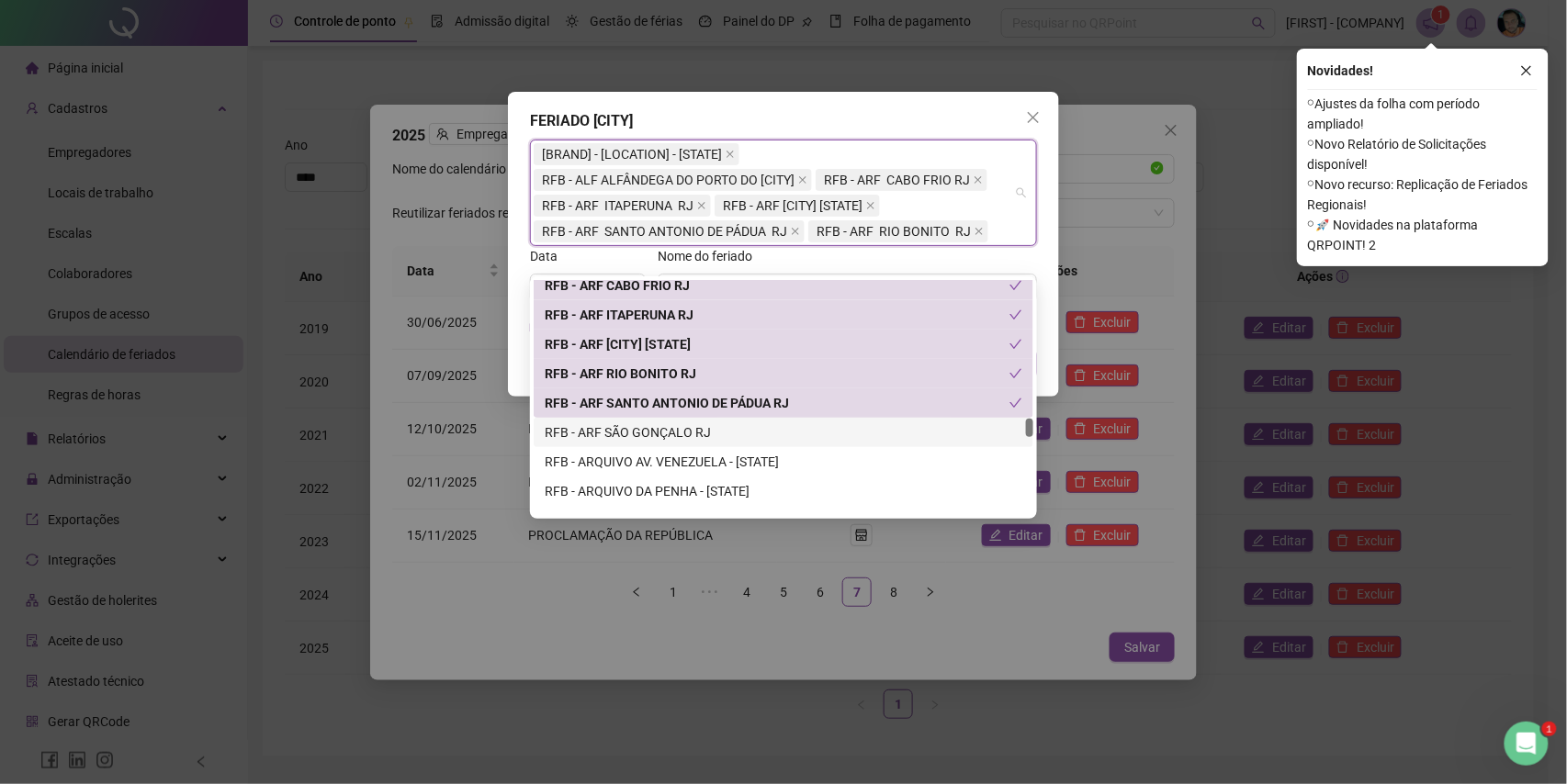 click on "RFB - ARF SÃO GONÇALO RJ" at bounding box center (784, 432) 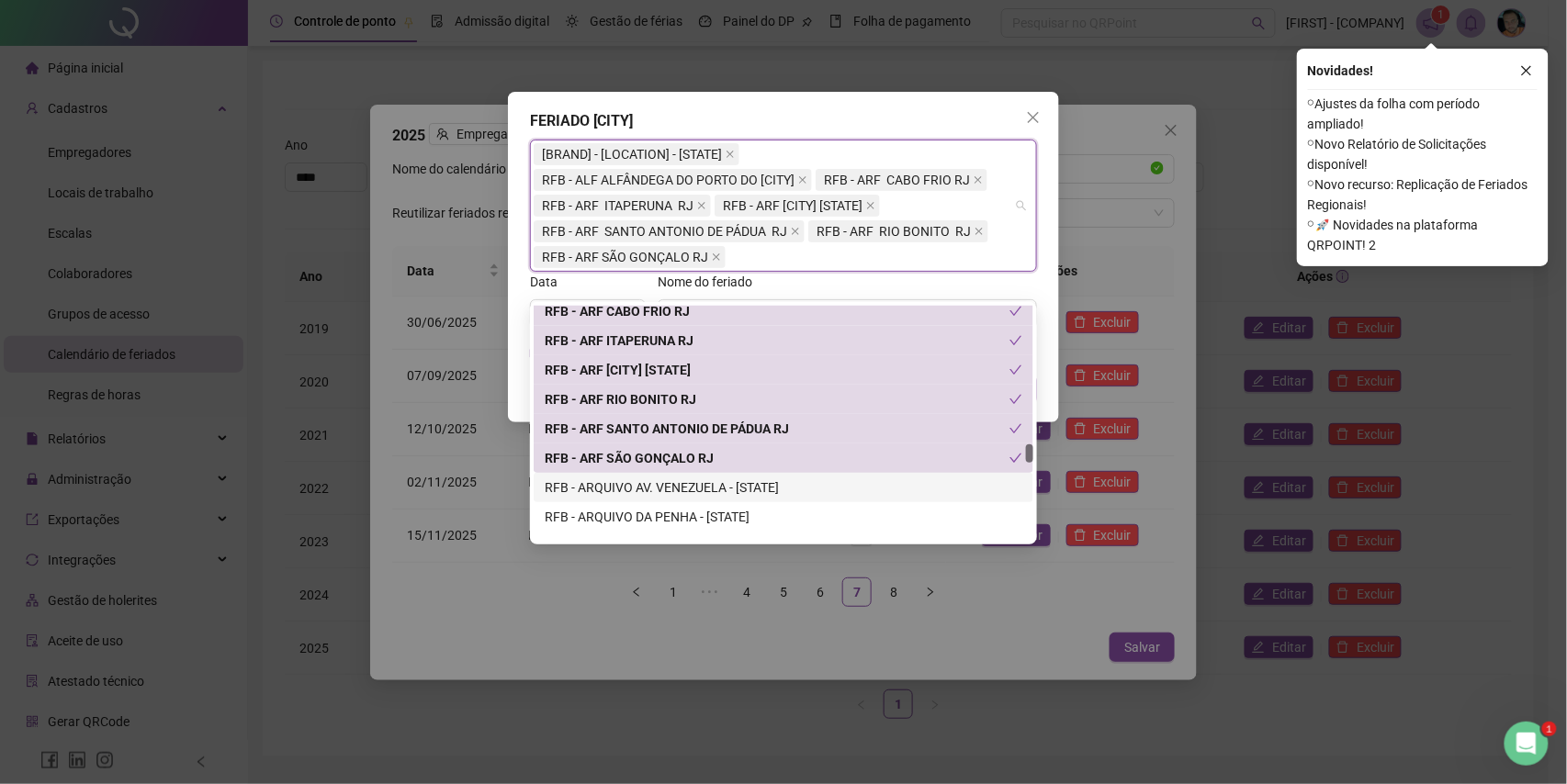 click on "RFB - ARQUIVO AV. VENEZUELA - [STATE]" at bounding box center (784, 487) 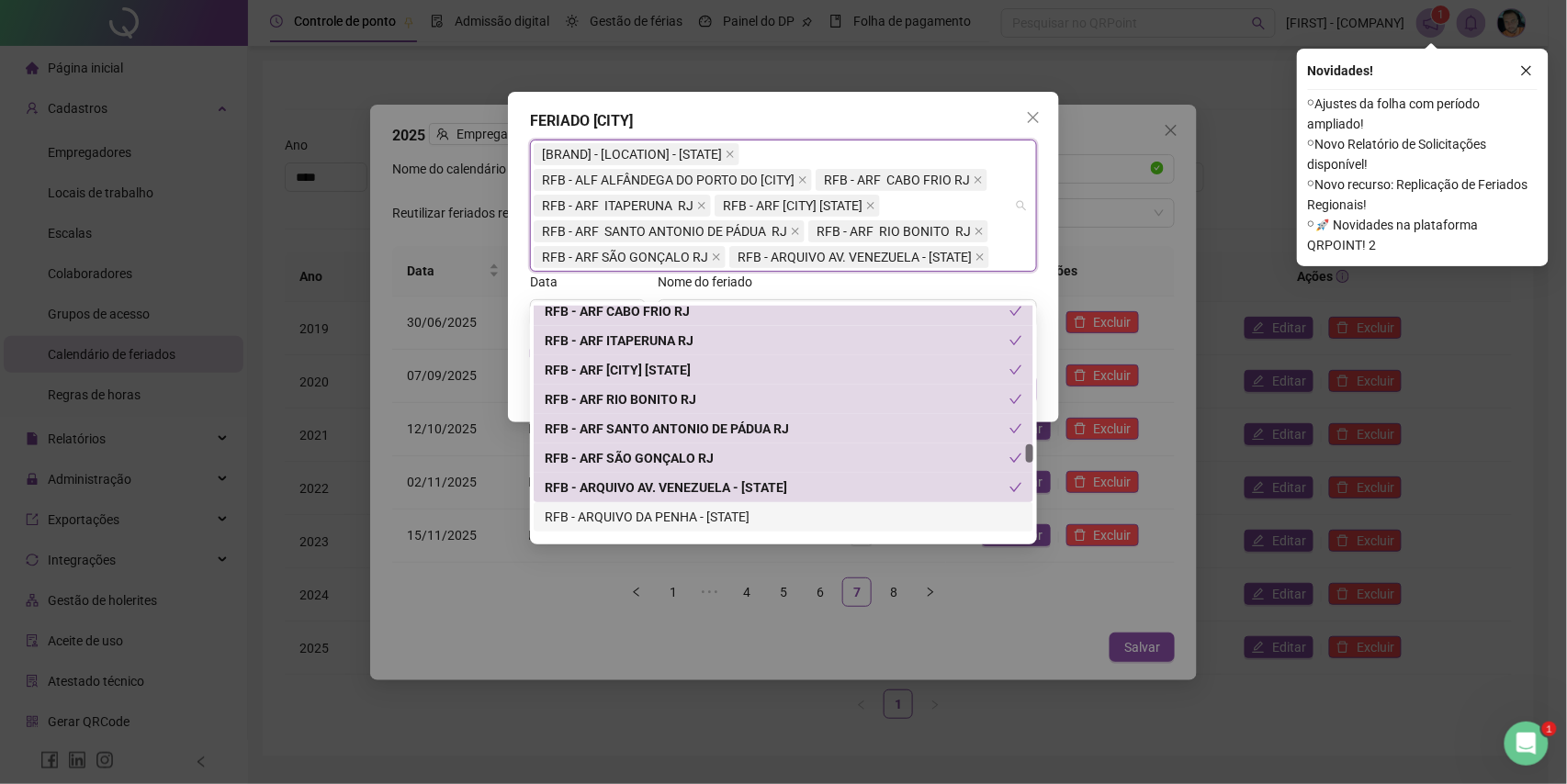 click on "RFB - ARQUIVO DA PENHA - [STATE]" at bounding box center (784, 517) 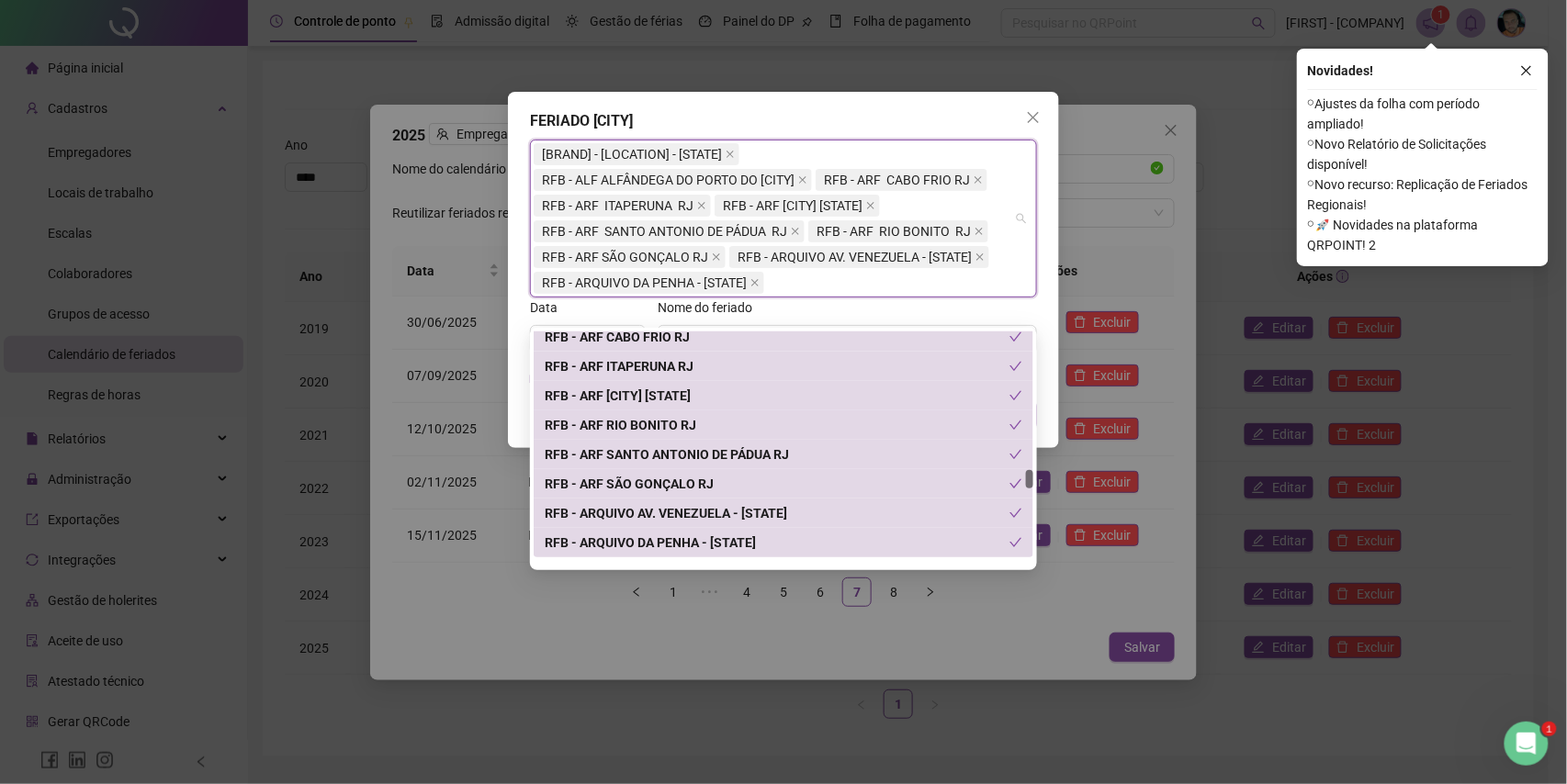 scroll, scrollTop: 5508, scrollLeft: 0, axis: vertical 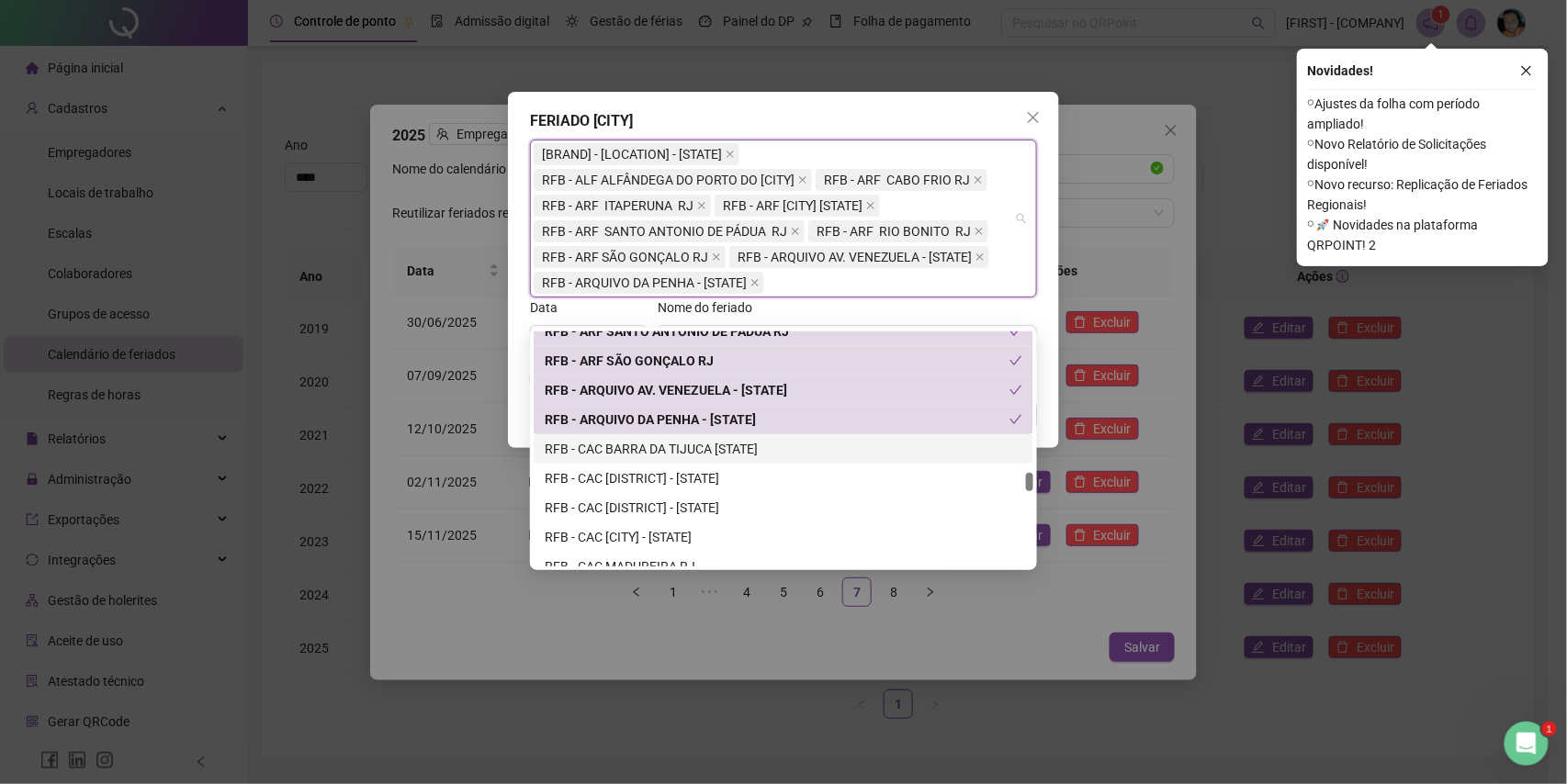 click on "RFB - CAC  BARRA DA TIJUCA  [STATE]" at bounding box center (784, 449) 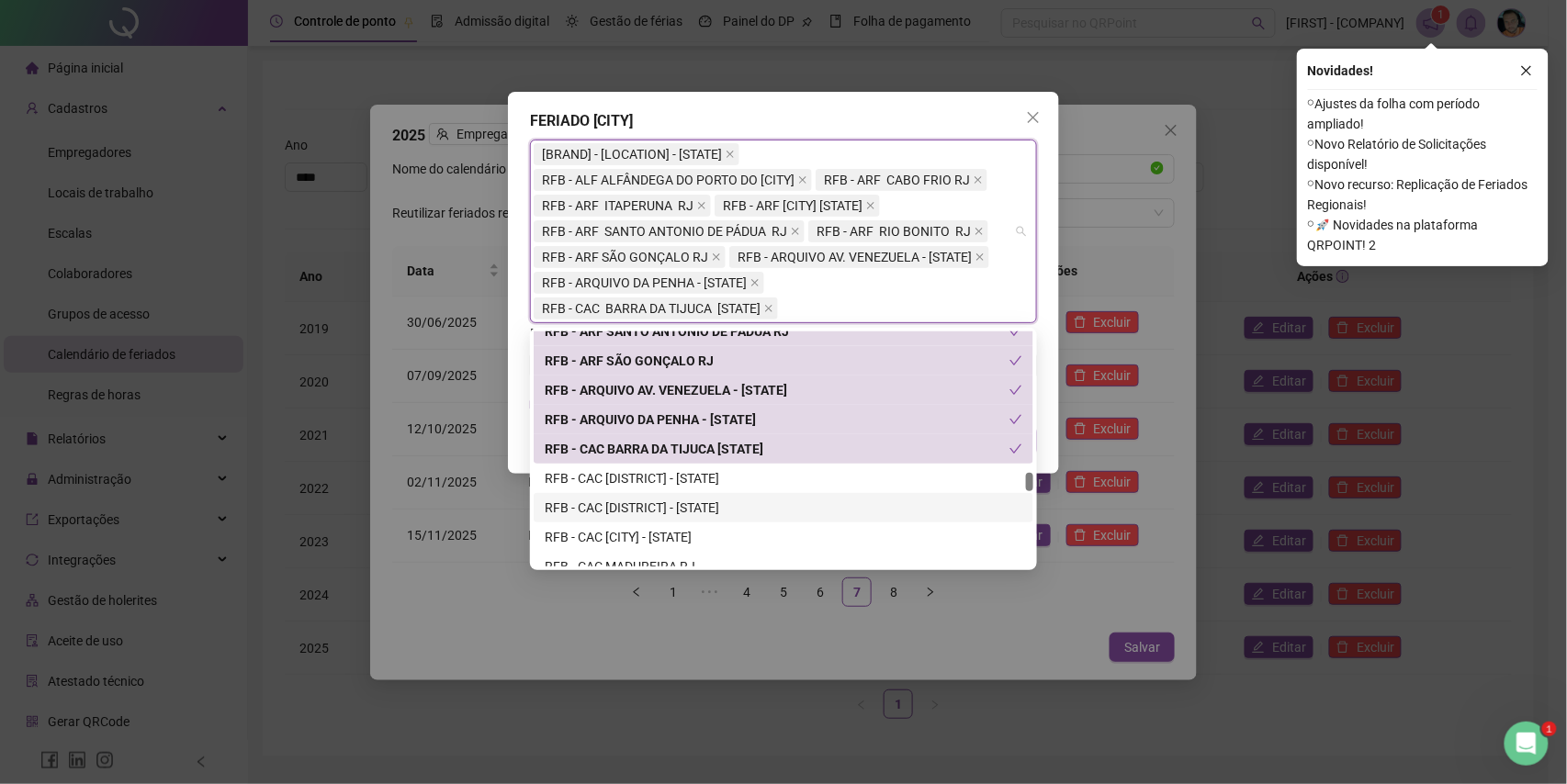 click on "RFB - CAC [DISTRICT] - [STATE]" at bounding box center [784, 508] 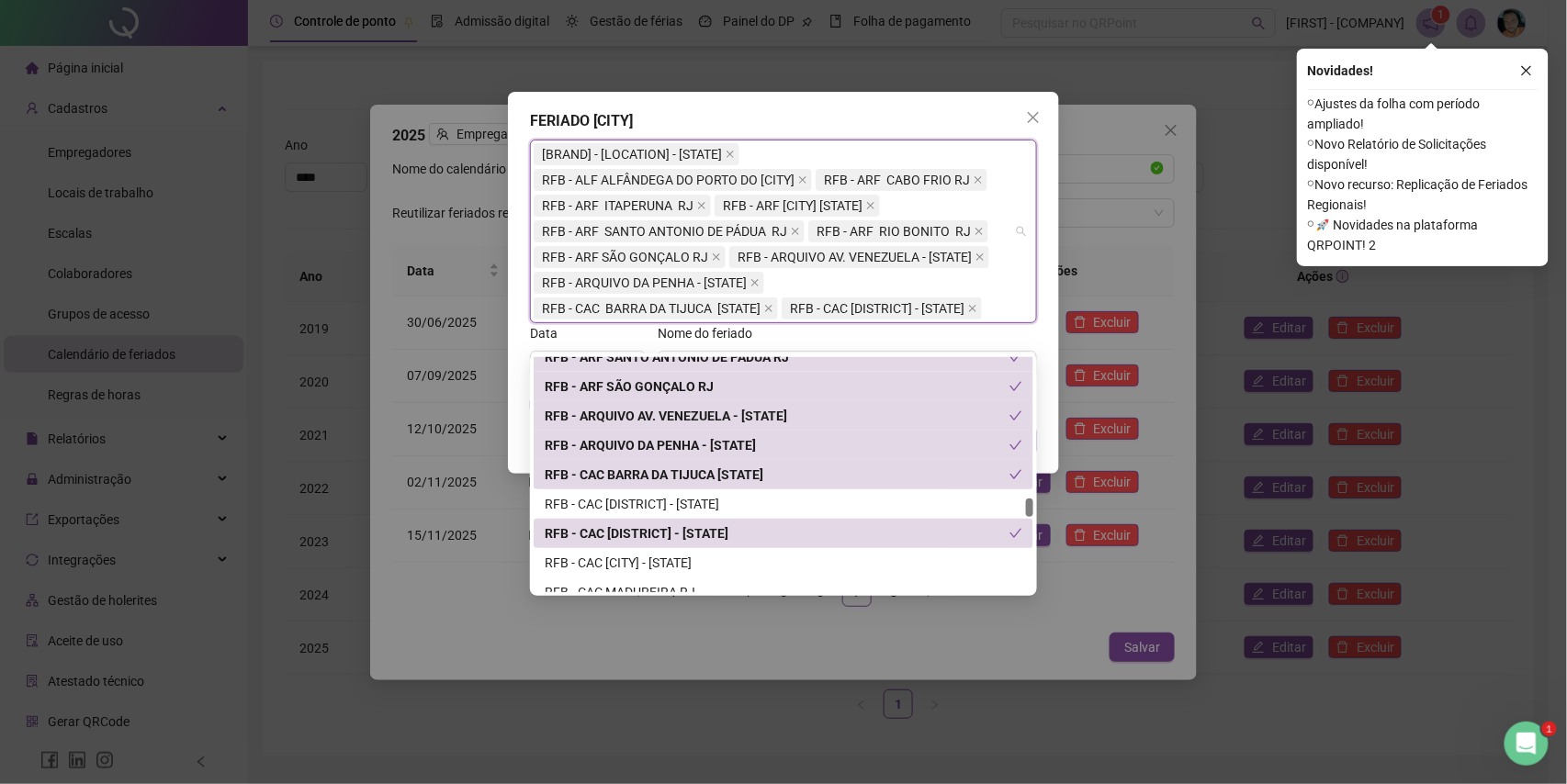 click on "RFB - CAC [DISTRICT] - [STATE]" at bounding box center [784, 504] 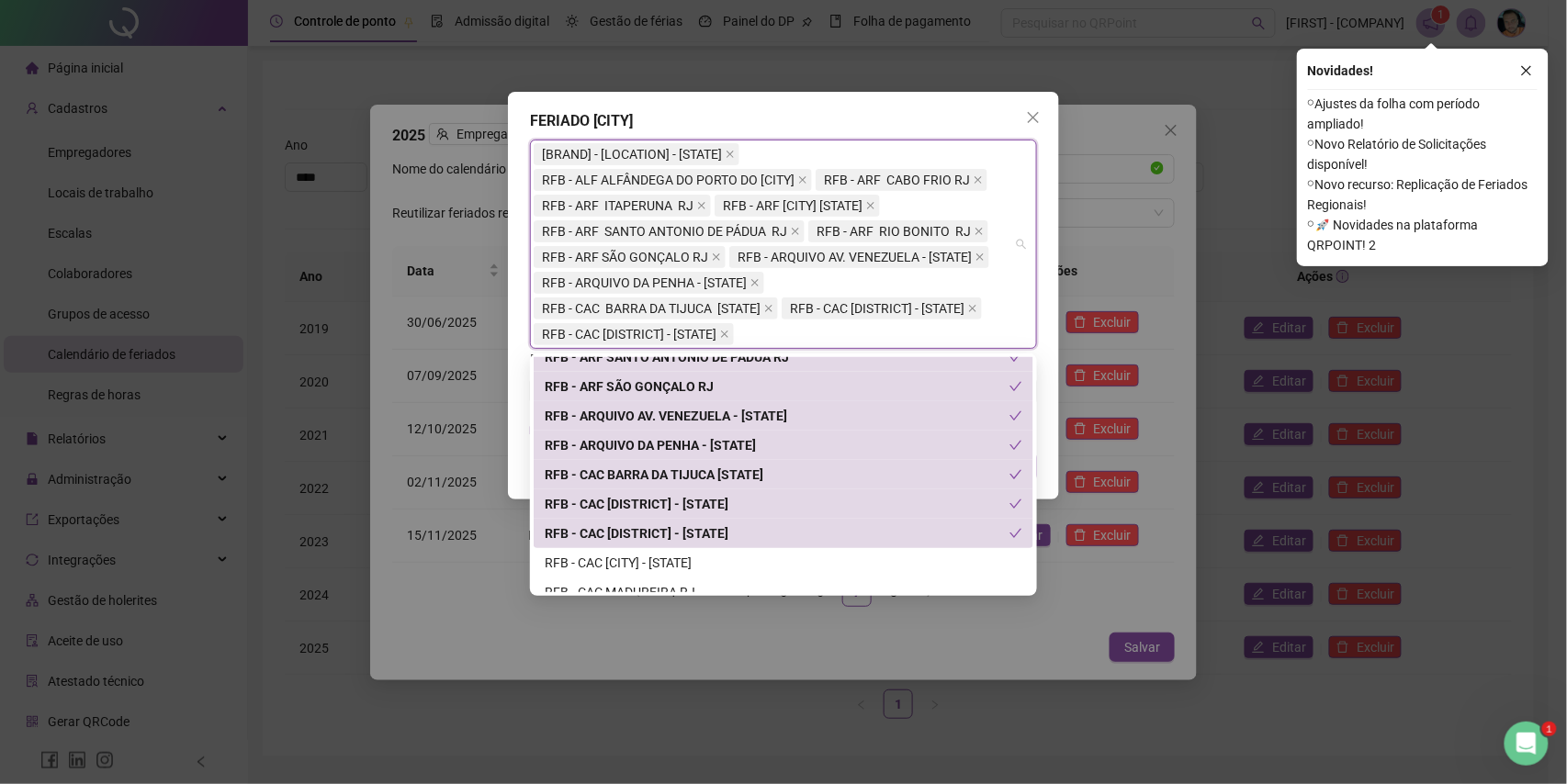 click on "RFB - CAC [DISTRICT] - [STATE]" at bounding box center (777, 533) 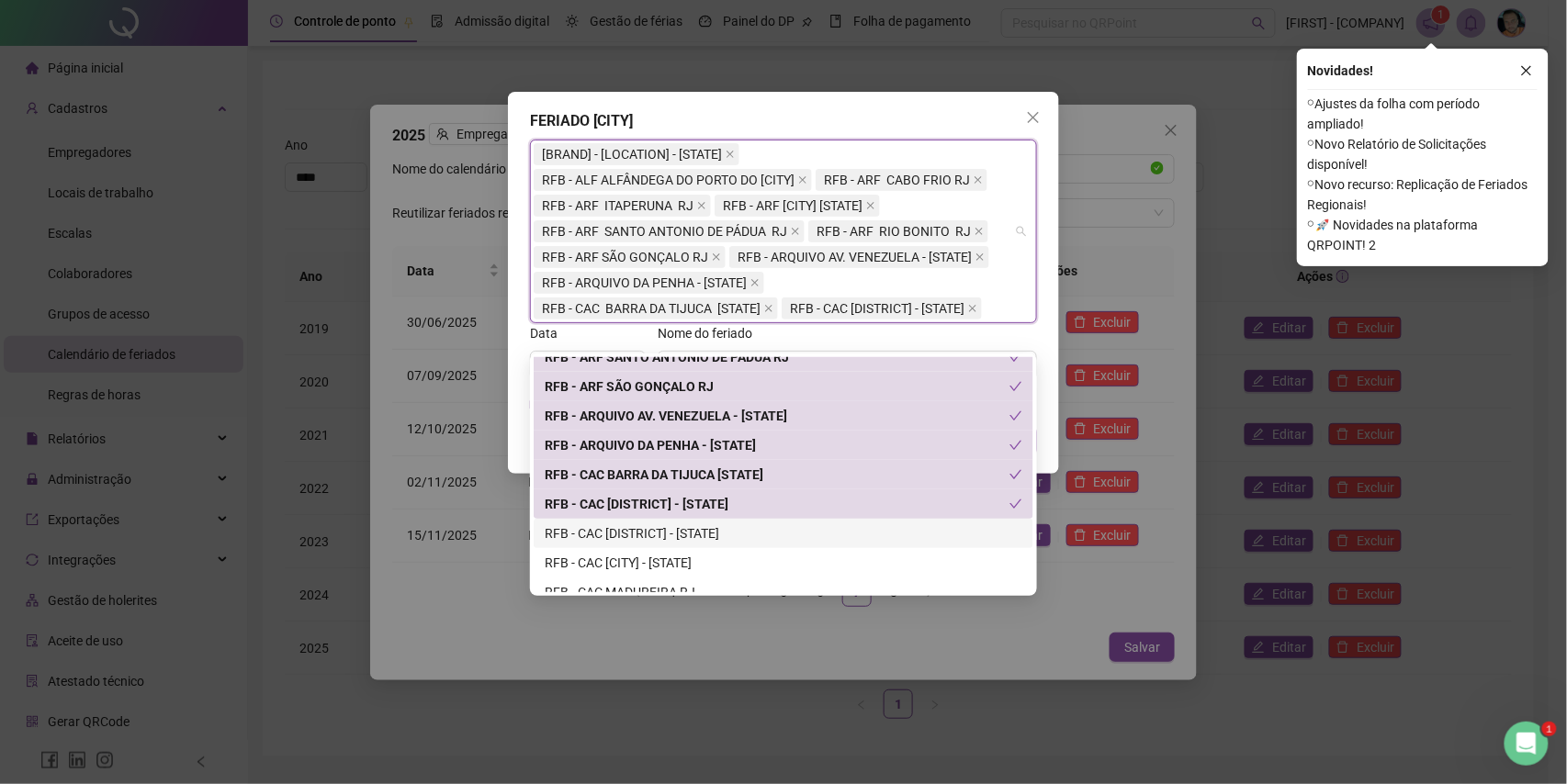 click on "RFB - CAC [DISTRICT] - [STATE]" at bounding box center (784, 533) 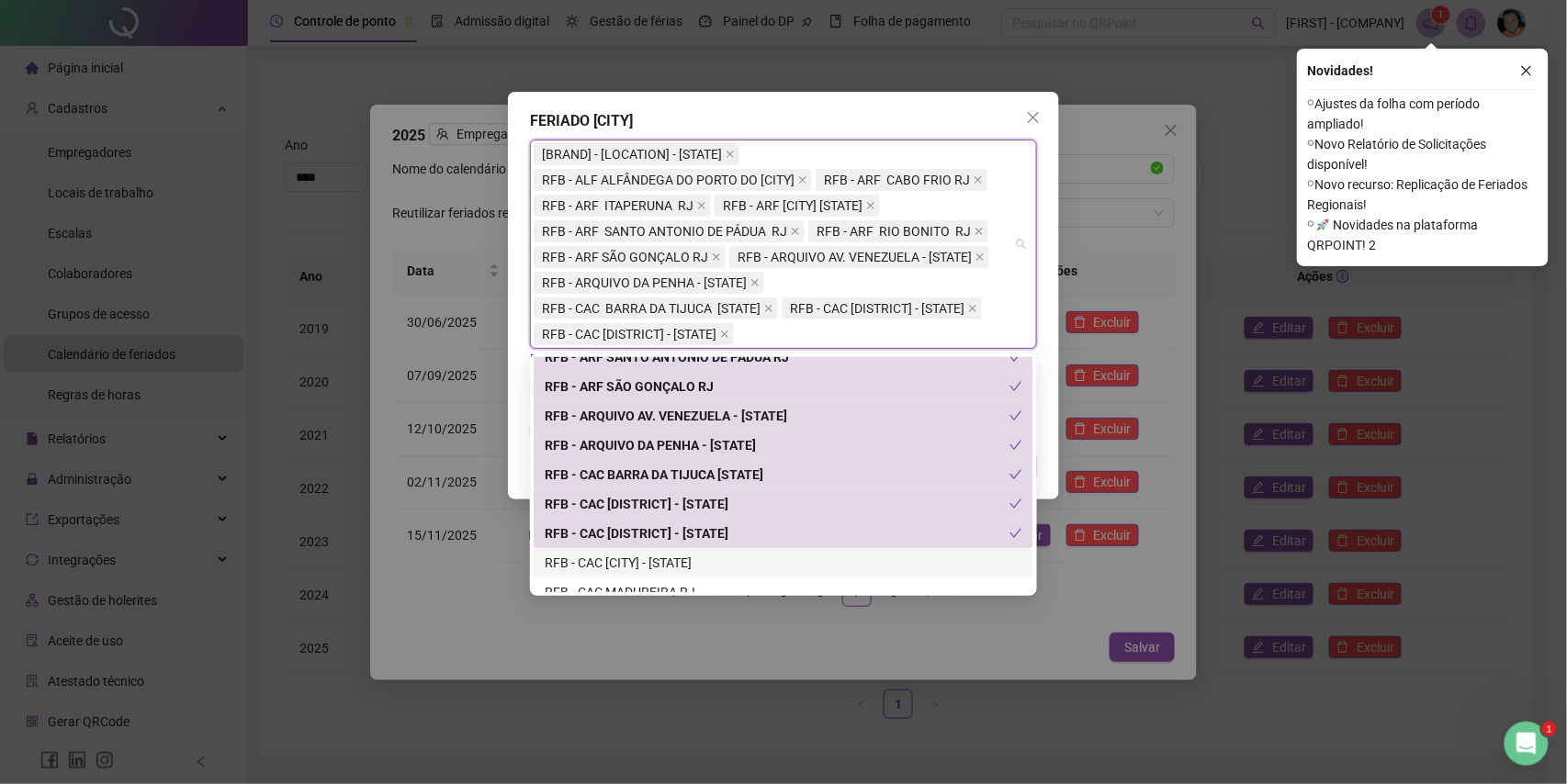 click on "RFB - CAC [CITY] - [STATE]" at bounding box center [784, 563] 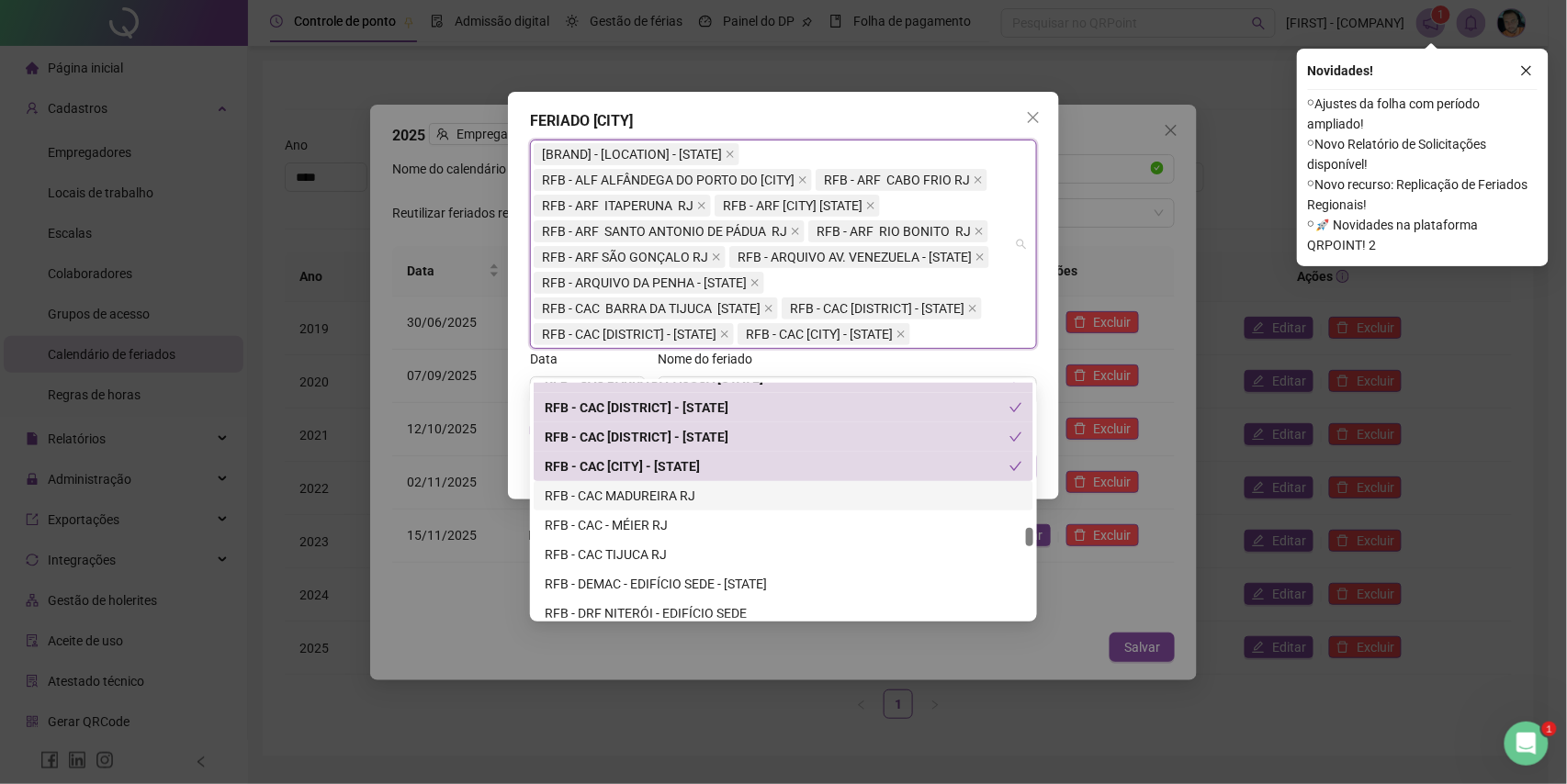 scroll, scrollTop: 5752, scrollLeft: 0, axis: vertical 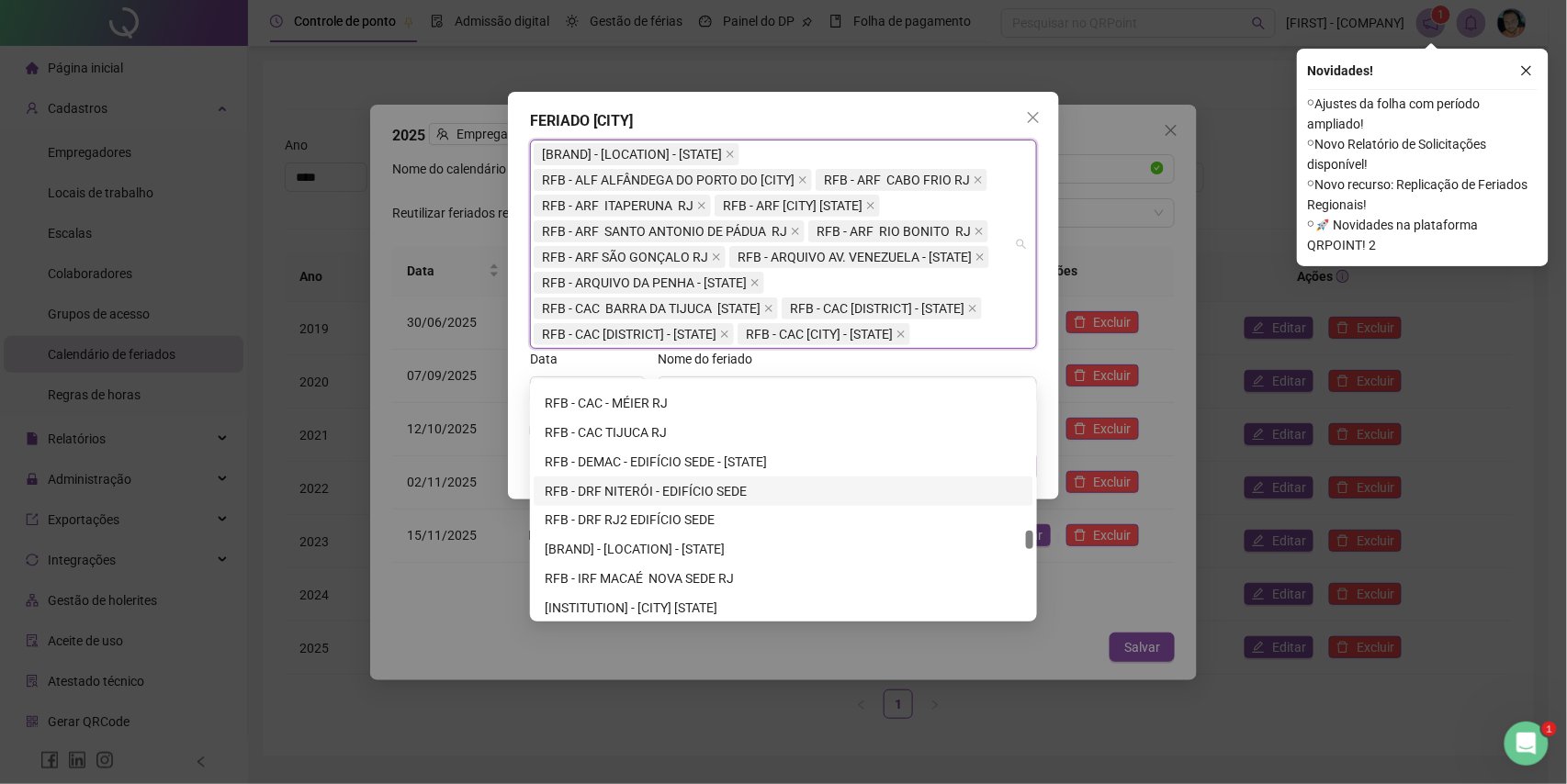 click on "RFB - DRF  NITERÓI - EDIFÍCIO SEDE" at bounding box center [784, 491] 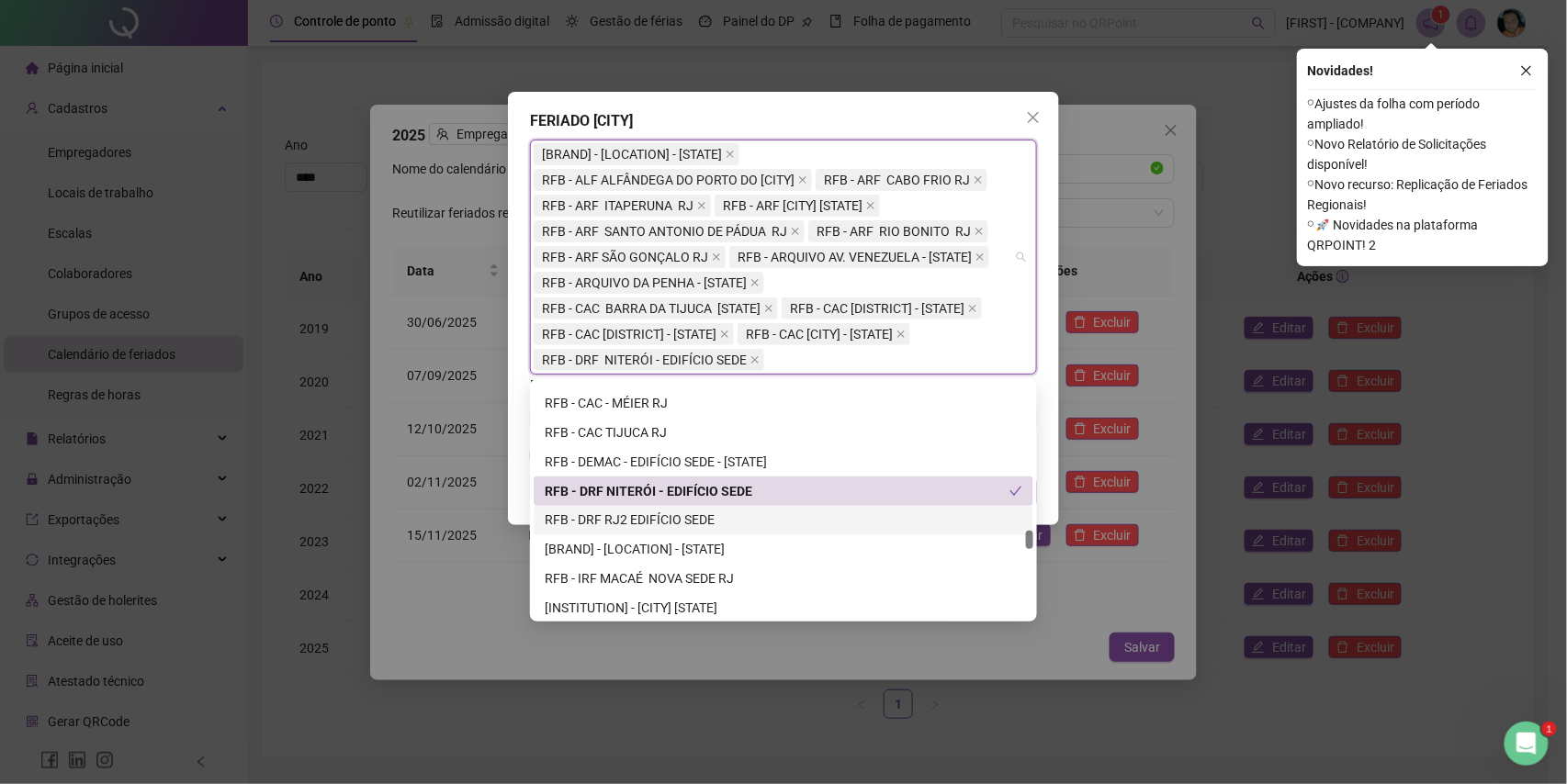 click on "RFB - DRF  RJ2  EDIFÍCIO SEDE" at bounding box center (784, 521) 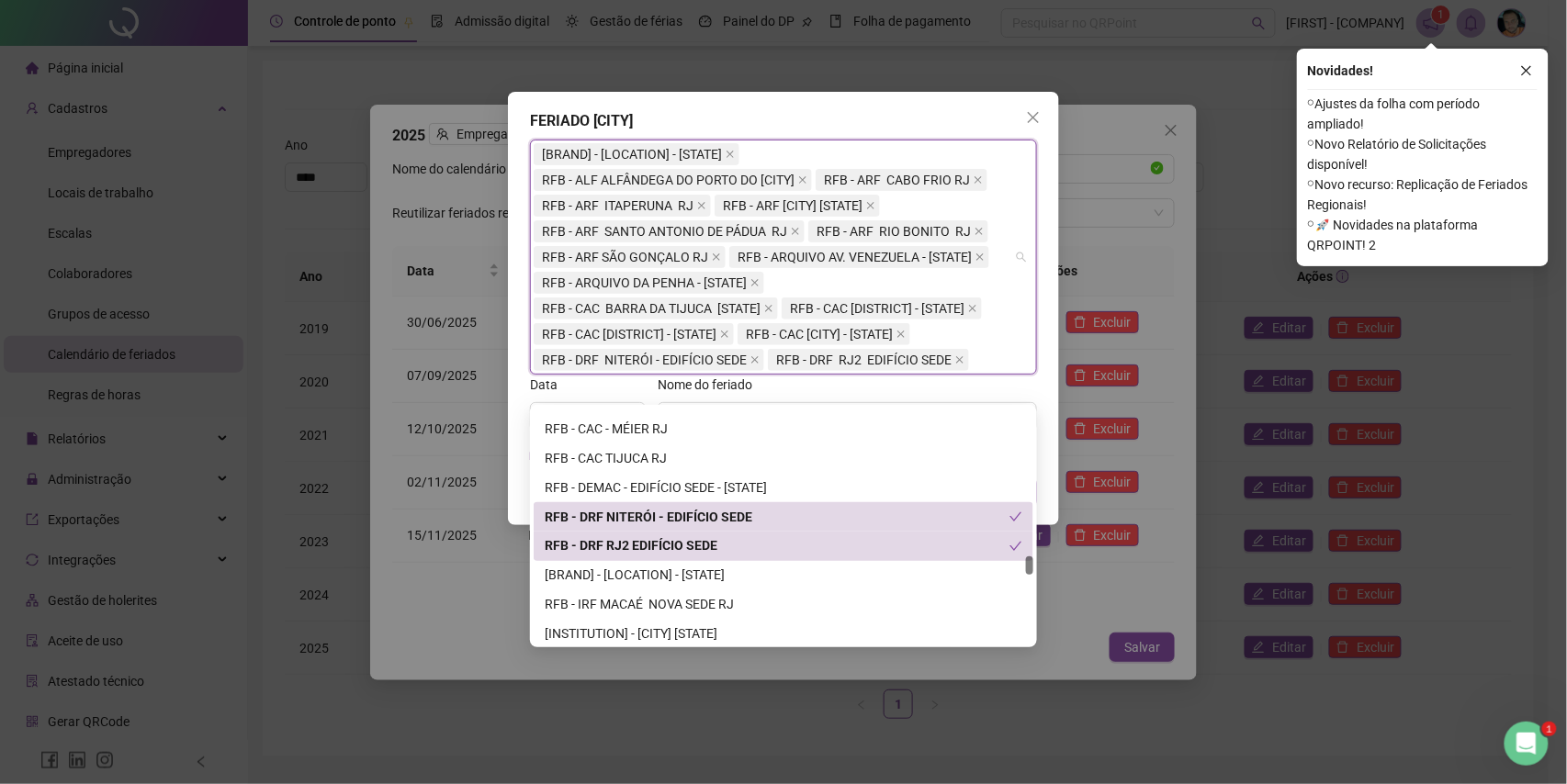 click on "RFB - DRF  NITERÓI - EDIFÍCIO SEDE" at bounding box center [784, 517] 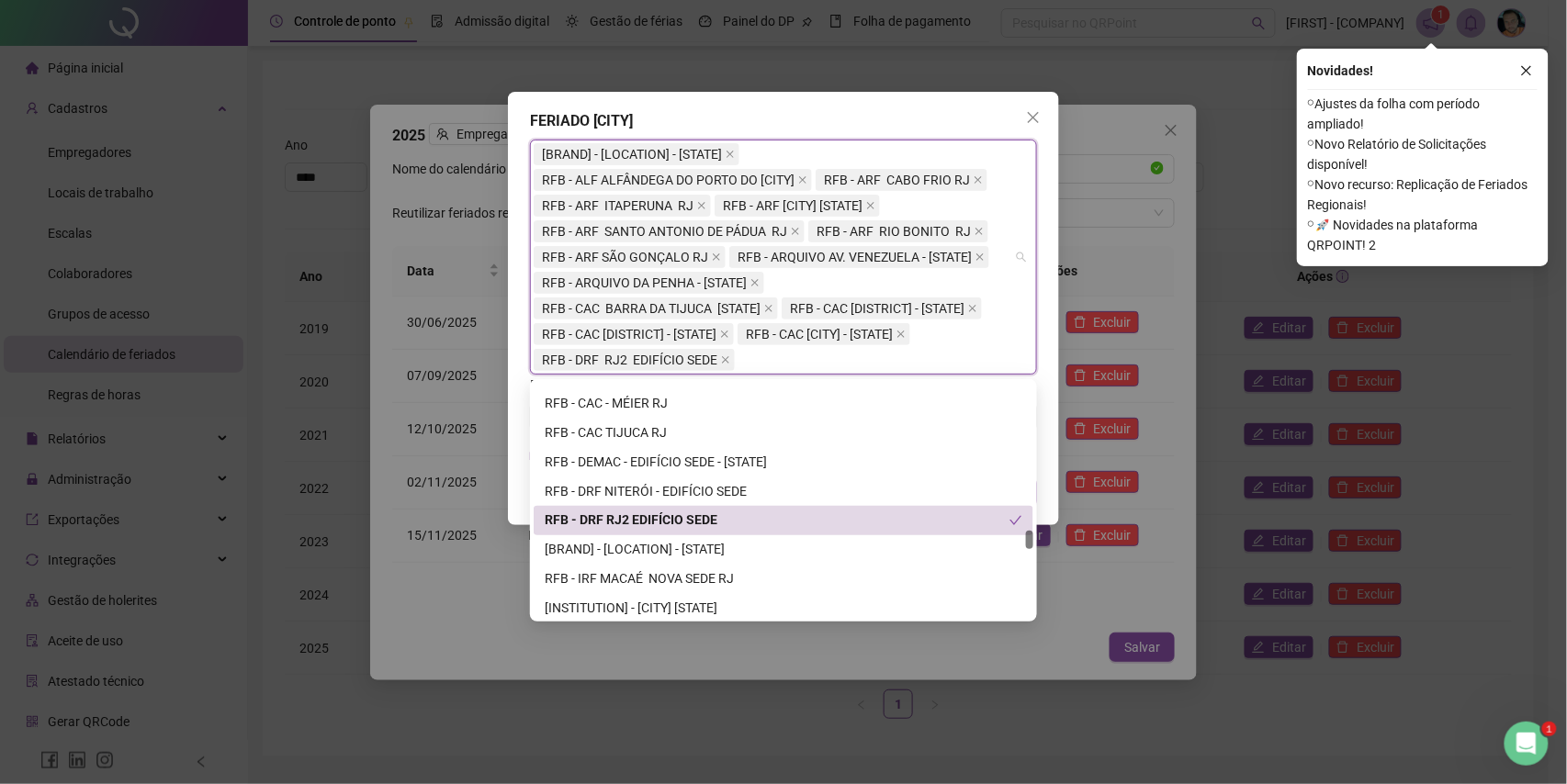 click on "RFB - DRF  RJ2  EDIFÍCIO SEDE" at bounding box center (777, 521) 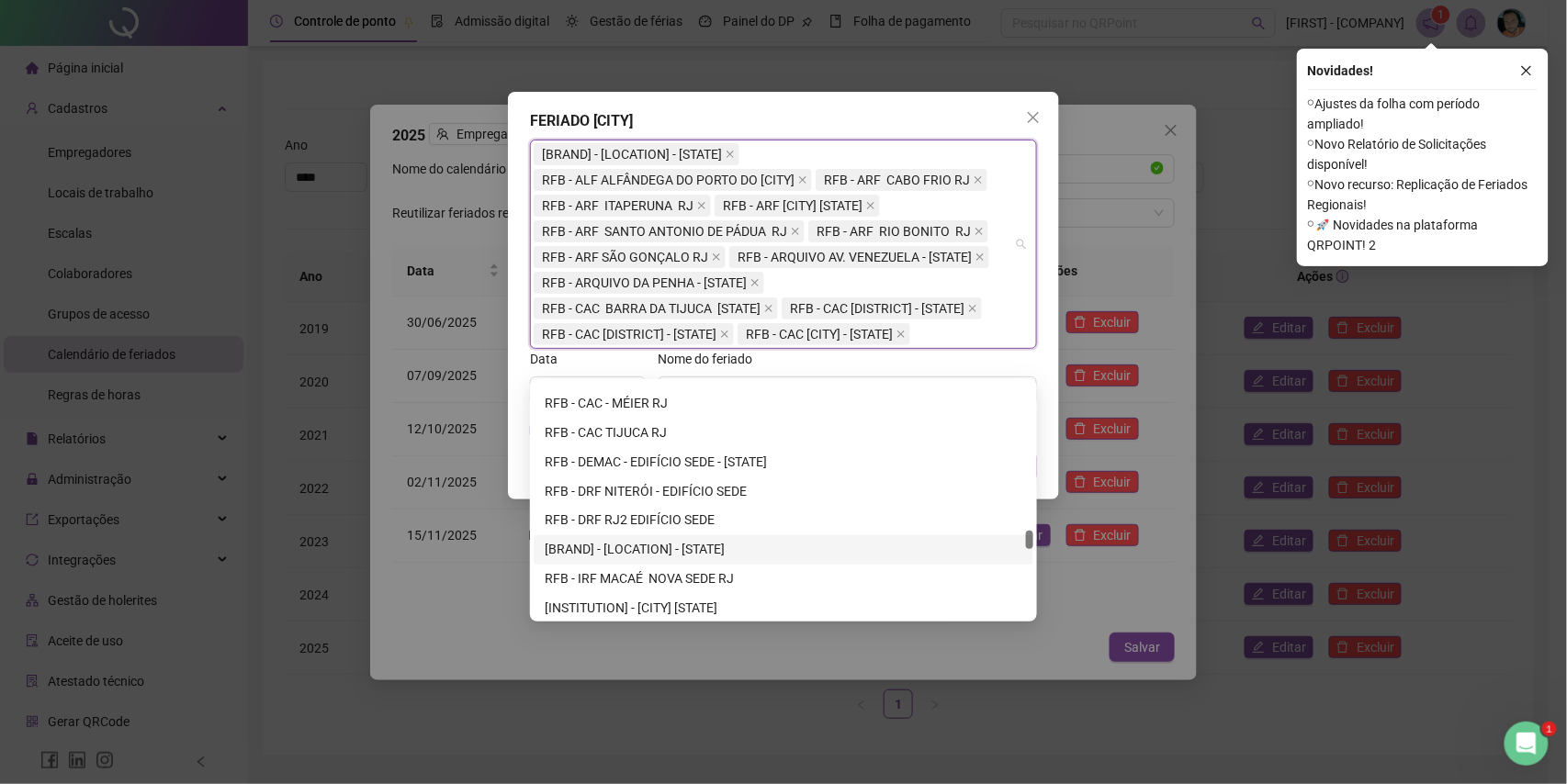 click on "[BRAND] - [LOCATION] - [STATE]" at bounding box center [784, 550] 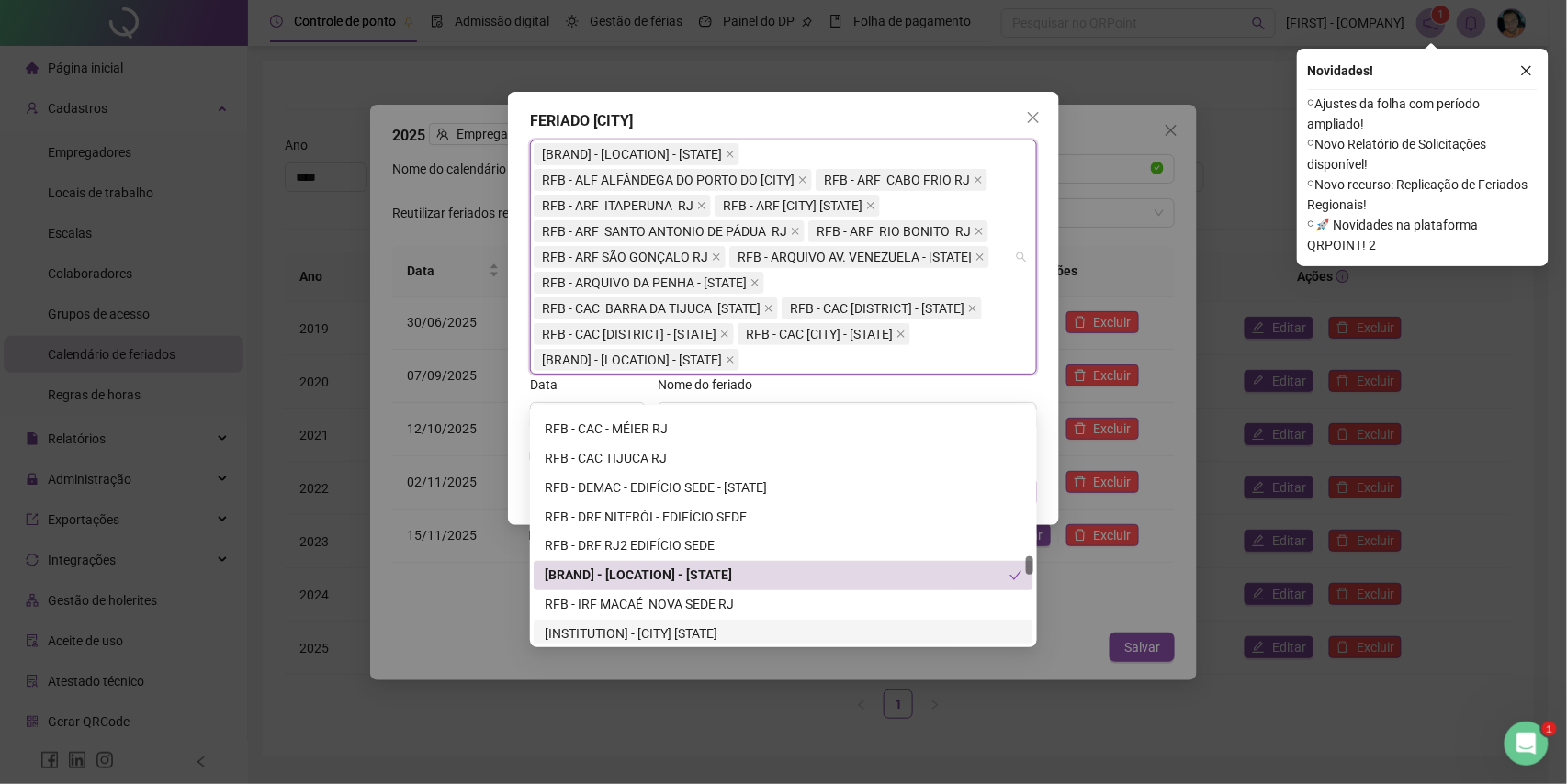 click on "[INSTITUTION] - [CITY] [STATE]" at bounding box center (784, 634) 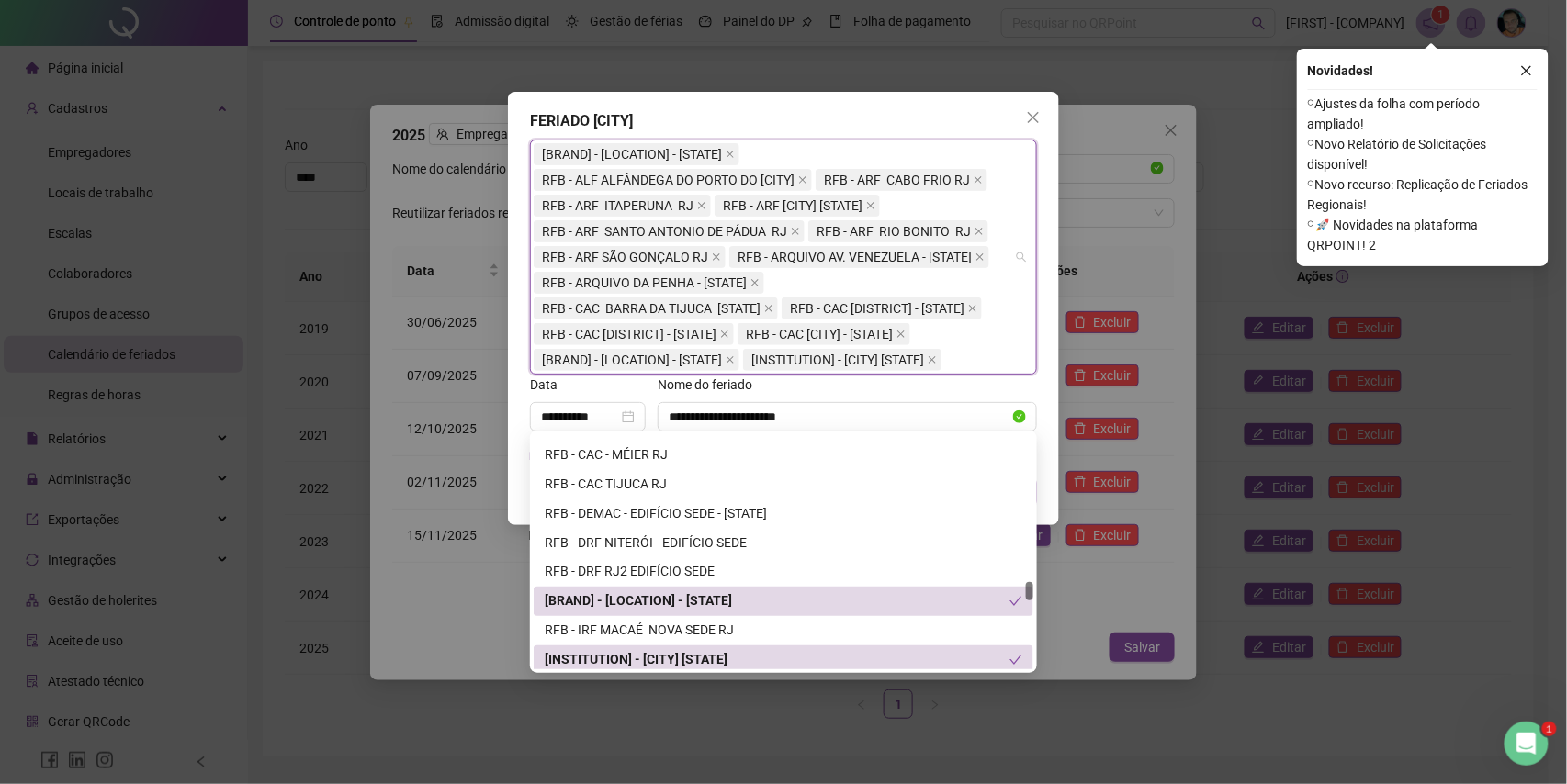 click on "[INSTITUTION] - [CITY] [STATE]" at bounding box center [777, 660] 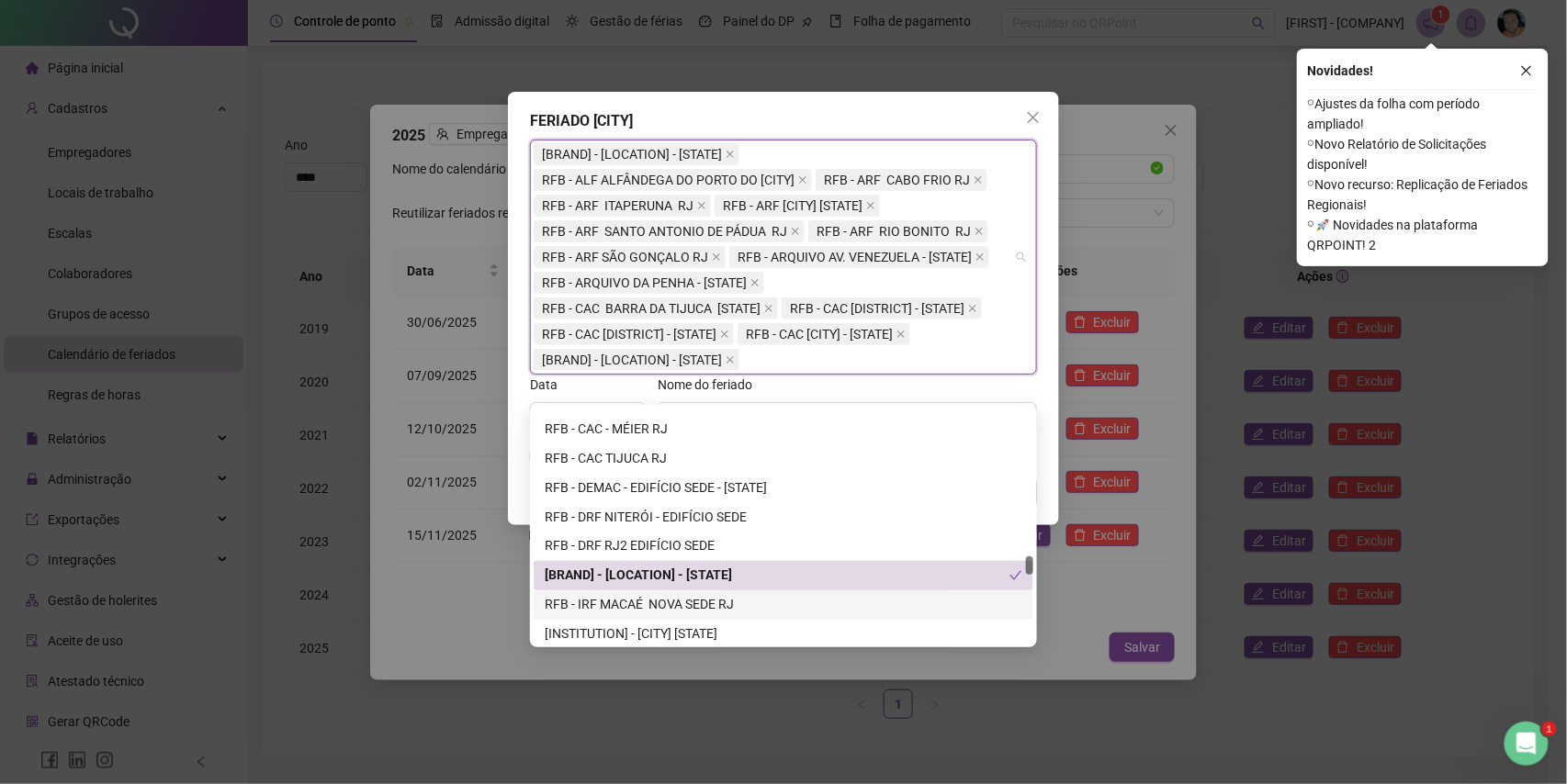 click on "RFB - IRF  MACAÉ   NOVA SEDE  RJ" at bounding box center (784, 605) 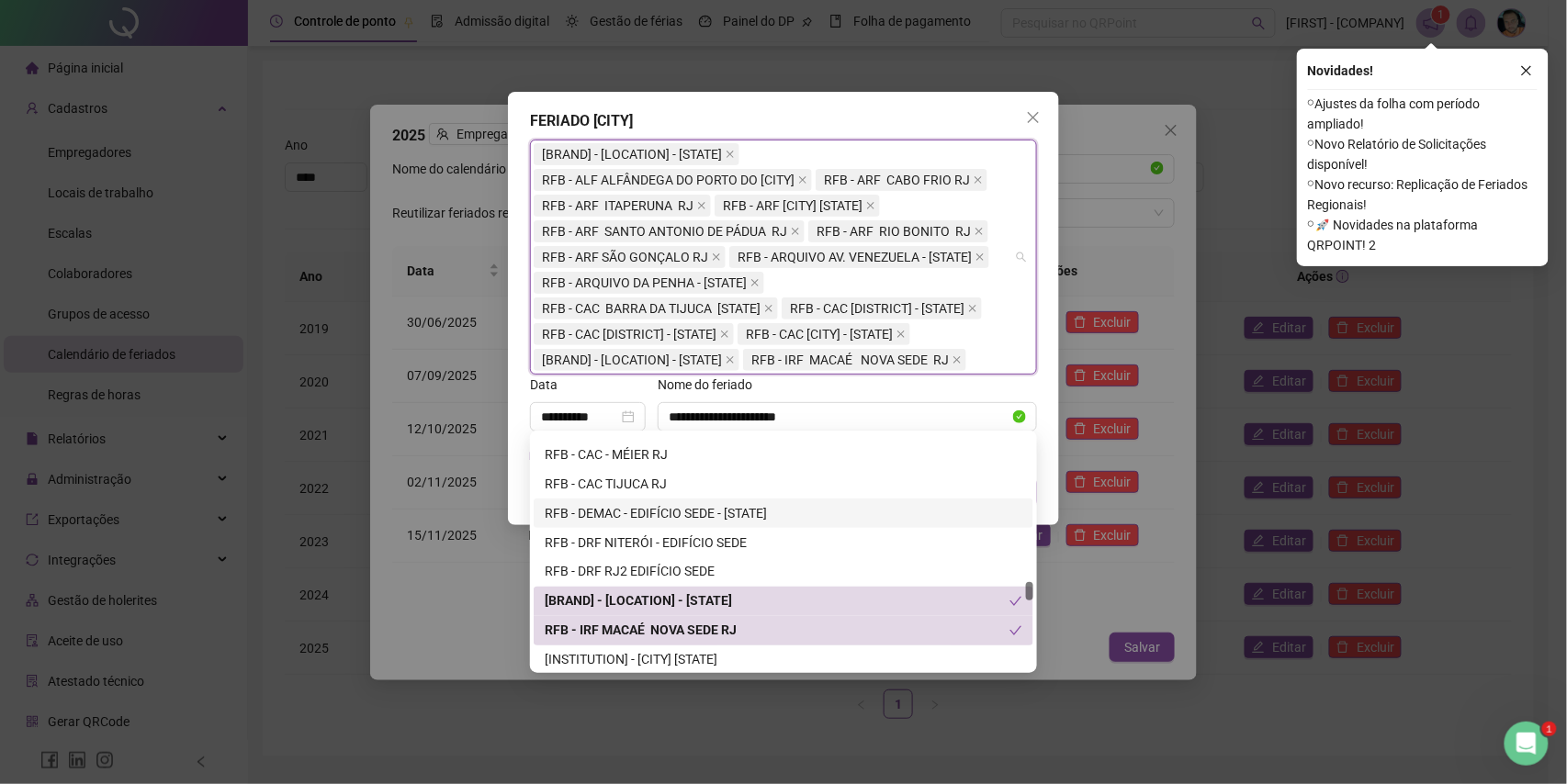 click on "RFB - DEMAC - EDIFÍCIO SEDE - [STATE]" at bounding box center [784, 513] 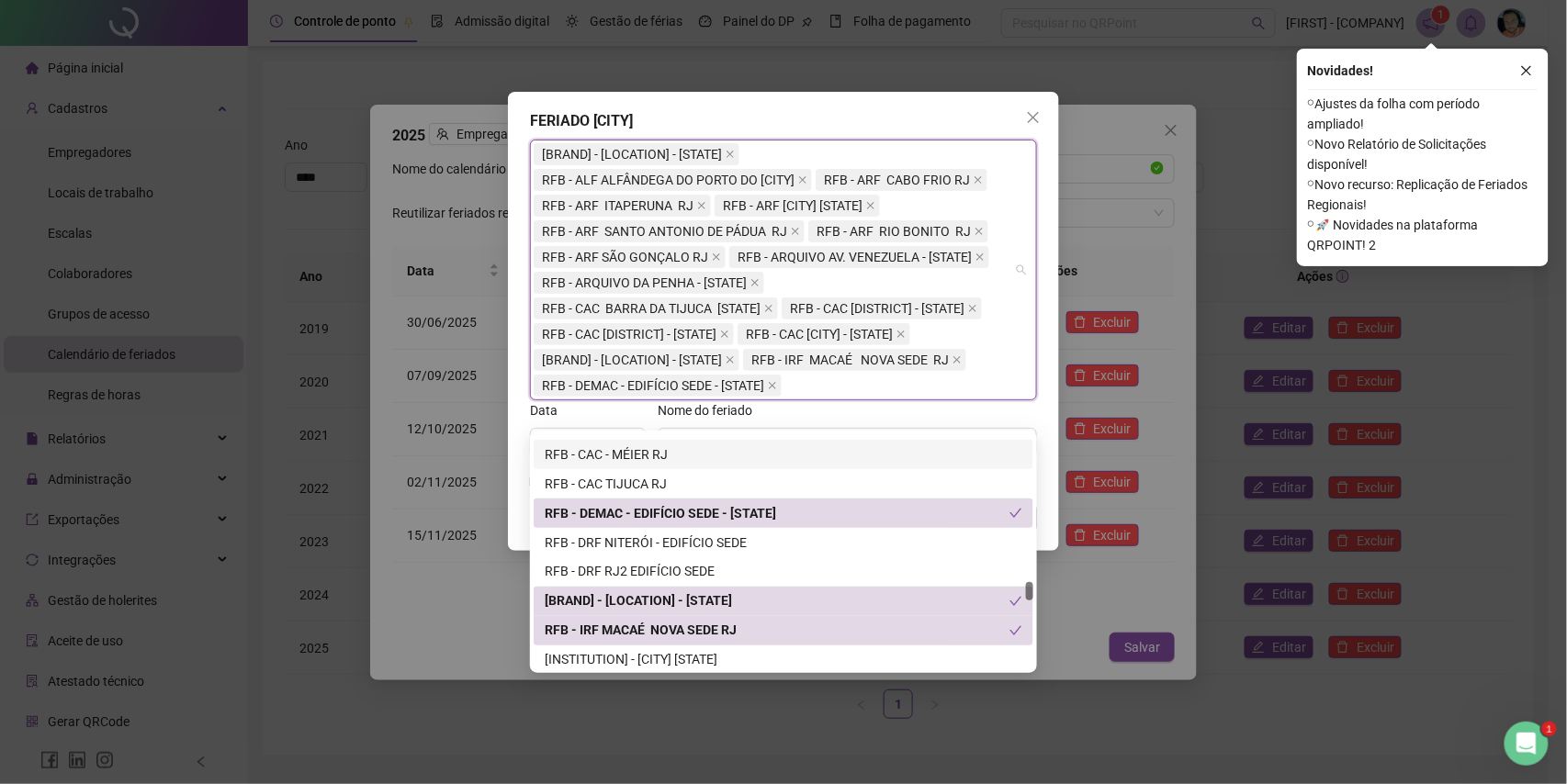 click on "RFB - CAC - MÉIER RJ" at bounding box center [784, 454] 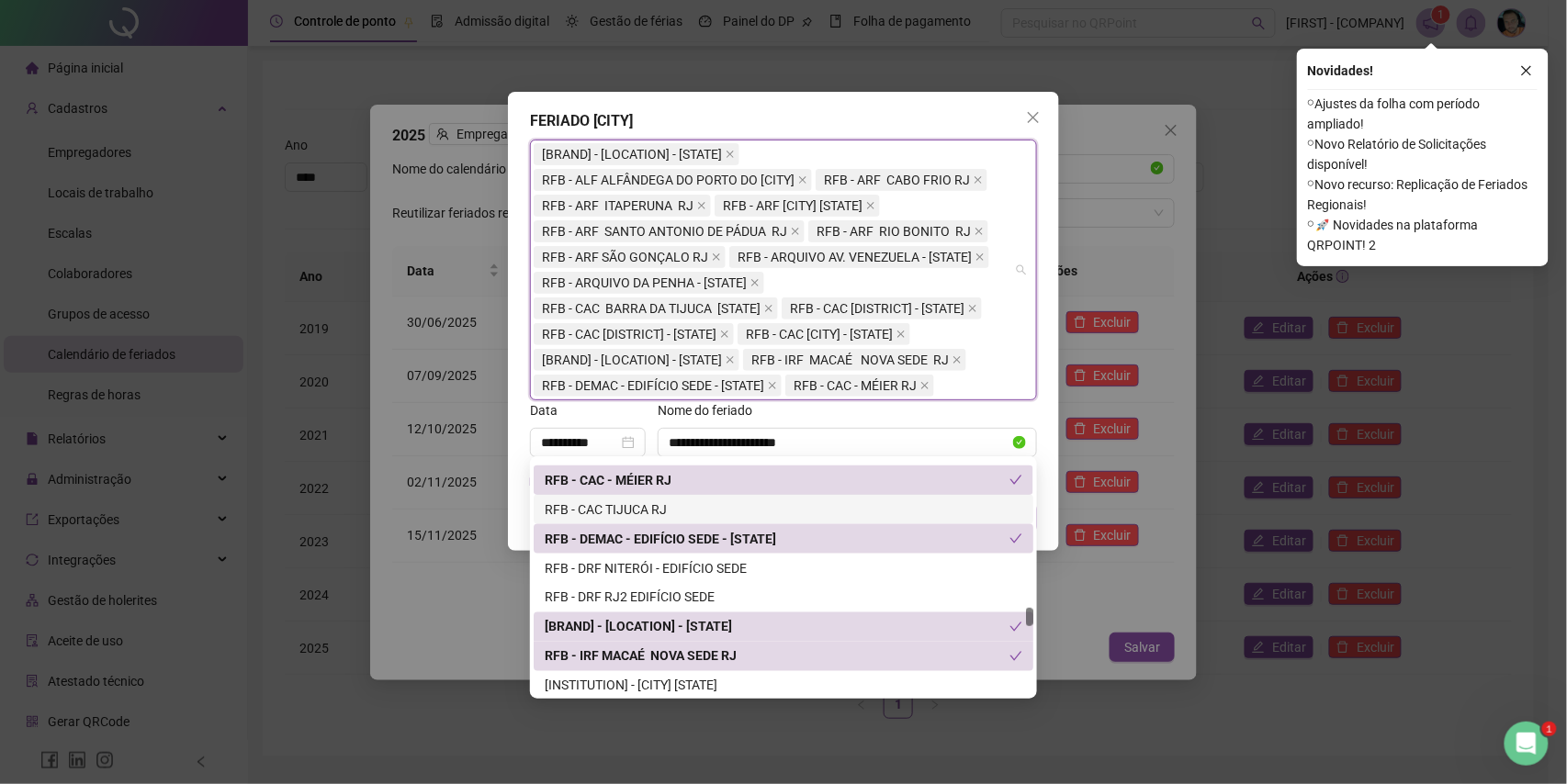 click on "RFB - CAC  TIJUCA RJ" at bounding box center [784, 510] 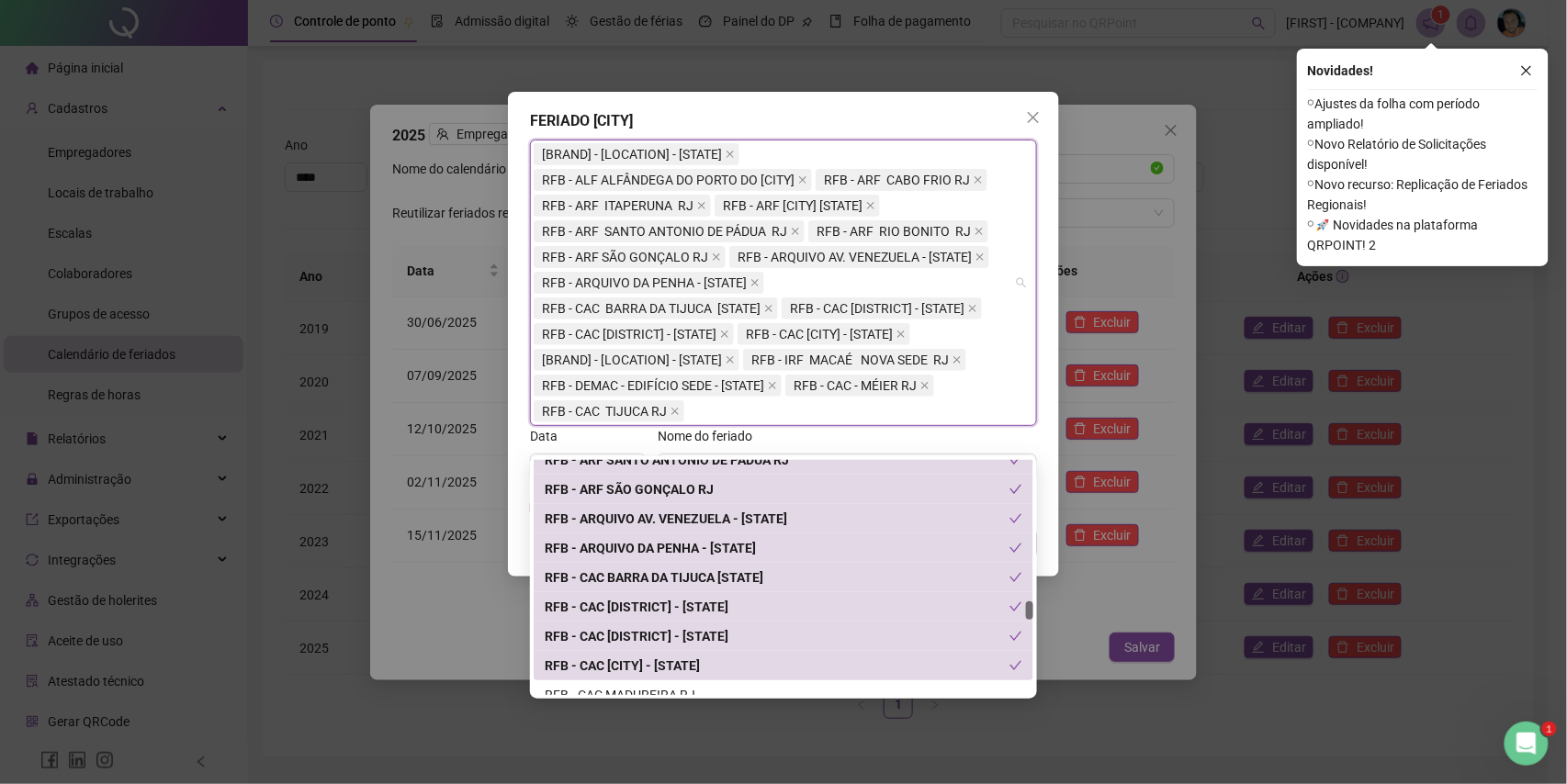scroll, scrollTop: 5630, scrollLeft: 0, axis: vertical 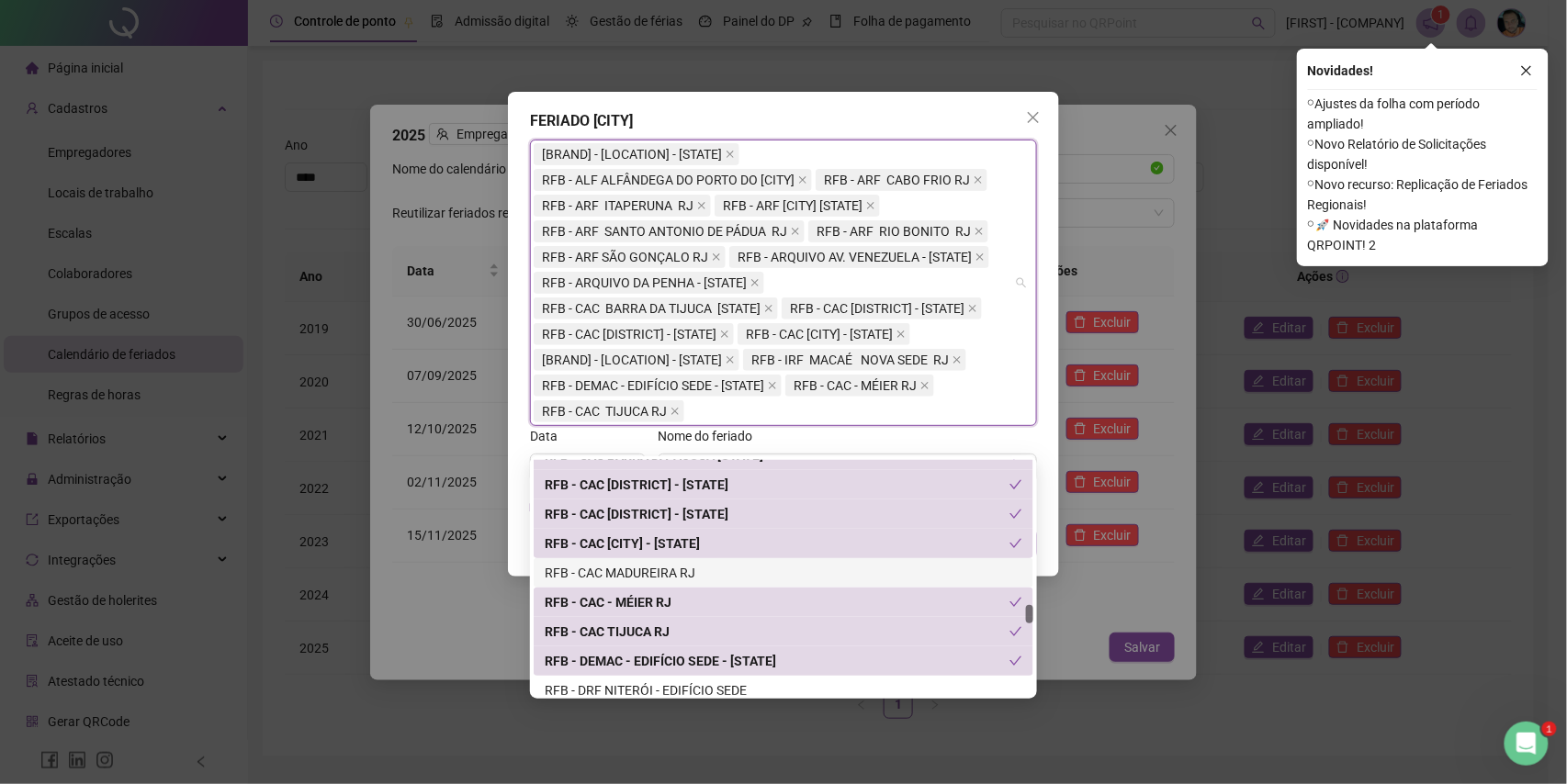 click on "RFB - CAC  MADUREIRA  RJ" at bounding box center (784, 573) 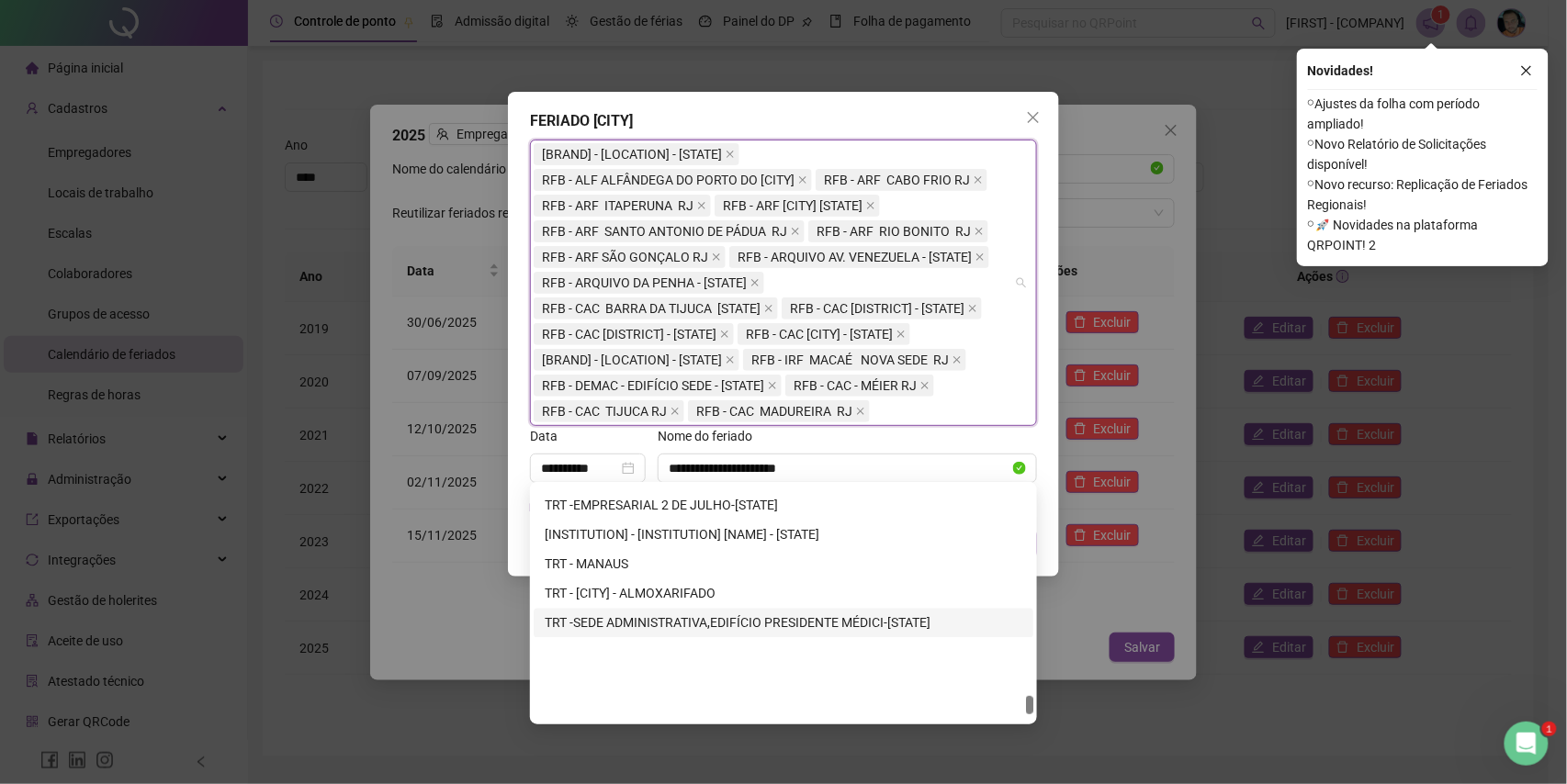 scroll, scrollTop: 8186, scrollLeft: 0, axis: vertical 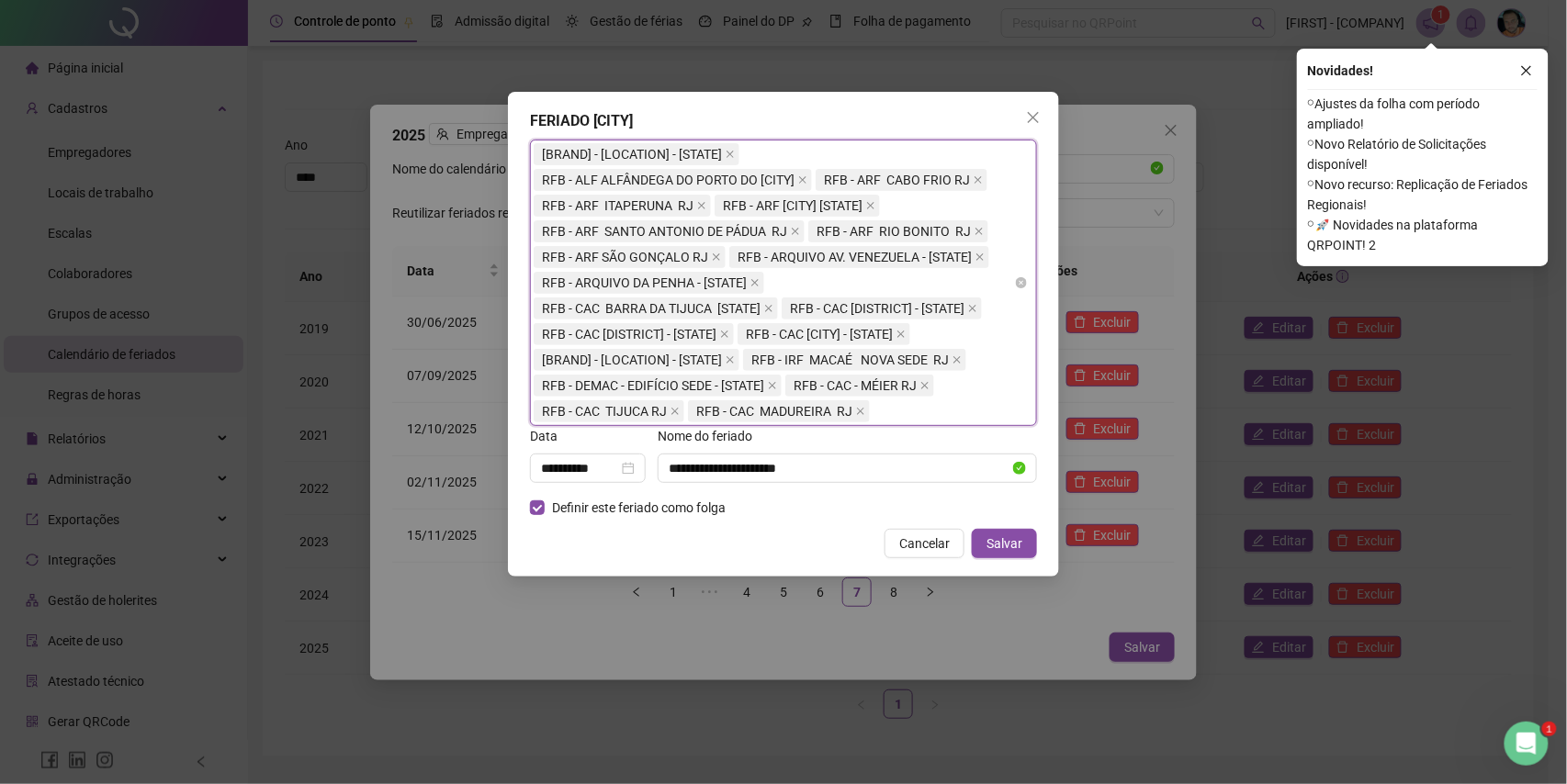 click on "[BRAND] - [LOCATION] - [STATE], [BRAND] - [LOCATION] - [STATE], [BRAND] - [LOCATION] [STATE], [BRAND] - [LOCATION] [STATE], [BRAND] - [LOCATION] [STATE], [BRAND] - [LOCATION] [STATE], [BRAND] - [LOCATION] [STATE], [BRAND] - [LOCATION] [STATE], [BRAND] - [LOCATION] - [STATE], [BRAND] - [LOCATION] - [STATE], [BRAND] - [LOCATION] - [STATE], [BRAND] - [LOCATION] - [STATE], [BRAND] - [LOCATION] - [STATE], [BRAND] - [LOCATION] - [STATE], [BRAND] - [LOCATION] [STATE], [BRAND] - [LOCATION] - [STATE], [BRAND] - [LOCATION] [STATE], [BRAND] - [LOCATION] [STATE], [BRAND] - [LOCATION] [STATE]" at bounding box center [773, 283] 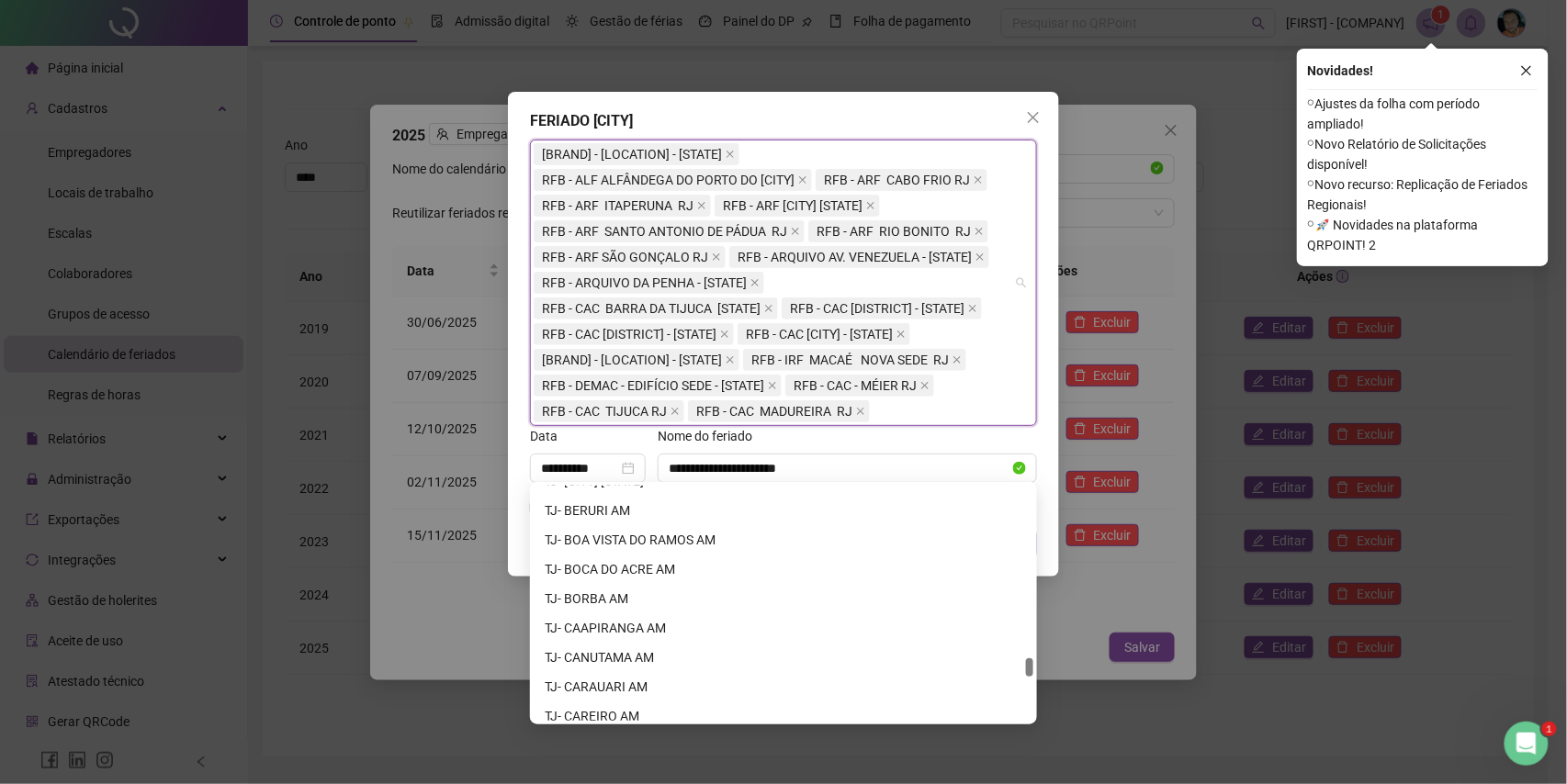 scroll, scrollTop: 5983, scrollLeft: 0, axis: vertical 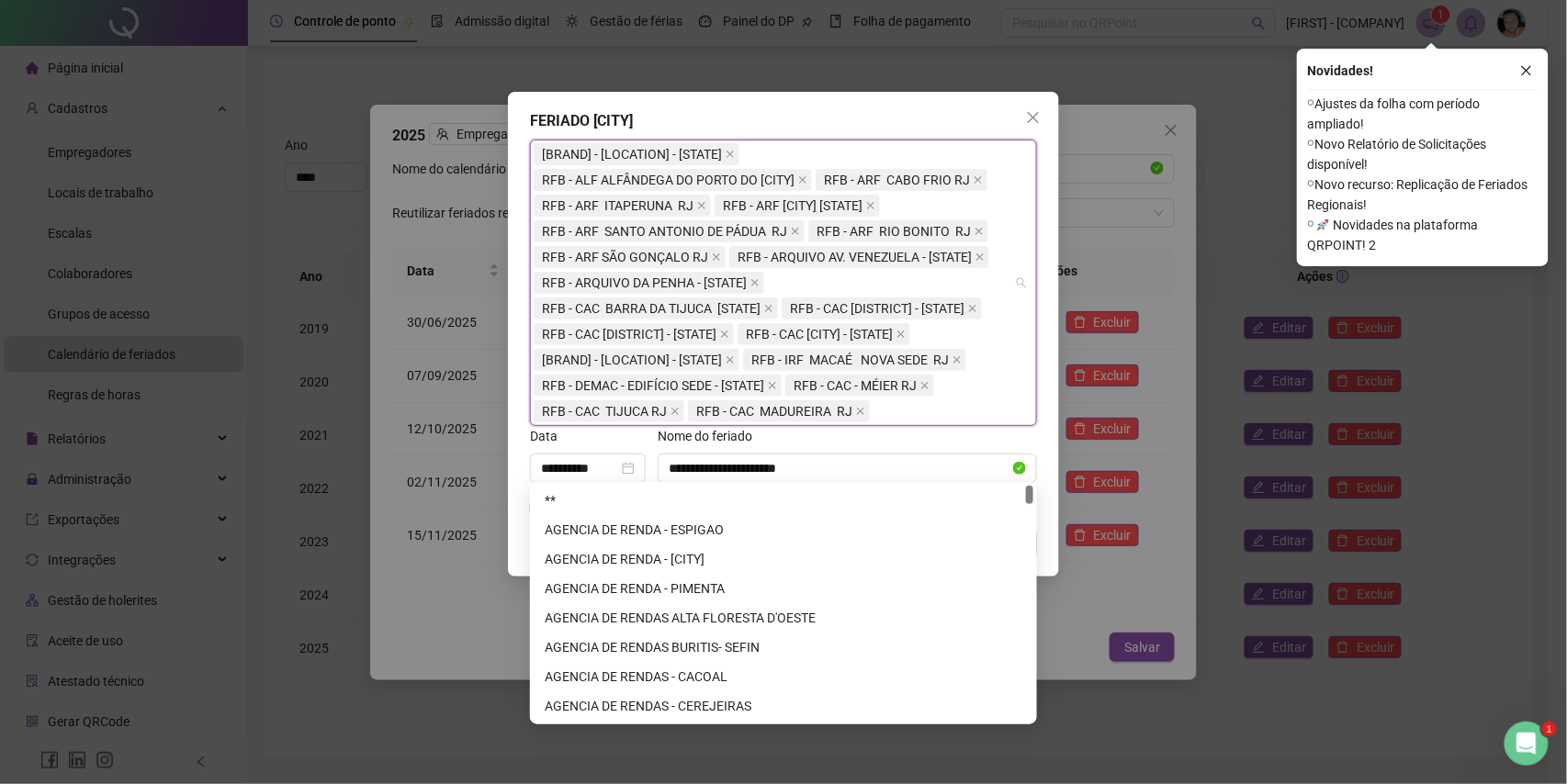 drag, startPoint x: 1030, startPoint y: 655, endPoint x: 1043, endPoint y: 321, distance: 334.2529 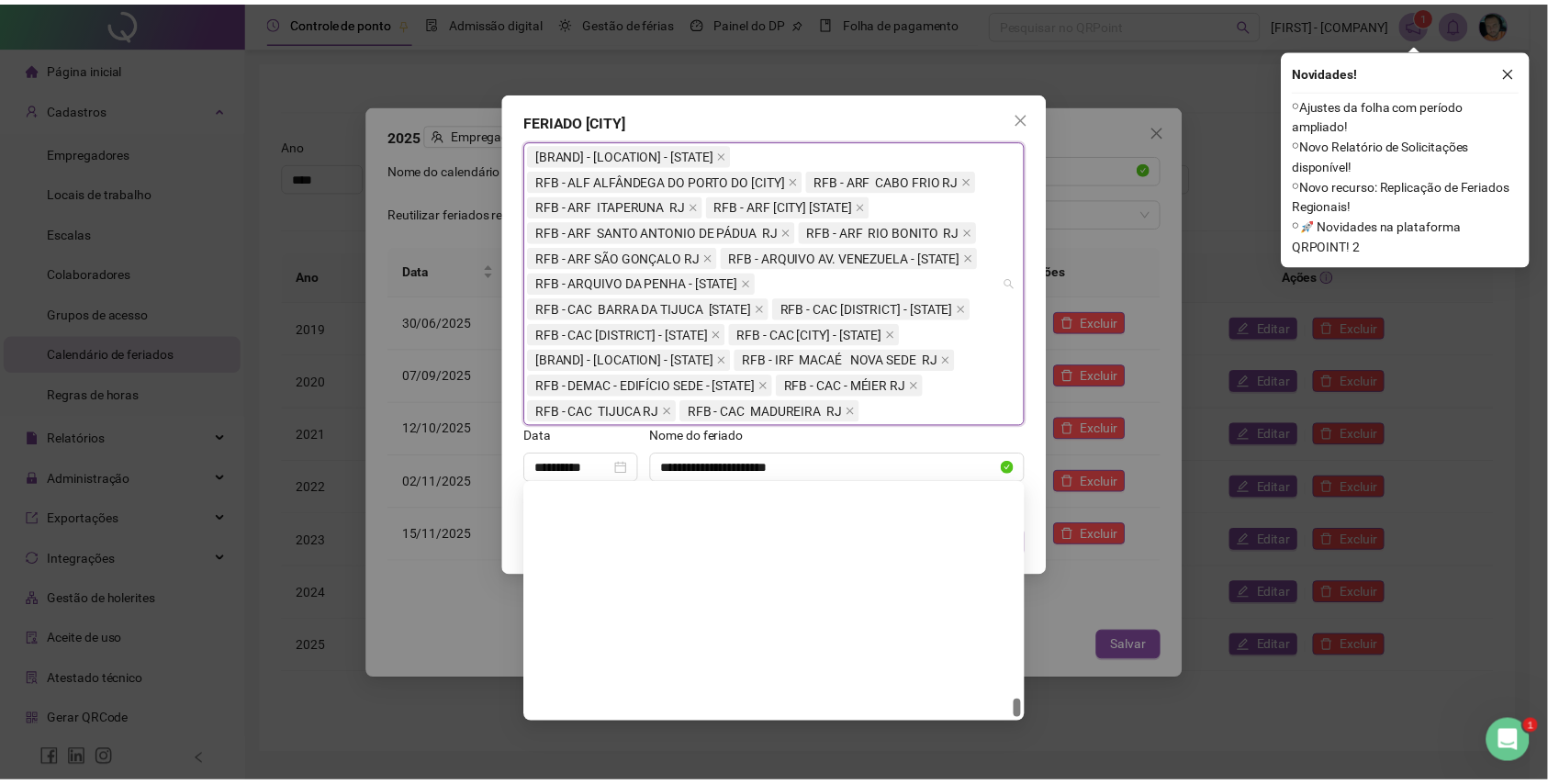 scroll, scrollTop: 8431, scrollLeft: 0, axis: vertical 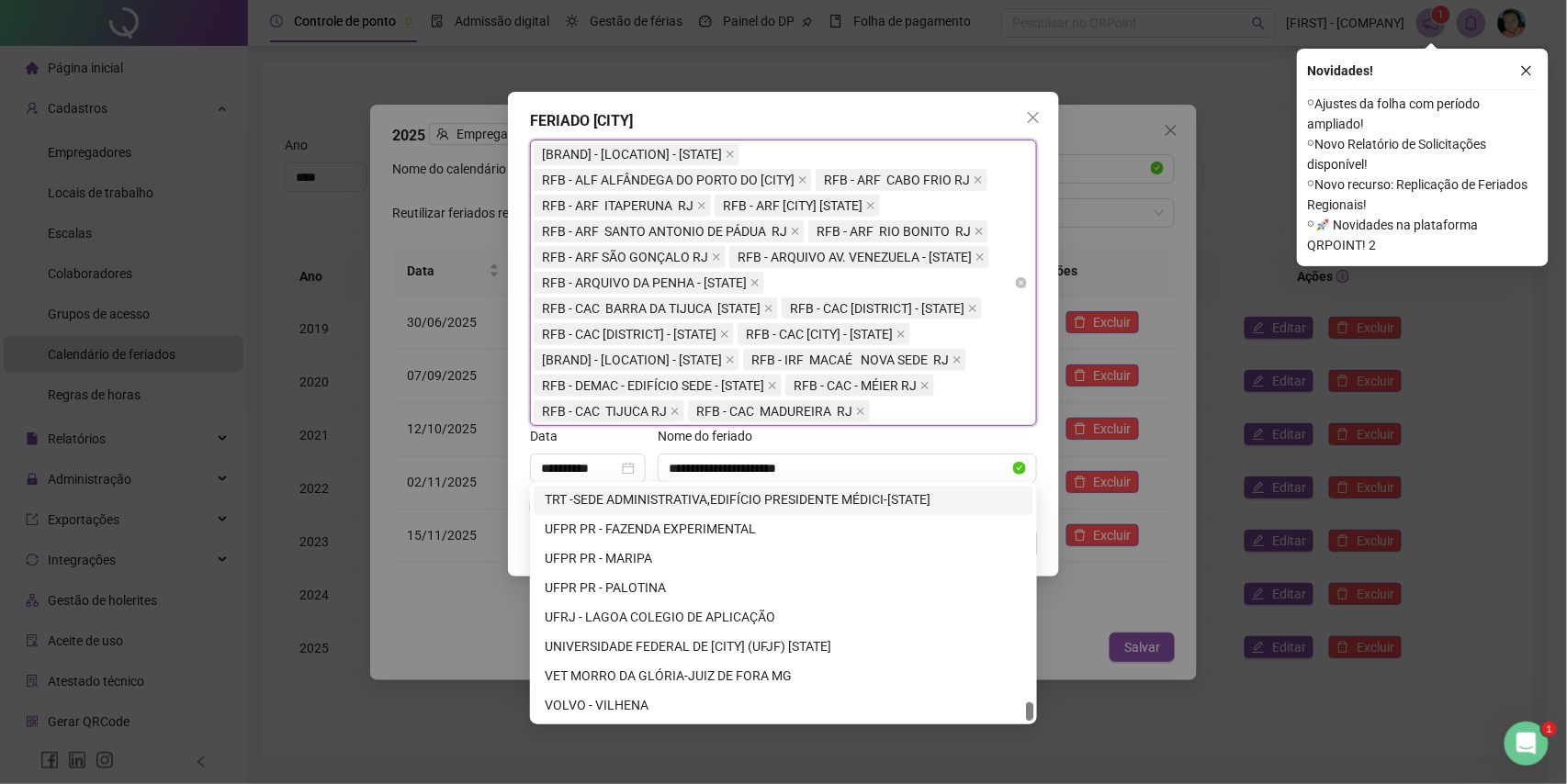 click on "[BRAND] - [LOCATION] - [STATE], [BRAND] - [LOCATION] - [STATE], [BRAND] - [LOCATION] [STATE], [BRAND] - [LOCATION] [STATE], [BRAND] - [LOCATION] [STATE], [BRAND] - [LOCATION] [STATE], [BRAND] - [LOCATION] [STATE], [BRAND] - [LOCATION] [STATE], [BRAND] - [LOCATION] - [STATE], [BRAND] - [LOCATION] - [STATE], [BRAND] - [LOCATION] - [STATE], [BRAND] - [LOCATION] - [STATE], [BRAND] - [LOCATION] - [STATE], [BRAND] - [LOCATION] - [STATE], [BRAND] - [LOCATION] [STATE], [BRAND] - [LOCATION] - [STATE], [BRAND] - [LOCATION] [STATE], [BRAND] - [LOCATION] [STATE], [BRAND] - [LOCATION] [STATE]" at bounding box center [773, 283] 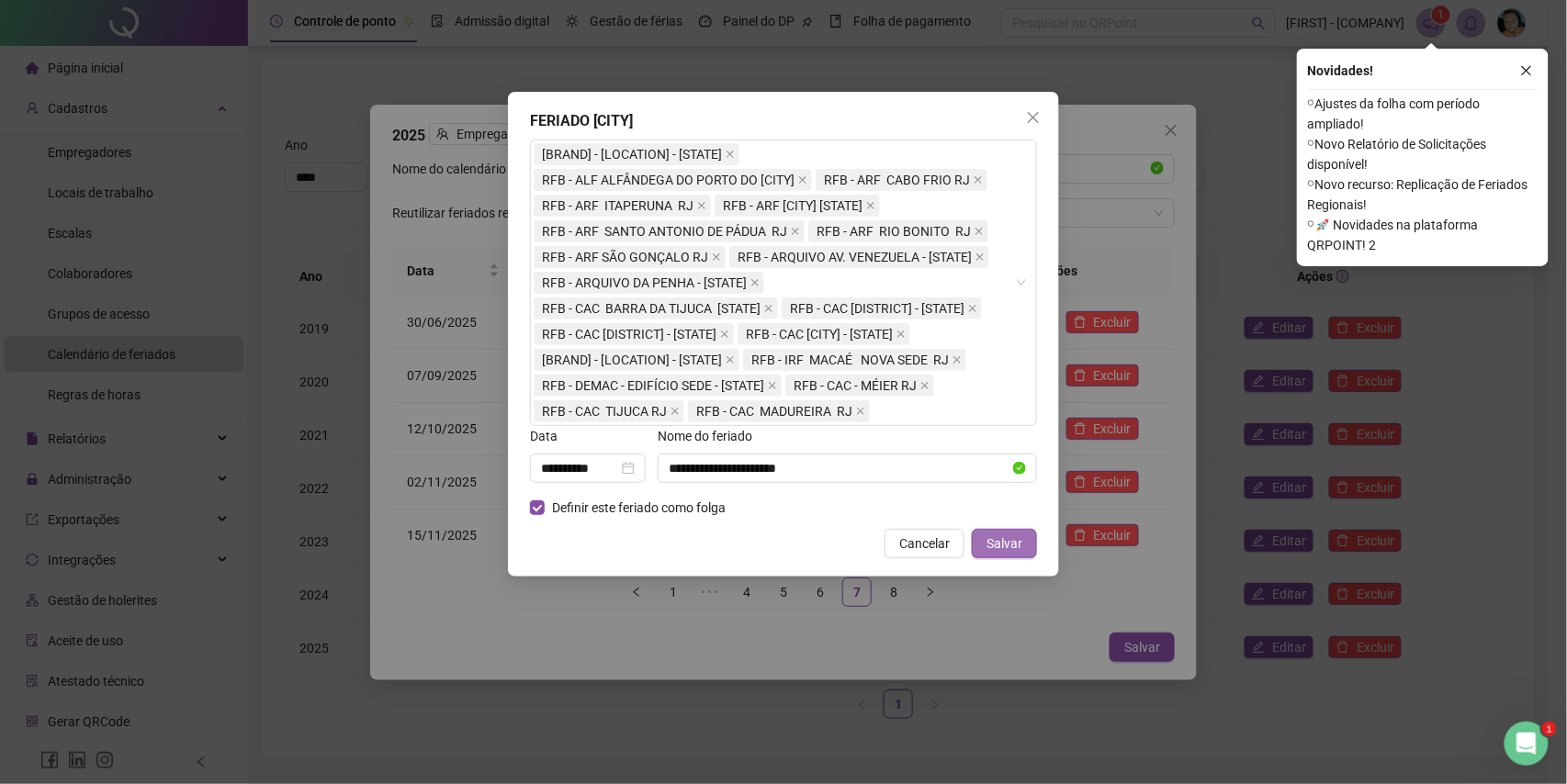 click on "Salvar" at bounding box center [1004, 543] 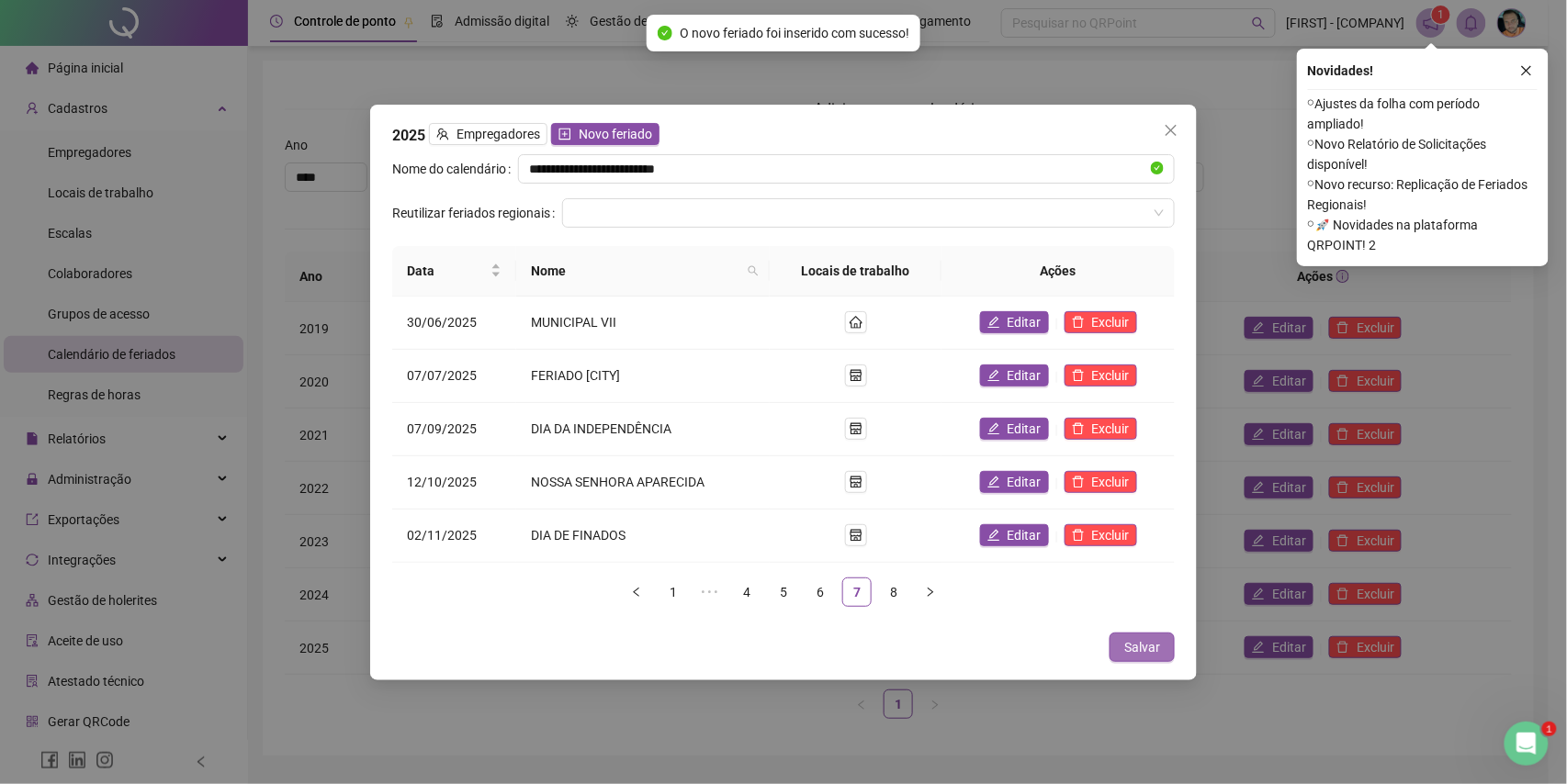 click on "Salvar" at bounding box center [1142, 647] 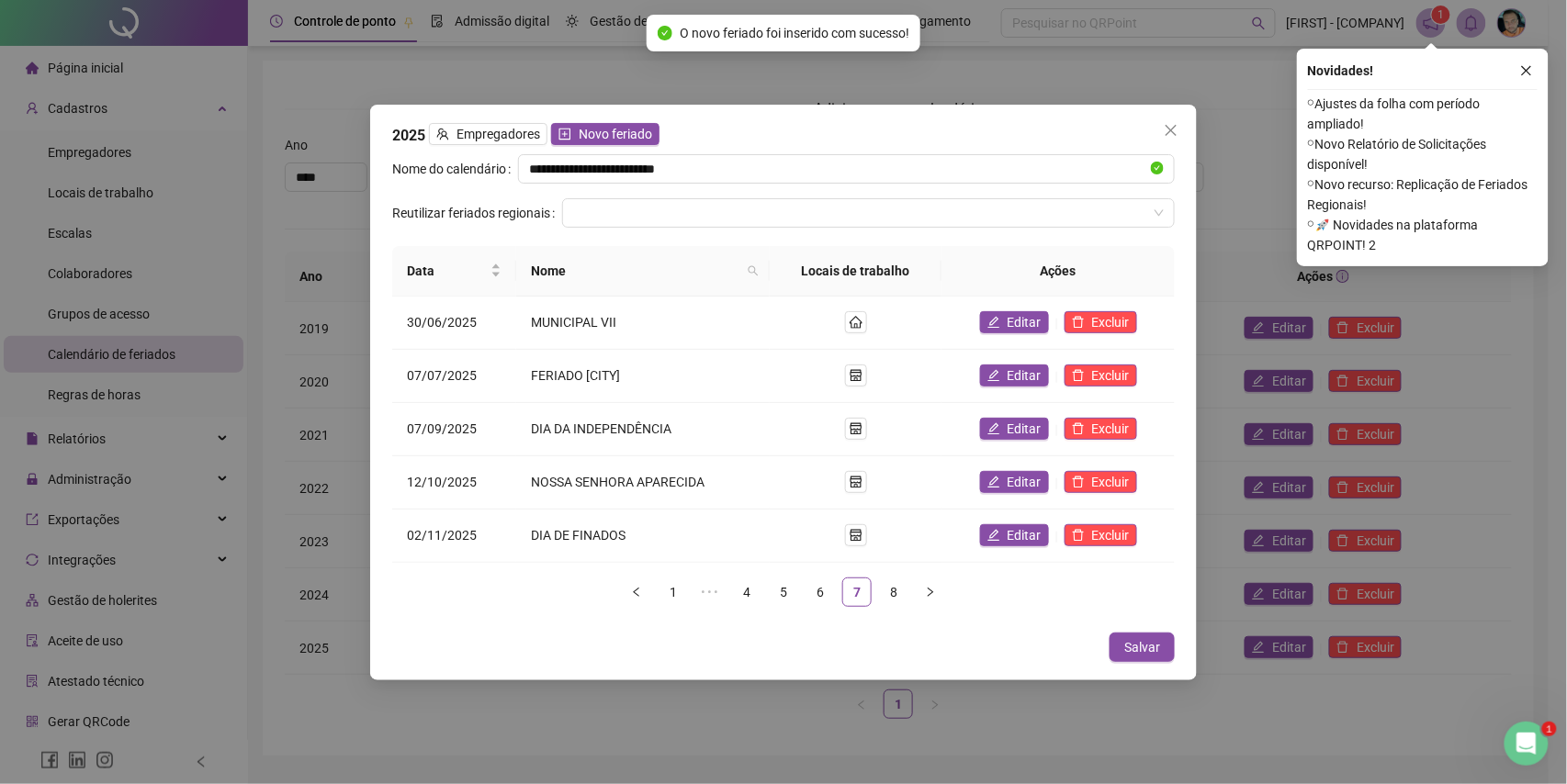 type 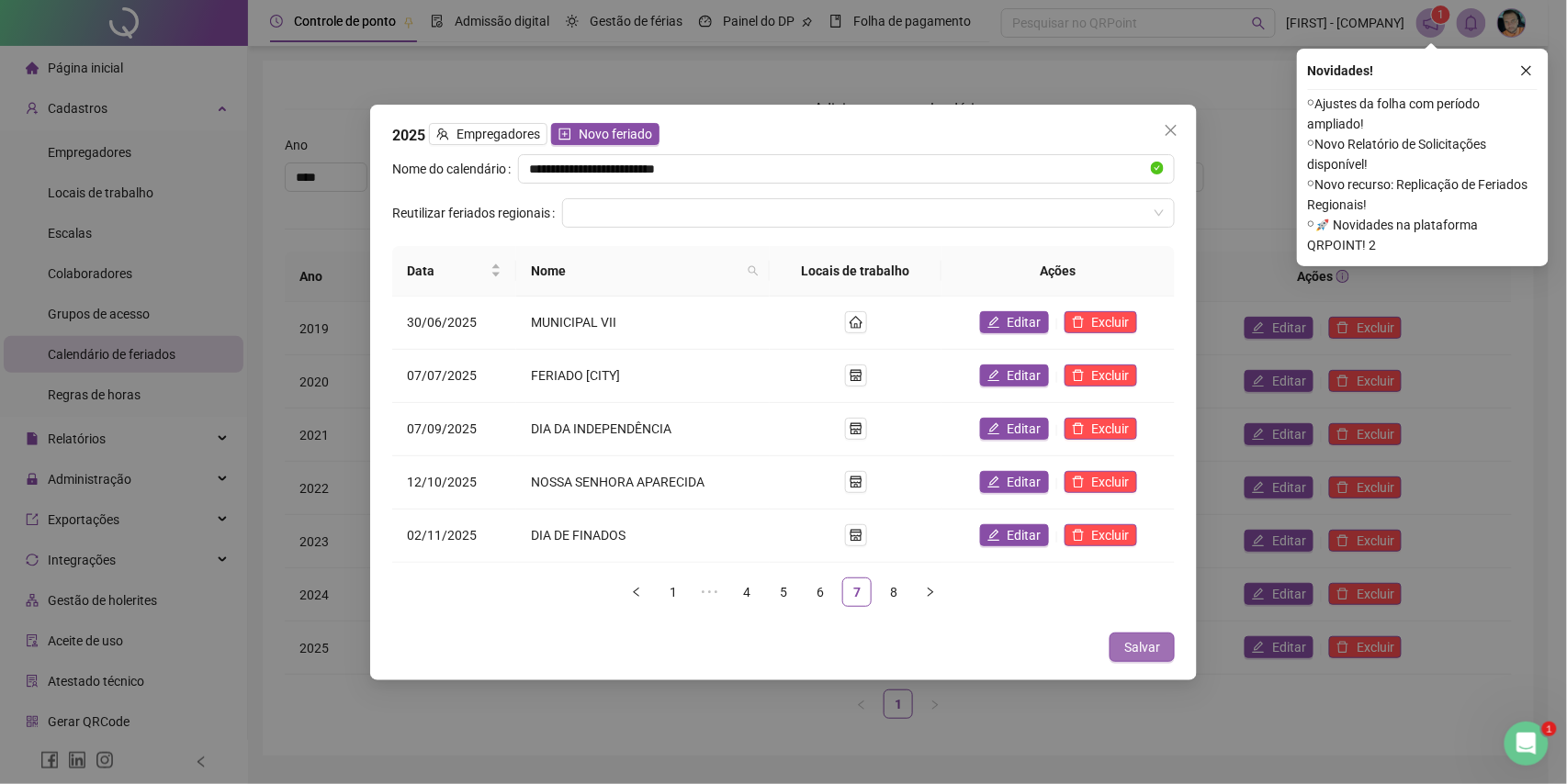 click on "Salvar" at bounding box center (1142, 647) 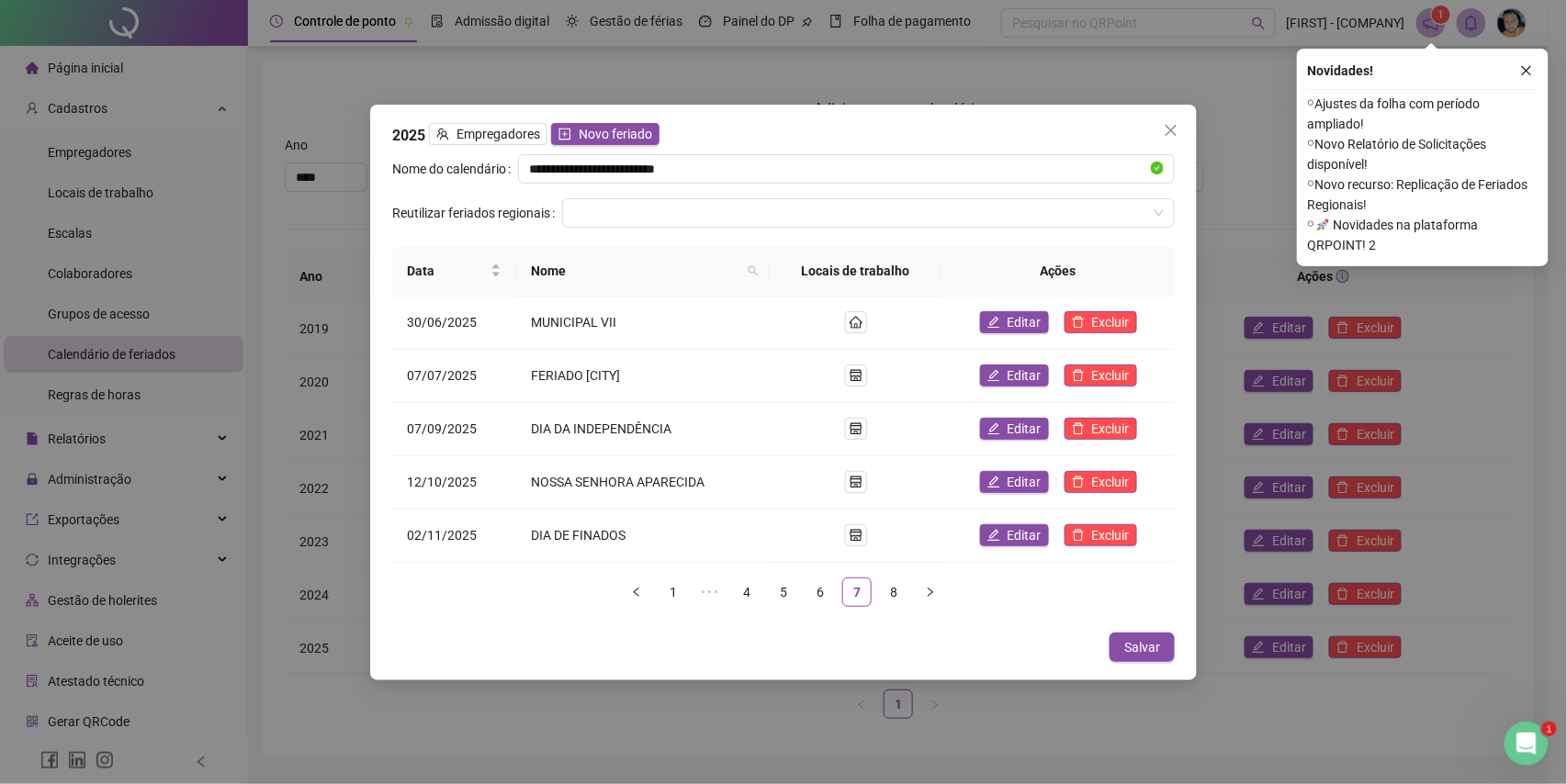 click on "**********" at bounding box center [784, 392] 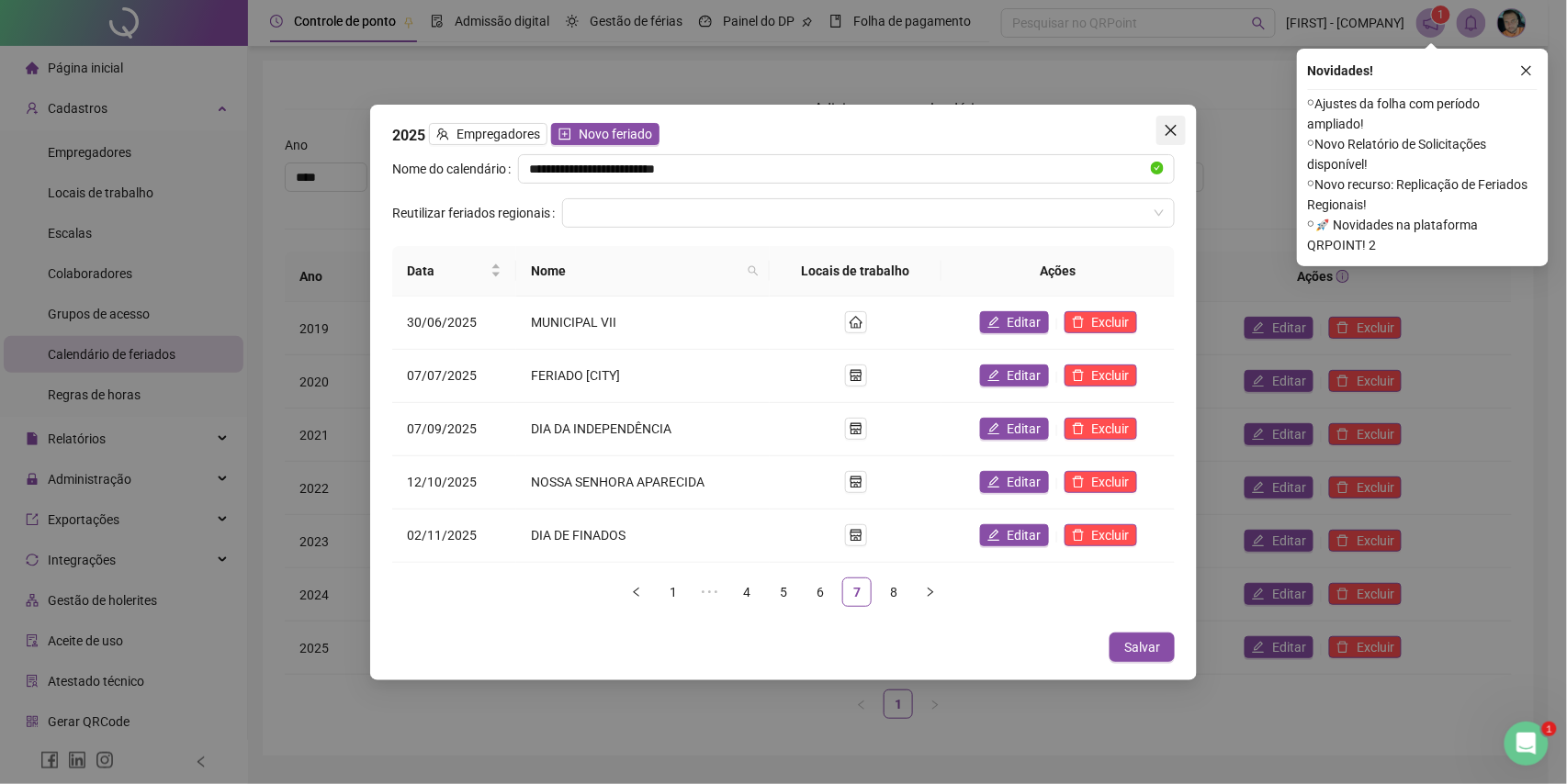 click at bounding box center [1171, 130] 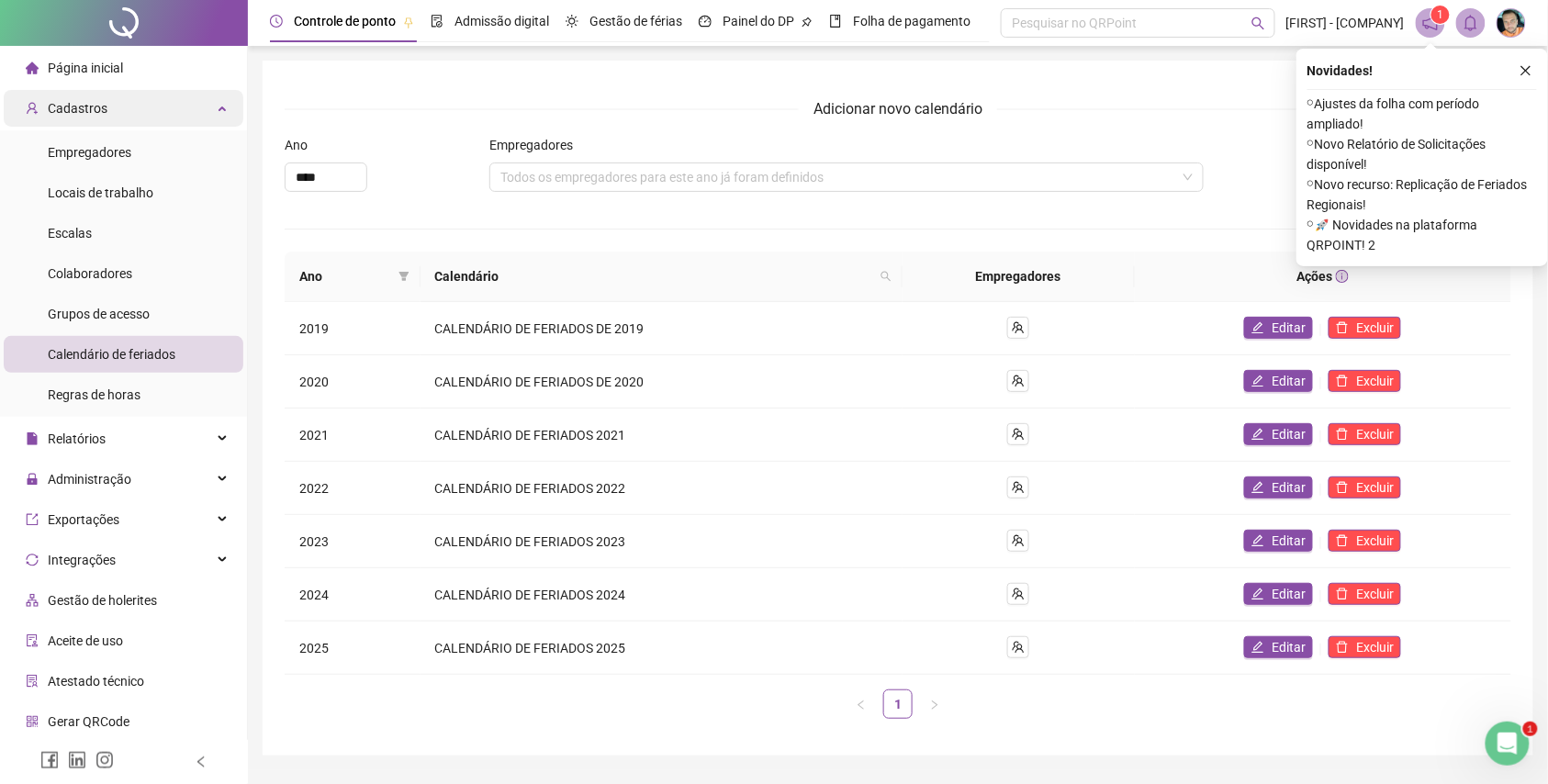 click on "Cadastros" at bounding box center (66, 108) 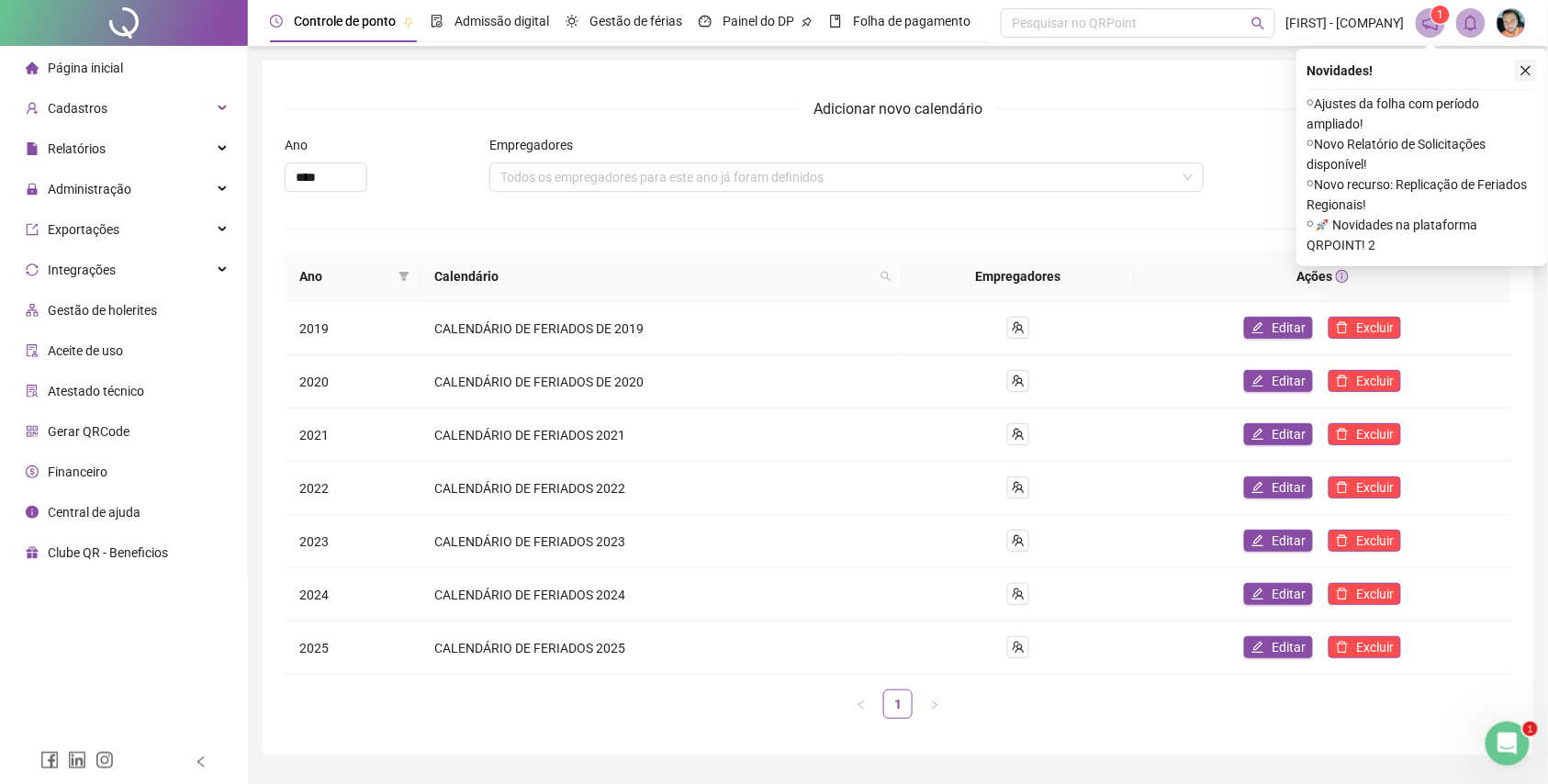 drag, startPoint x: 1521, startPoint y: 56, endPoint x: 1519, endPoint y: 66, distance: 10.198039 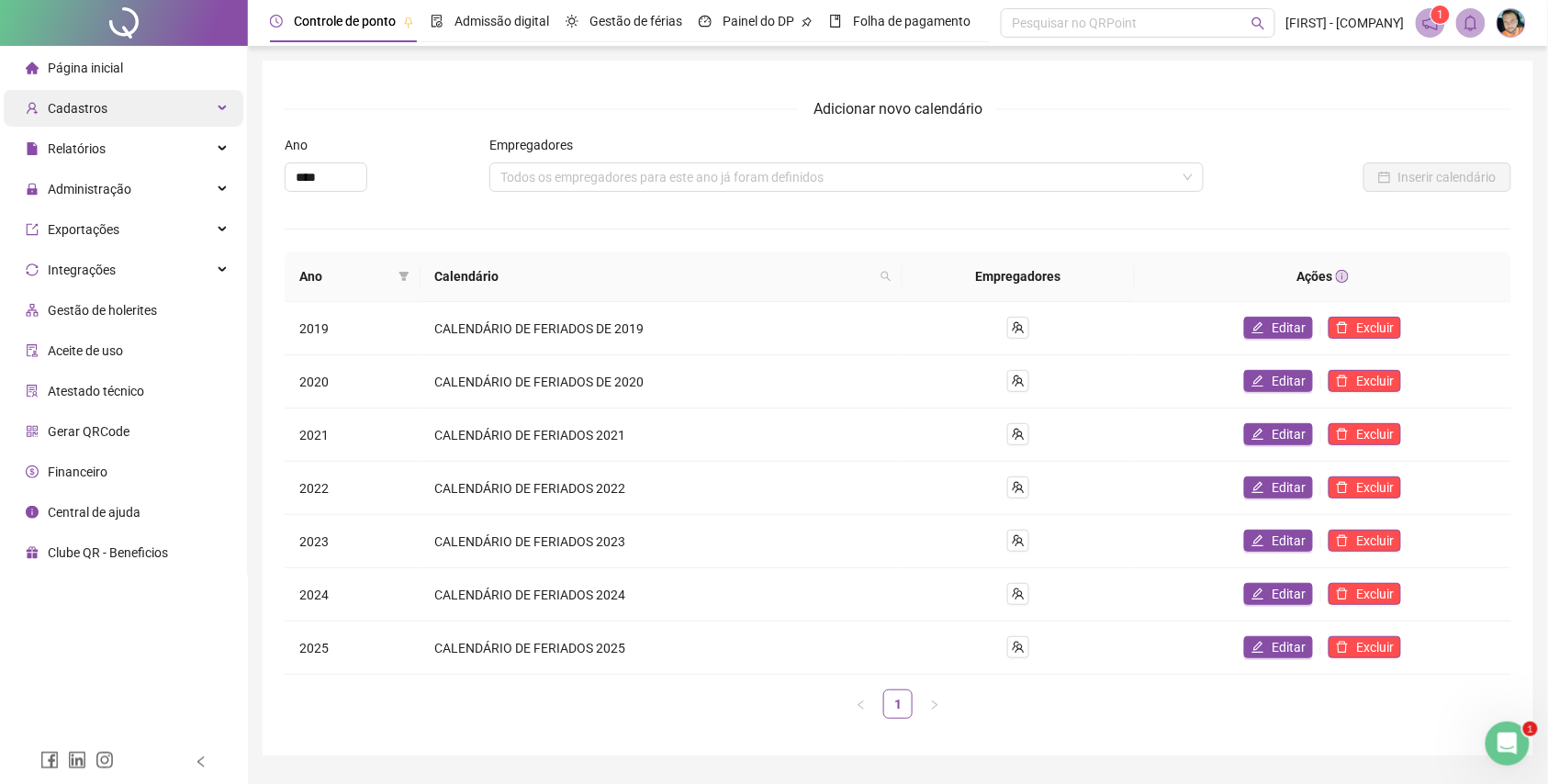 click on "Cadastros" at bounding box center (123, 108) 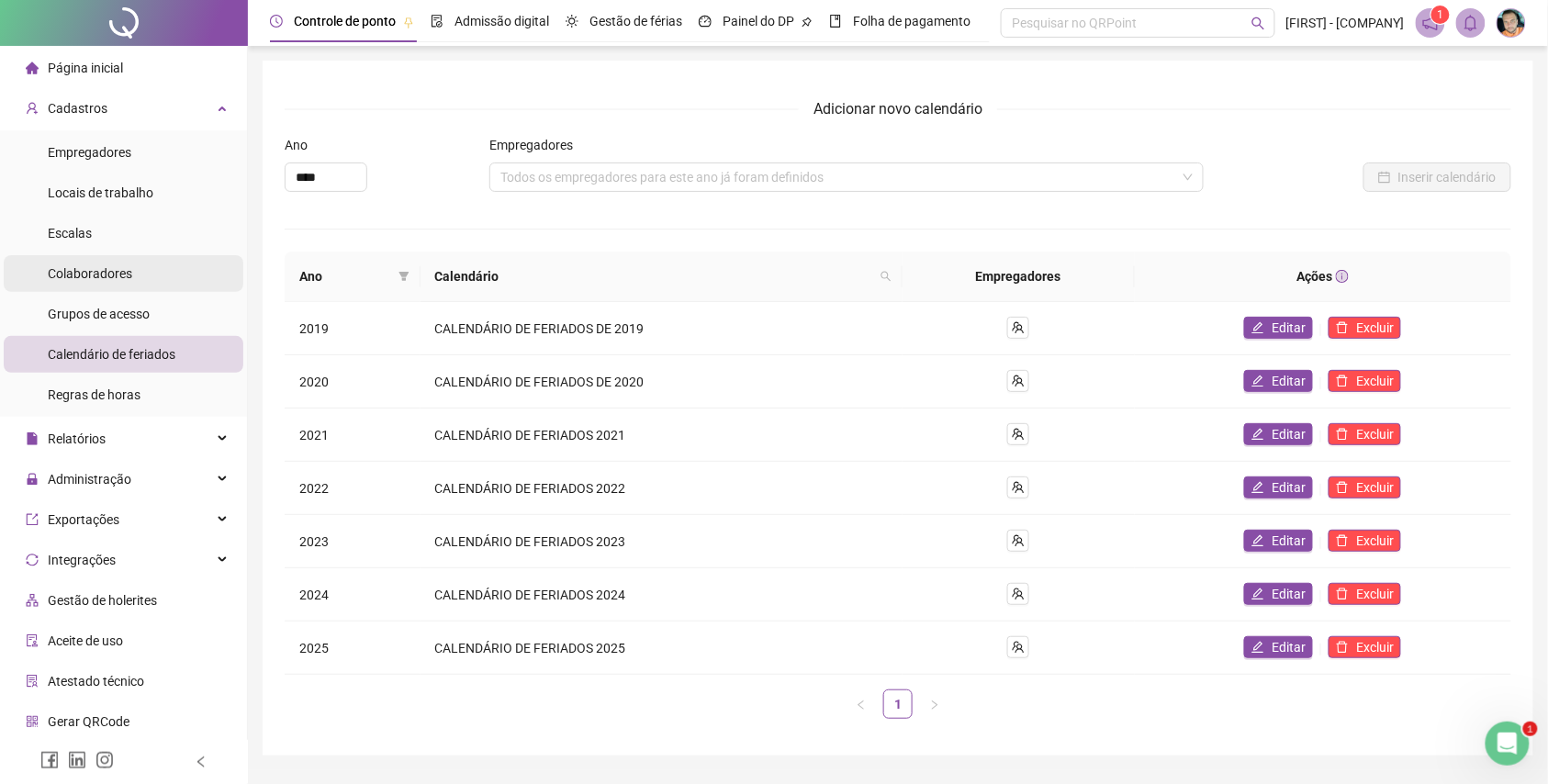 click on "Colaboradores" at bounding box center [123, 274] 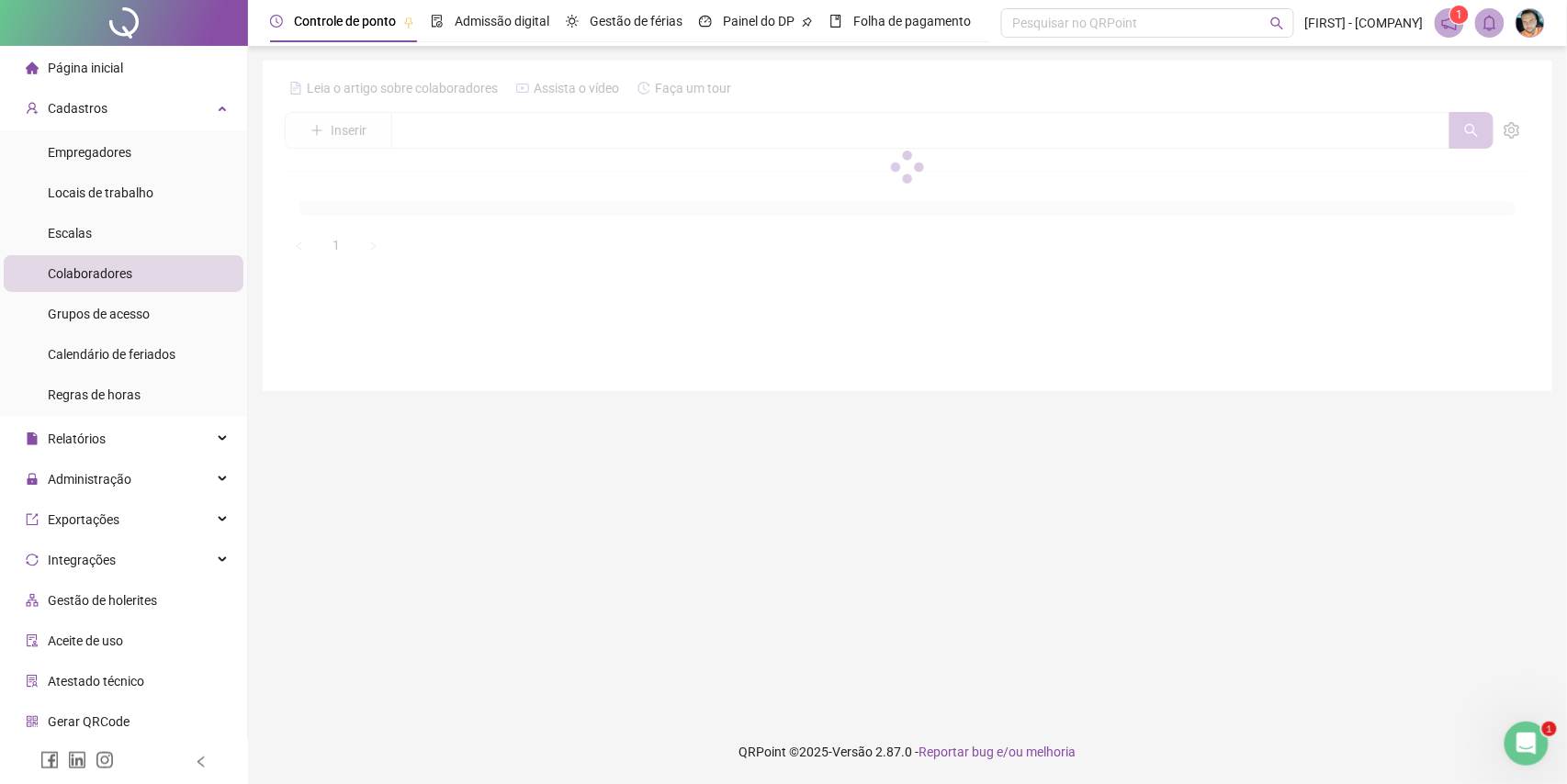 click at bounding box center [908, 166] 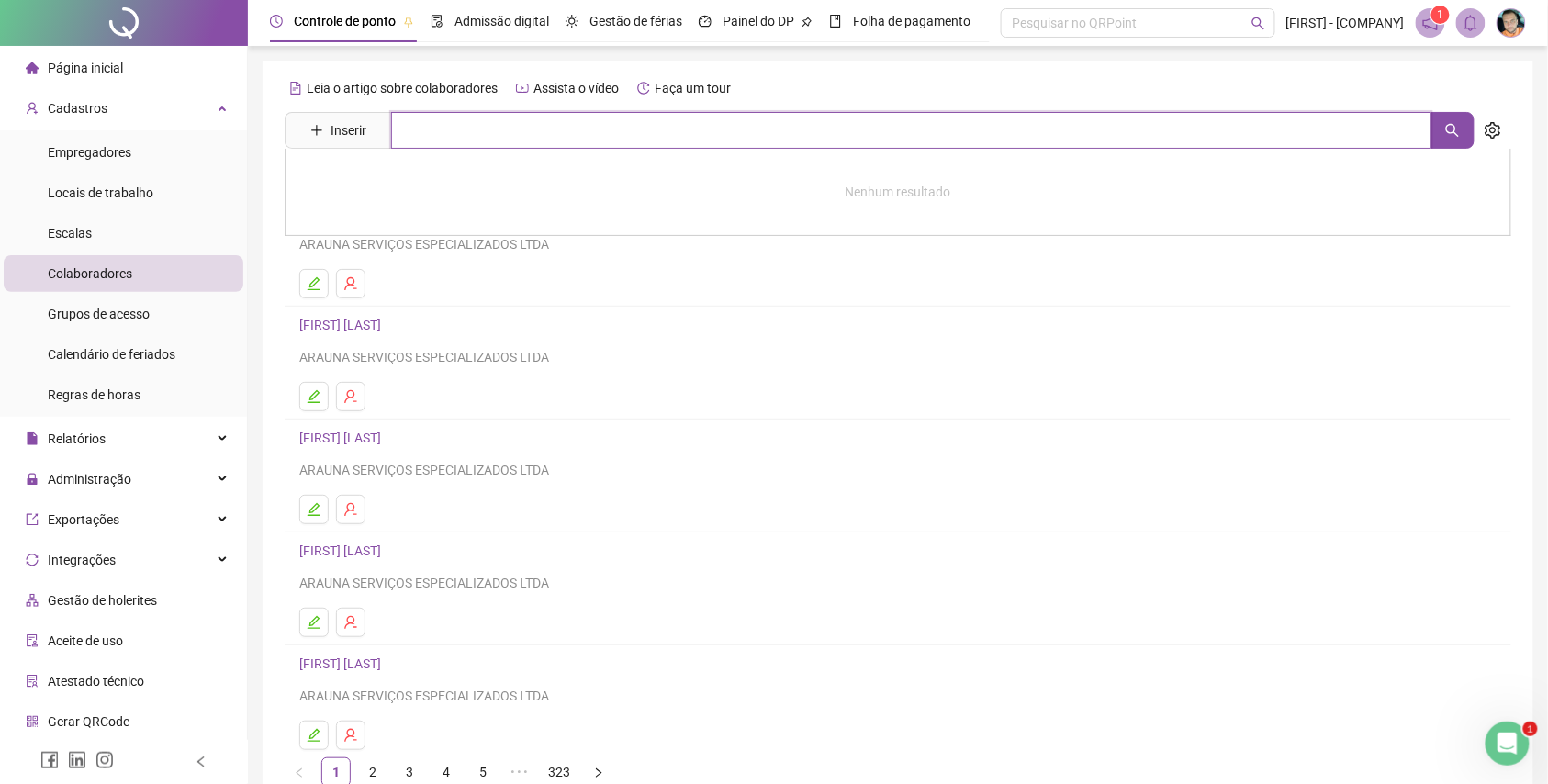 click at bounding box center (911, 130) 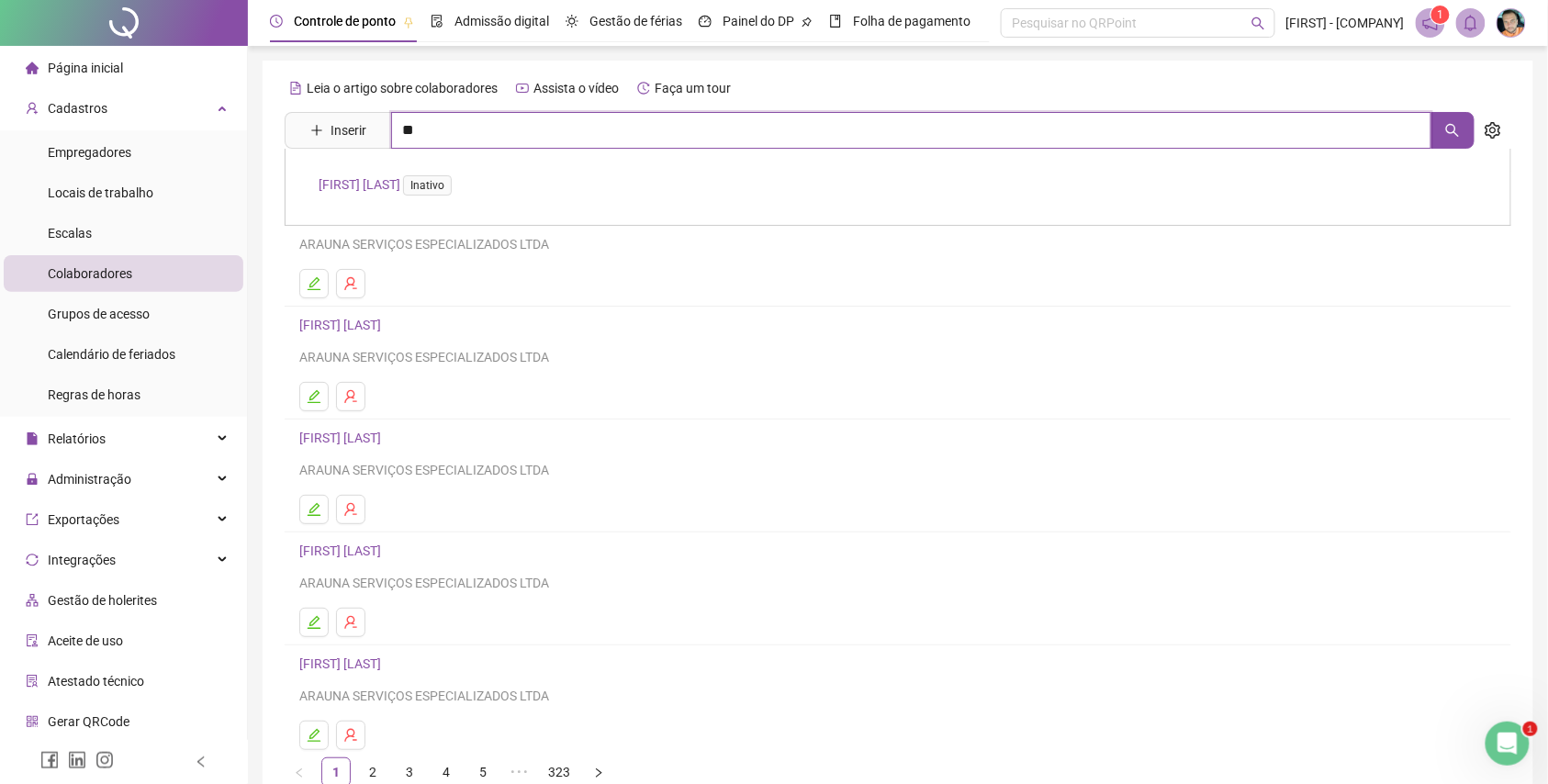 type on "*" 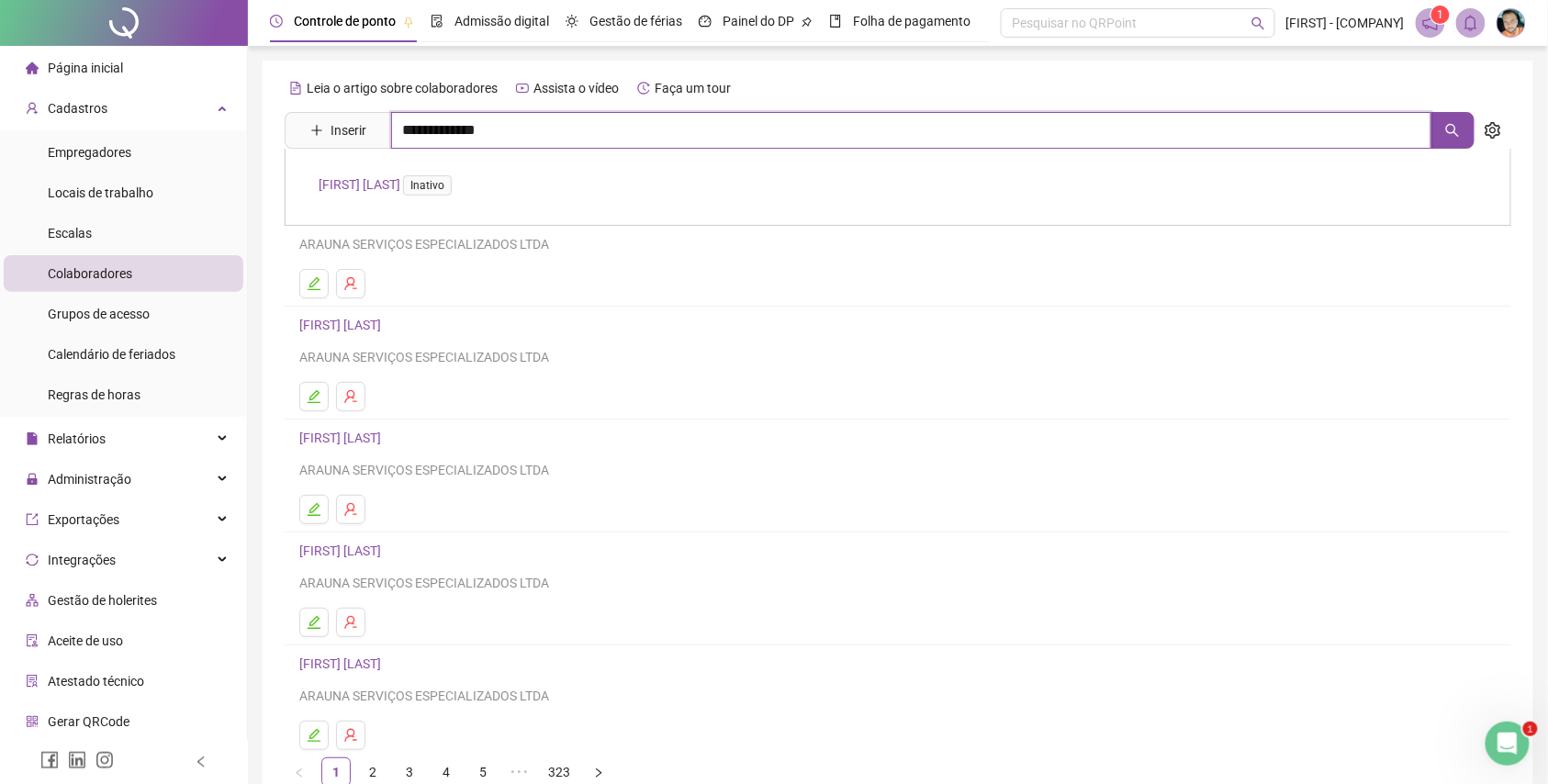 type on "**********" 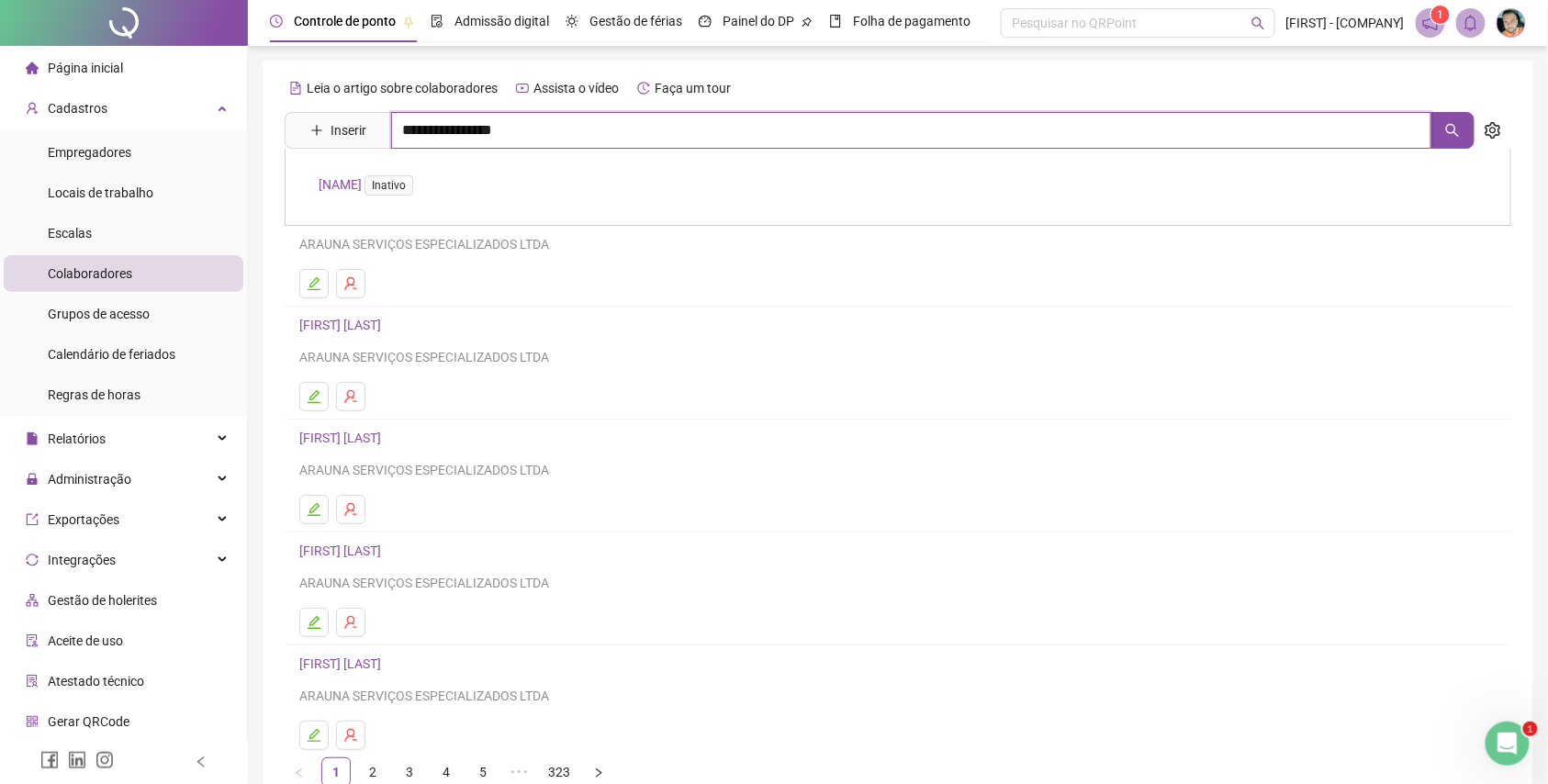 type on "**********" 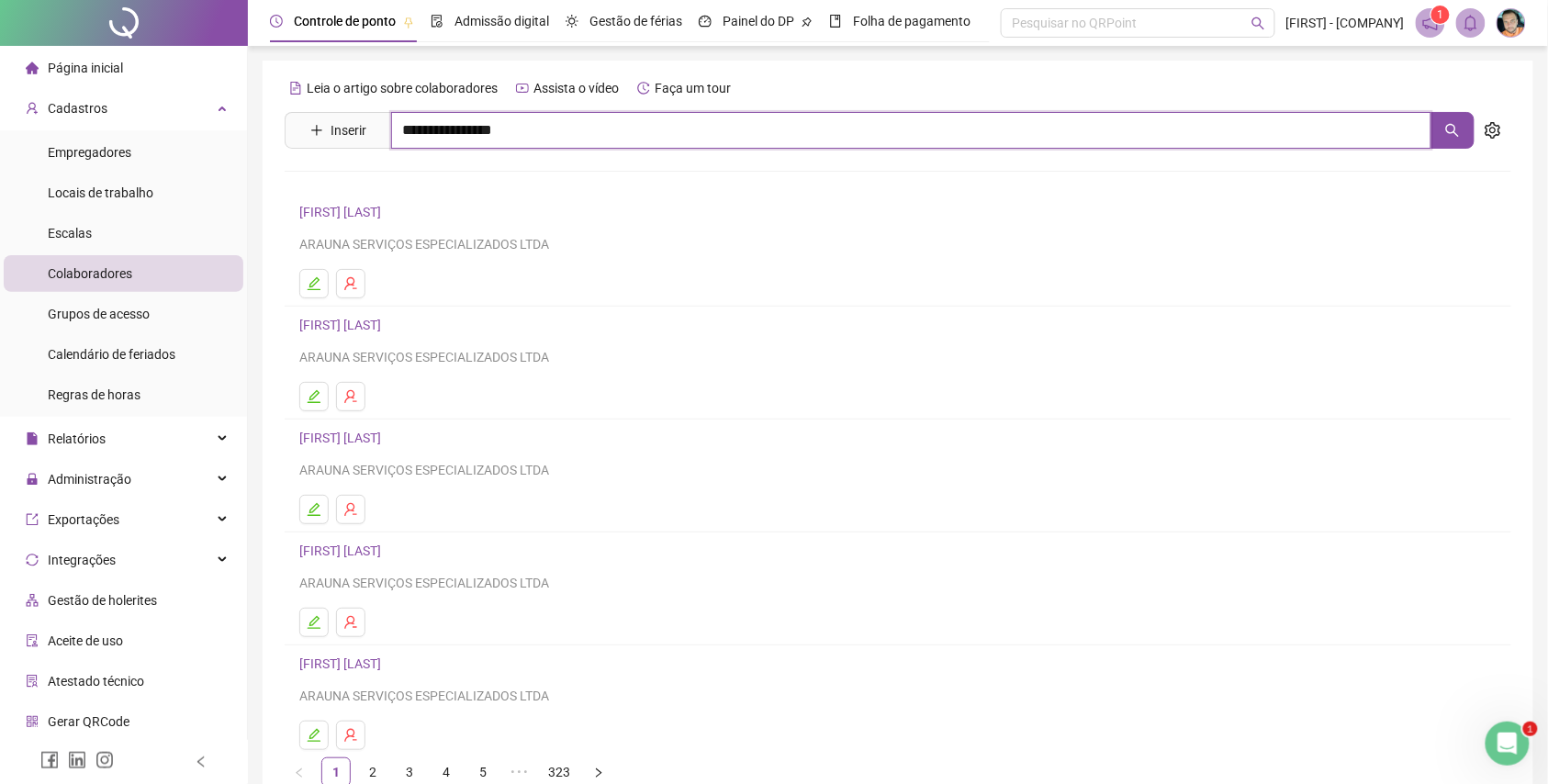 click on "**********" at bounding box center [911, 130] 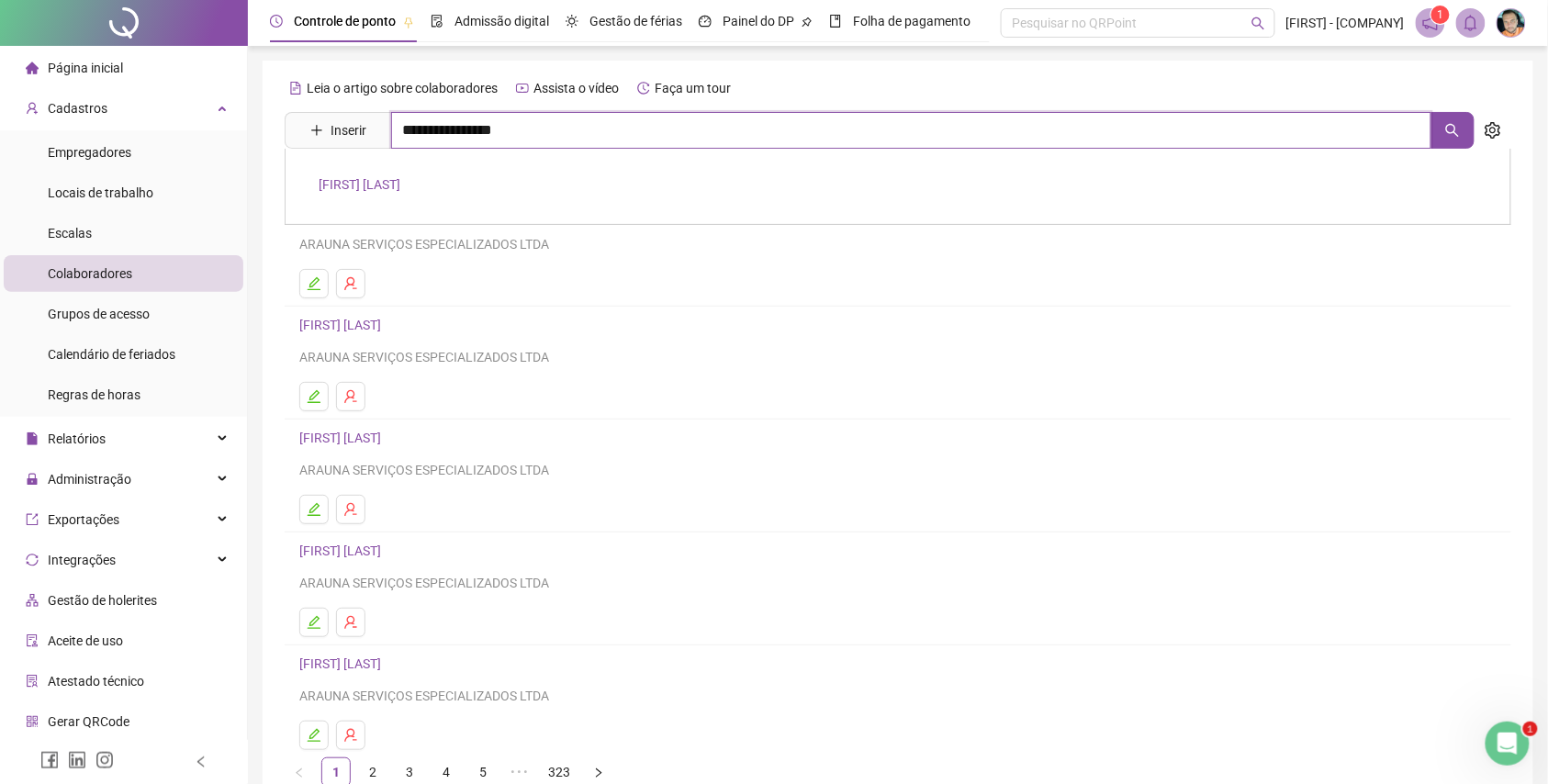 click on "**********" at bounding box center (911, 130) 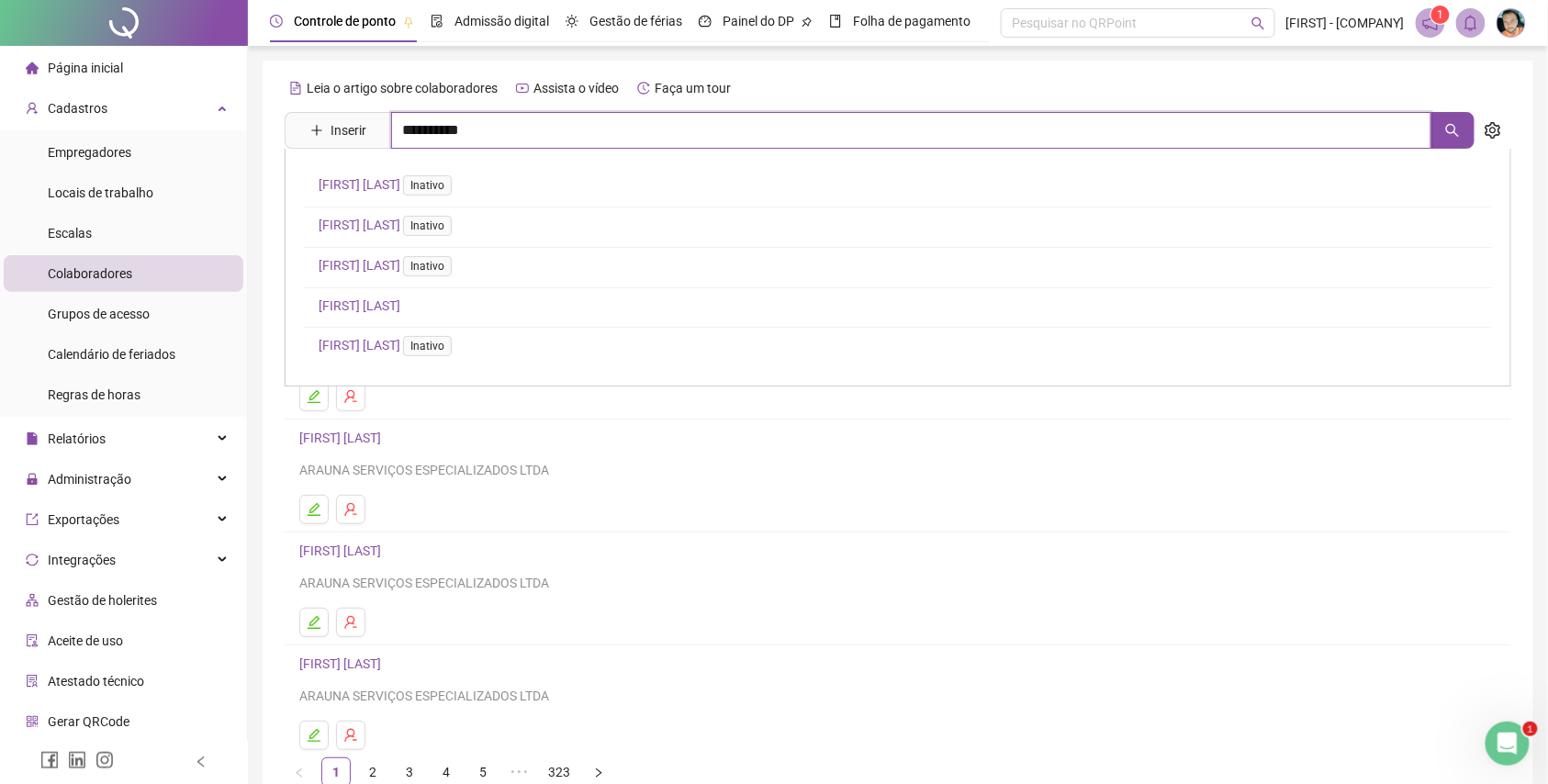 type on "**********" 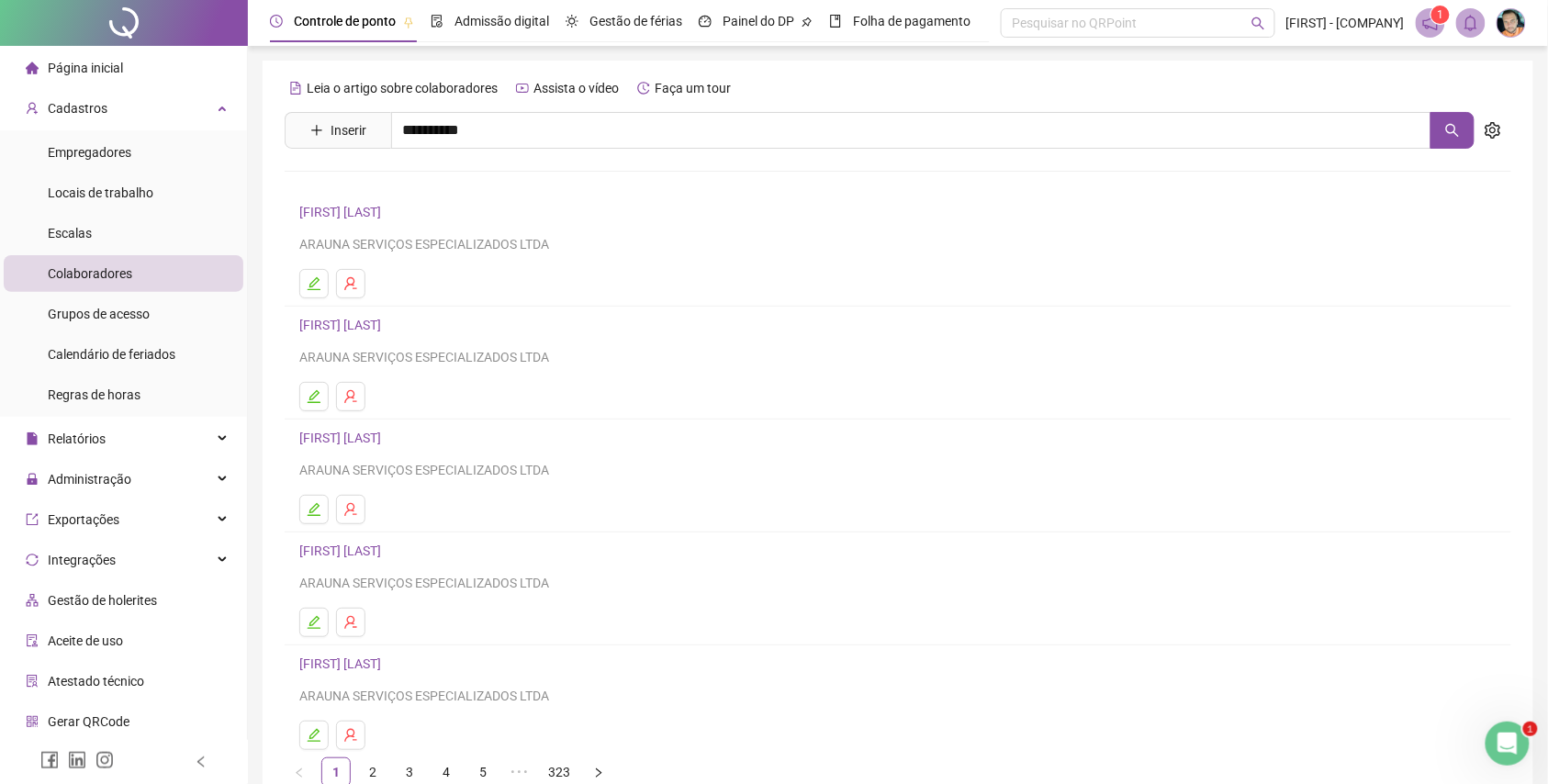click on "[FIRST] [LAST]" at bounding box center [359, 185] 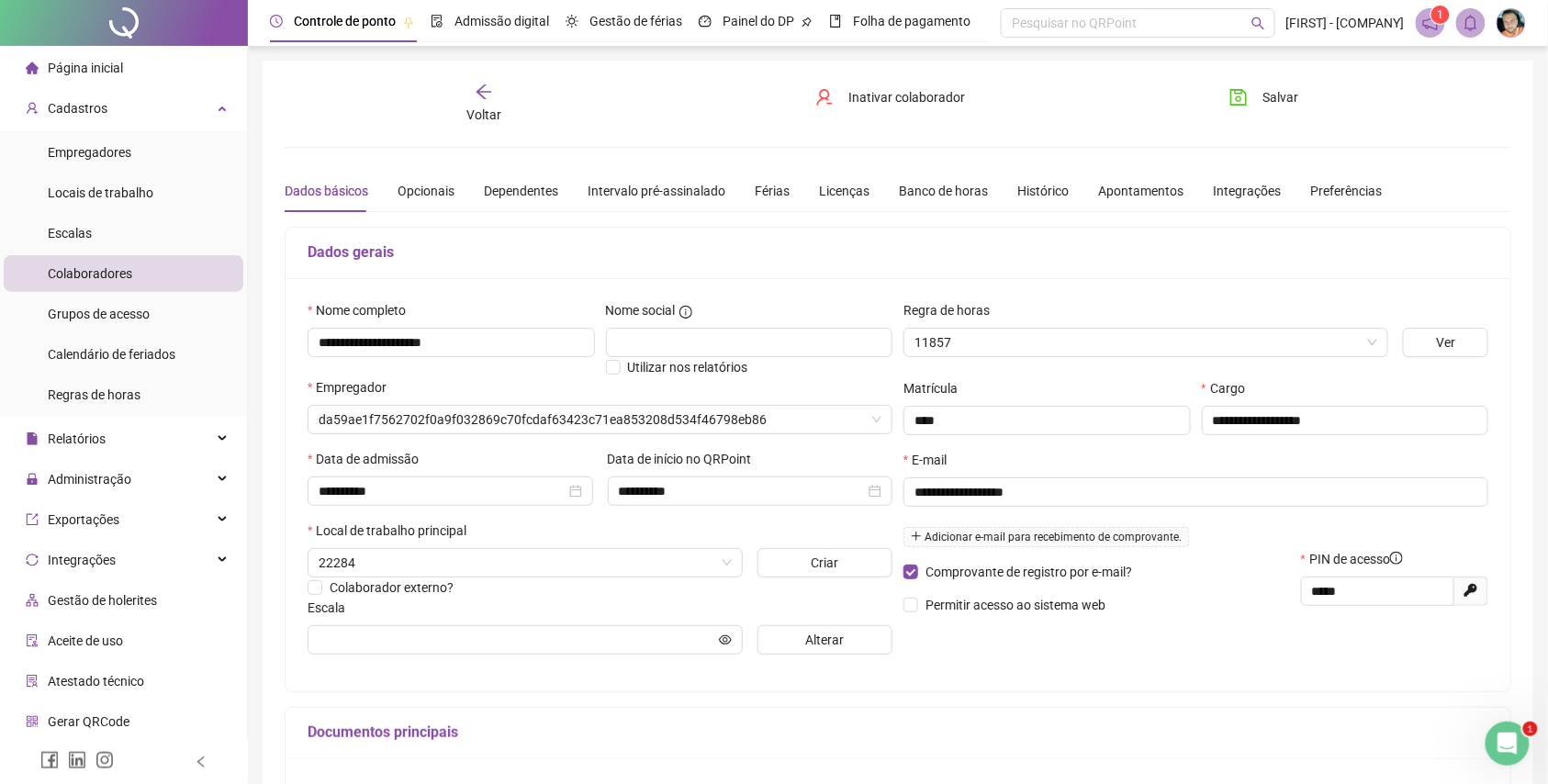 type on "**********" 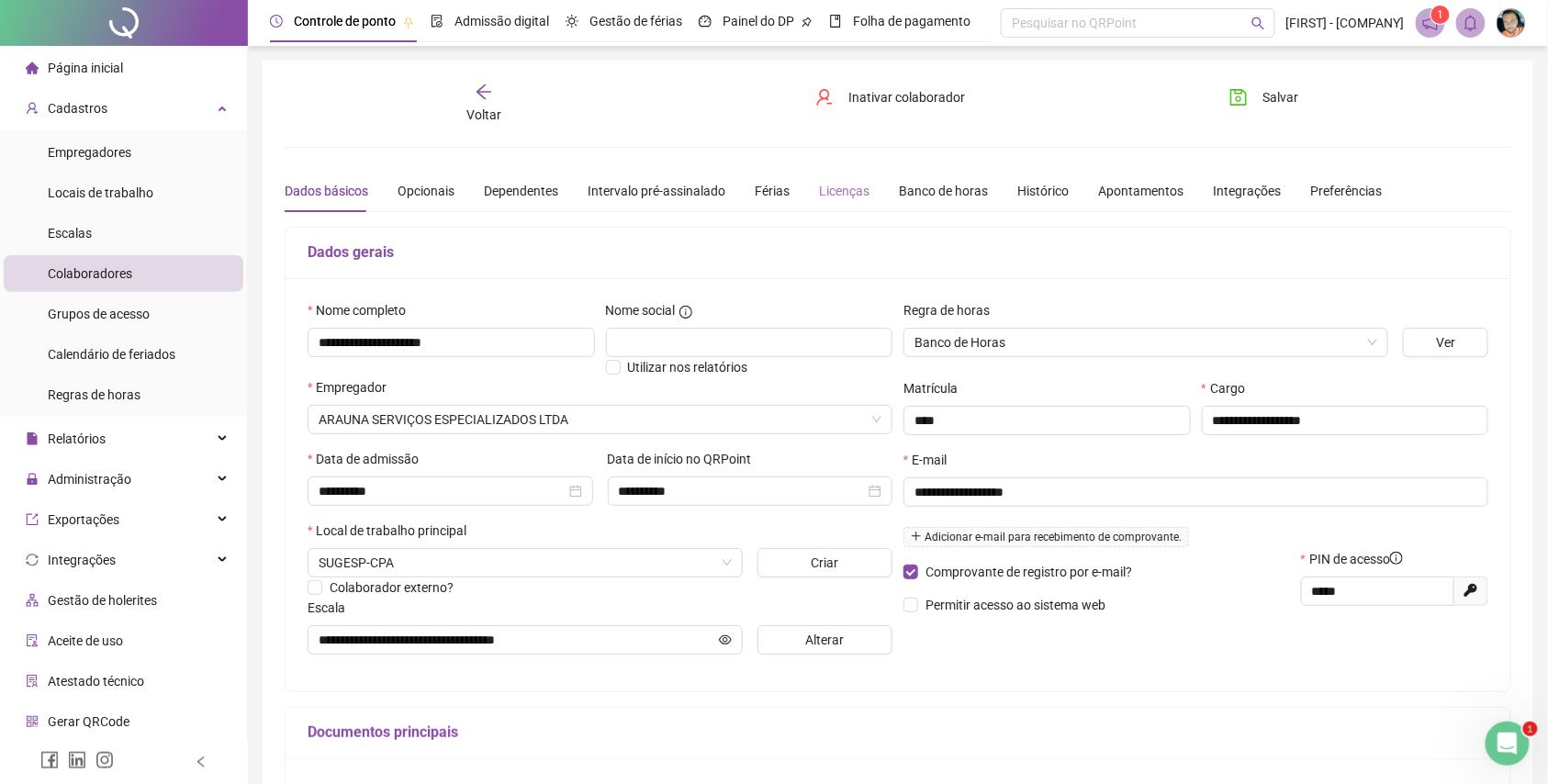 click on "Licenças" at bounding box center [844, 191] 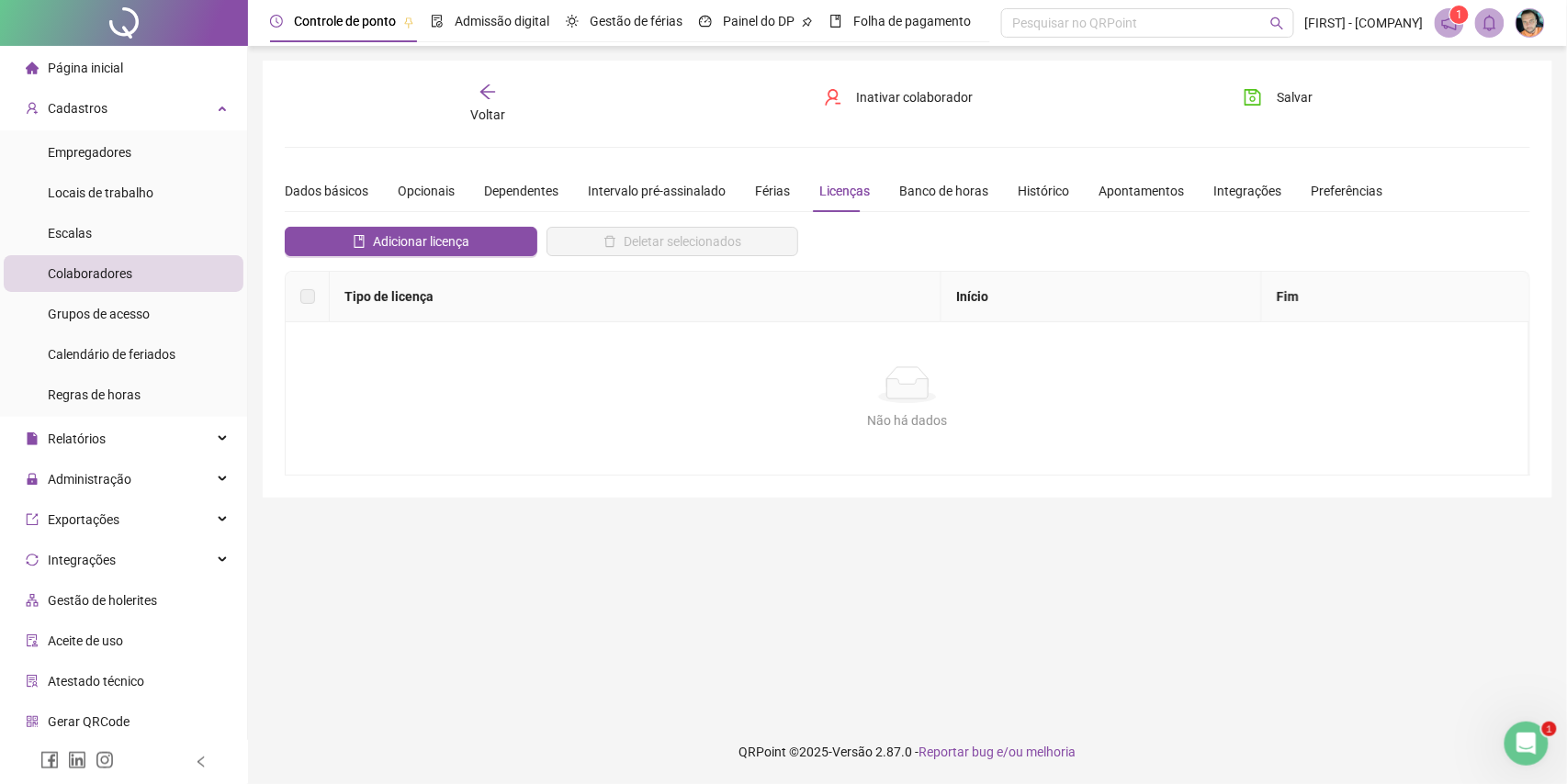 click on "Dados básicos Opcionais Dependentes Intervalo pré-assinalado Férias Licenças Banco de horas Histórico Apontamentos Integrações Preferências" at bounding box center [833, 191] 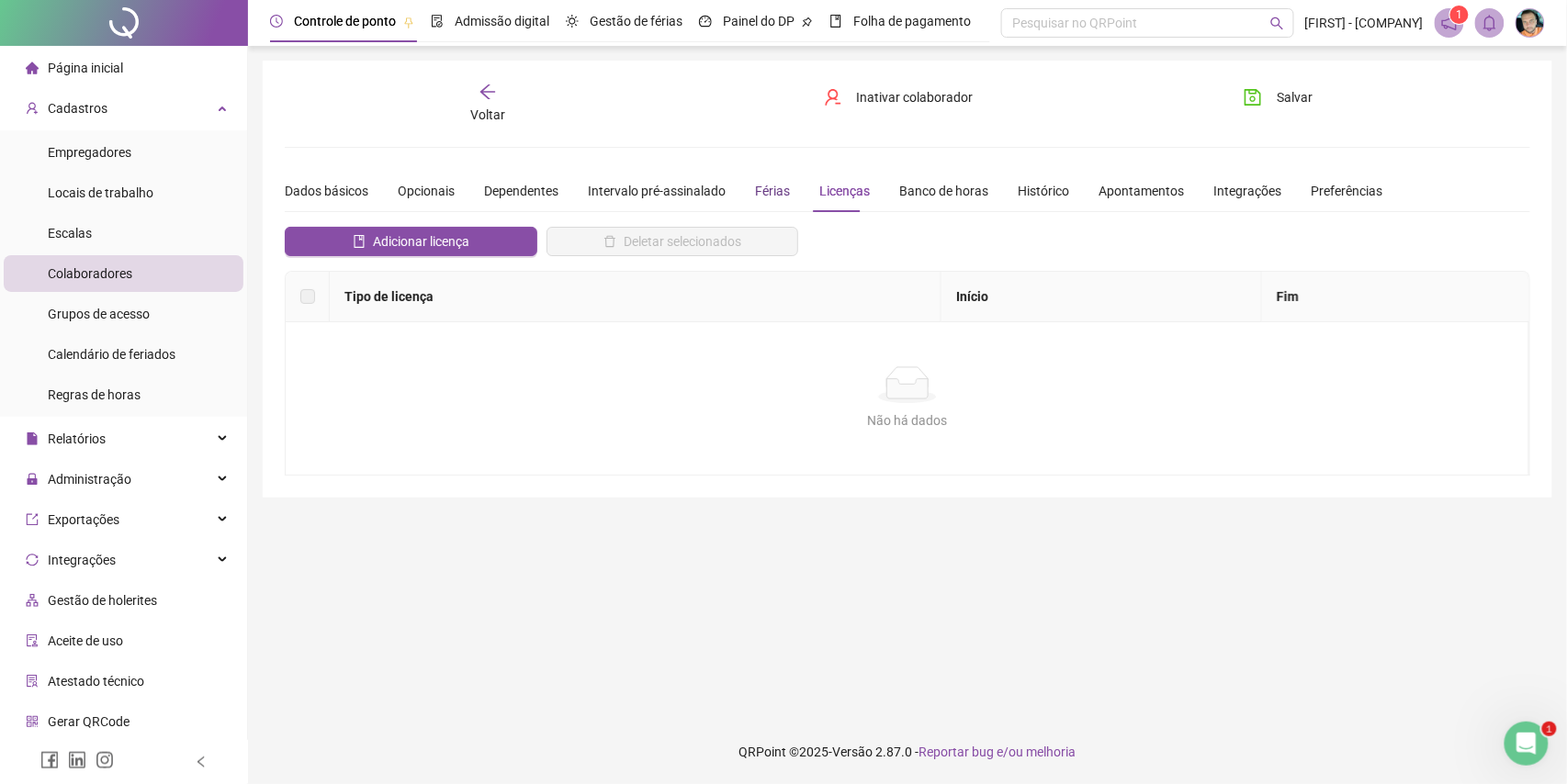 click on "Férias" at bounding box center (772, 191) 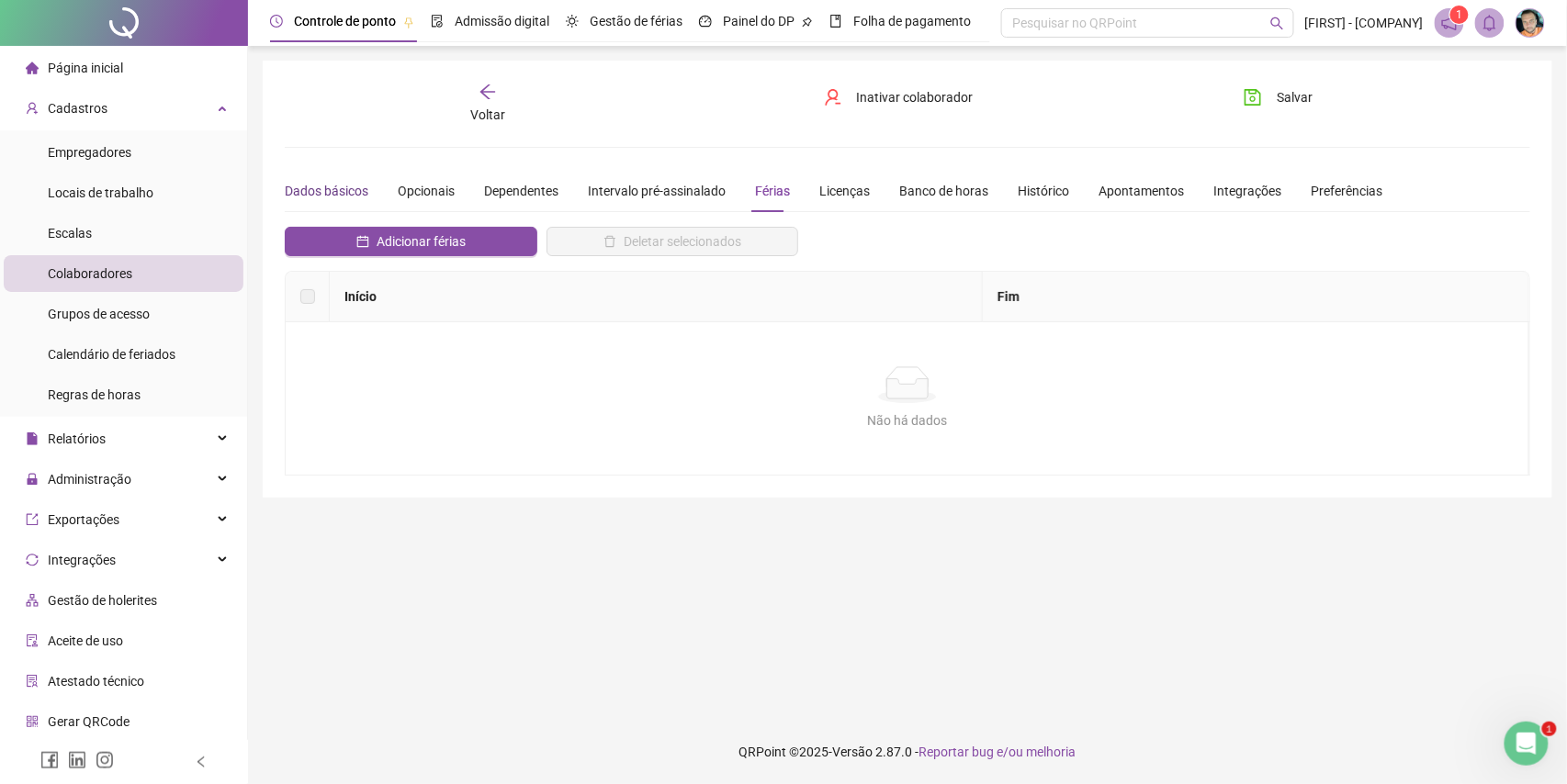 click on "Dados básicos" at bounding box center [326, 191] 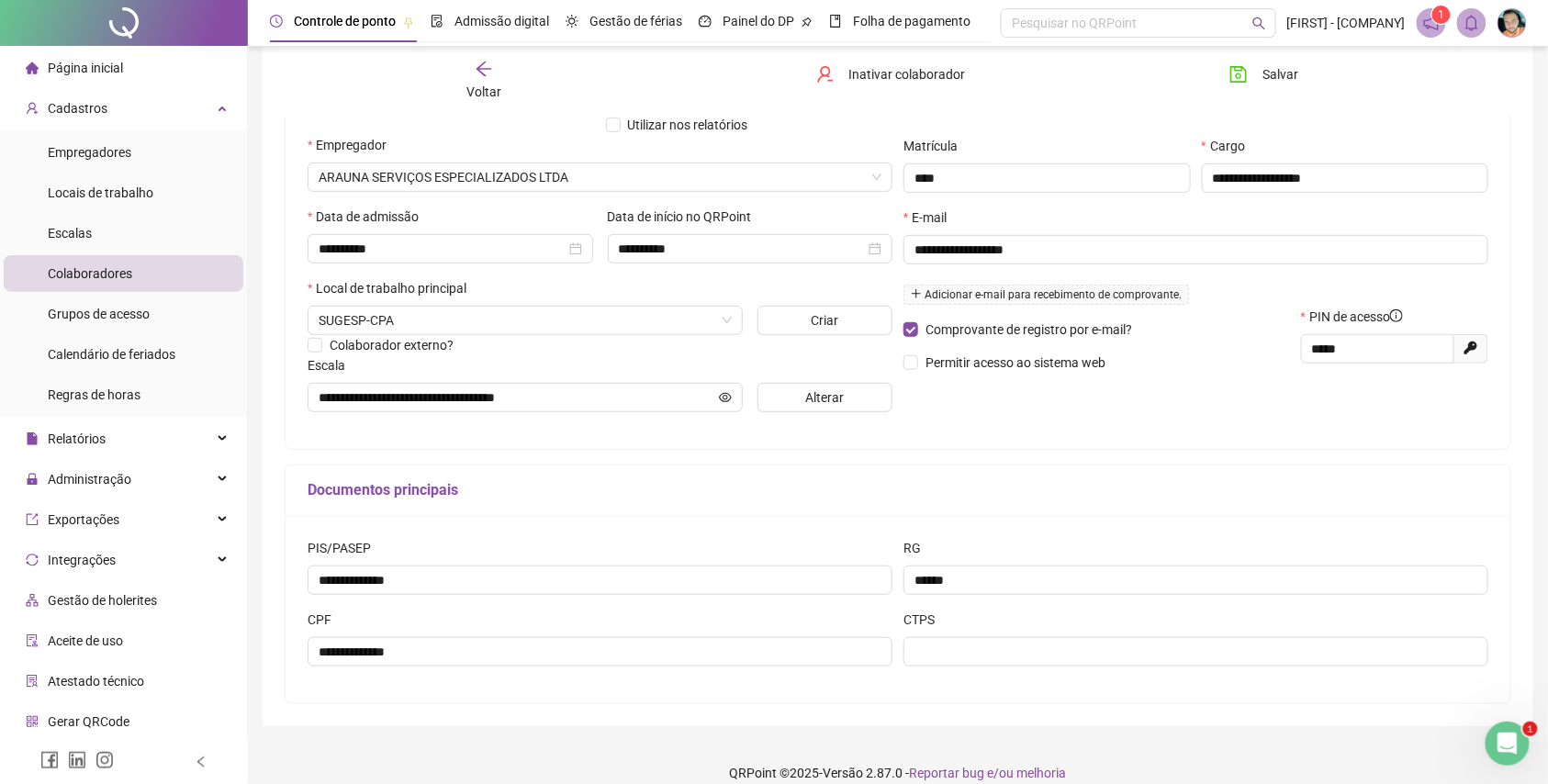 scroll, scrollTop: 244, scrollLeft: 0, axis: vertical 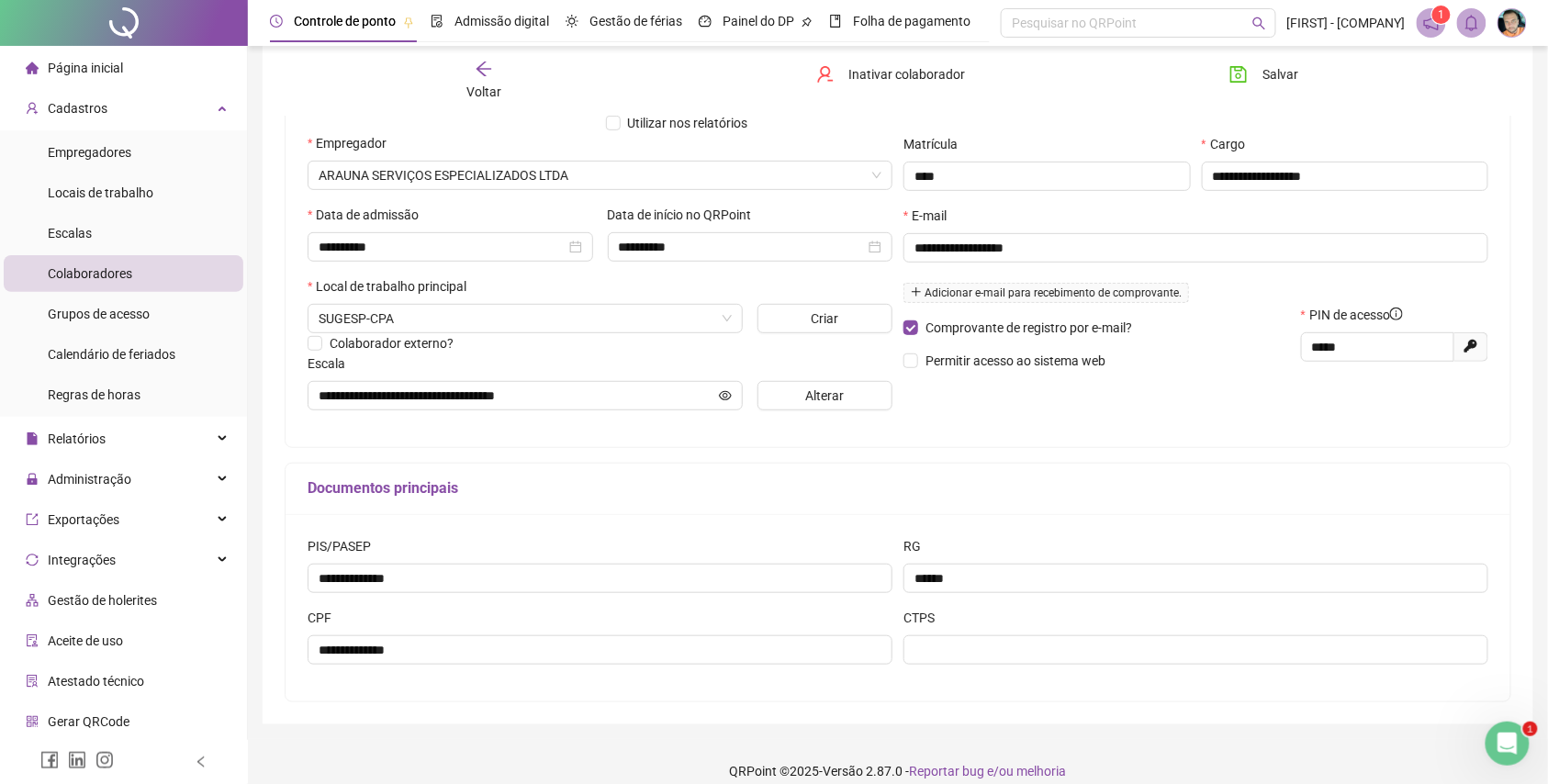 click on "Voltar" at bounding box center (484, 81) 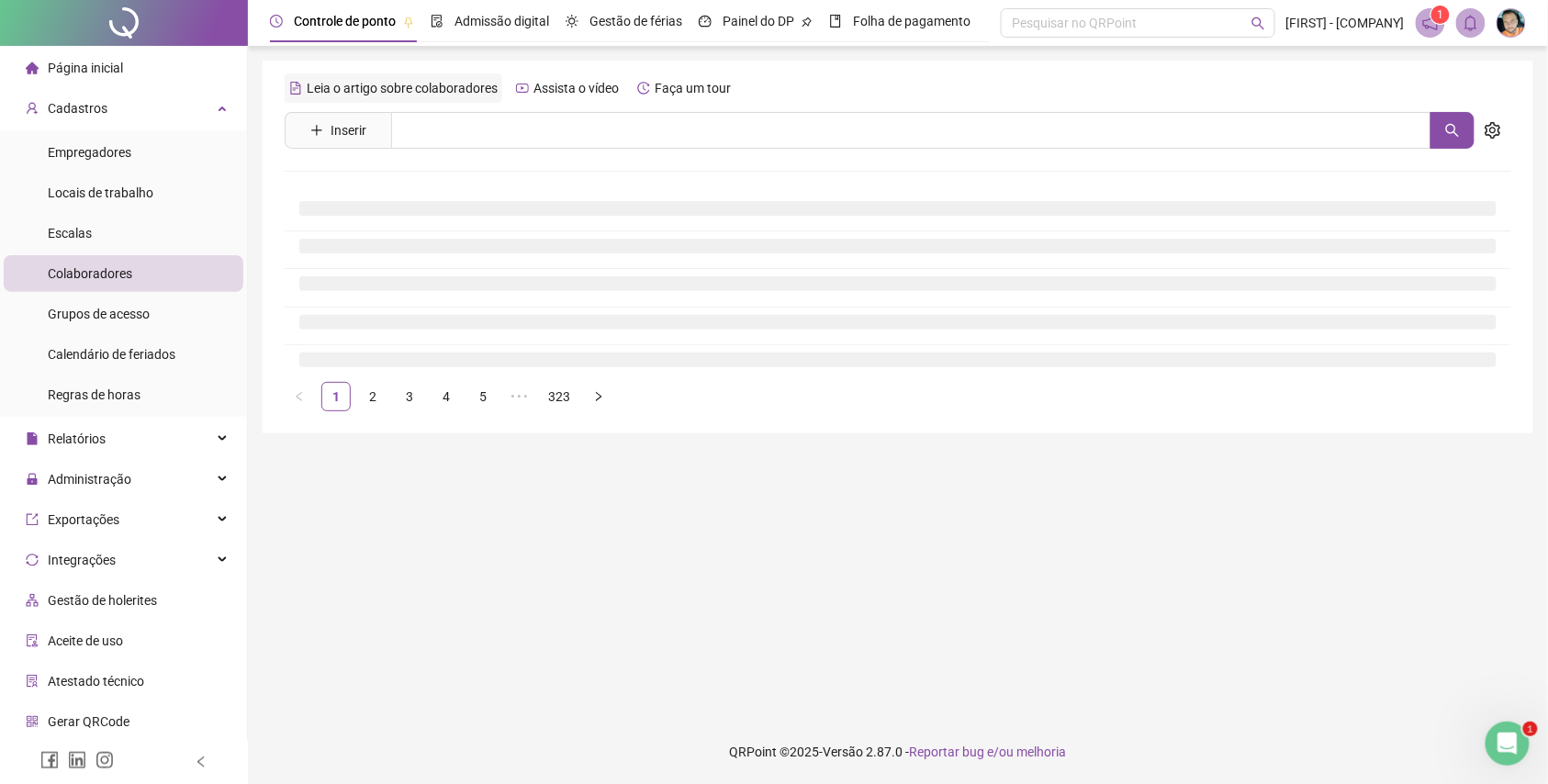 scroll, scrollTop: 0, scrollLeft: 0, axis: both 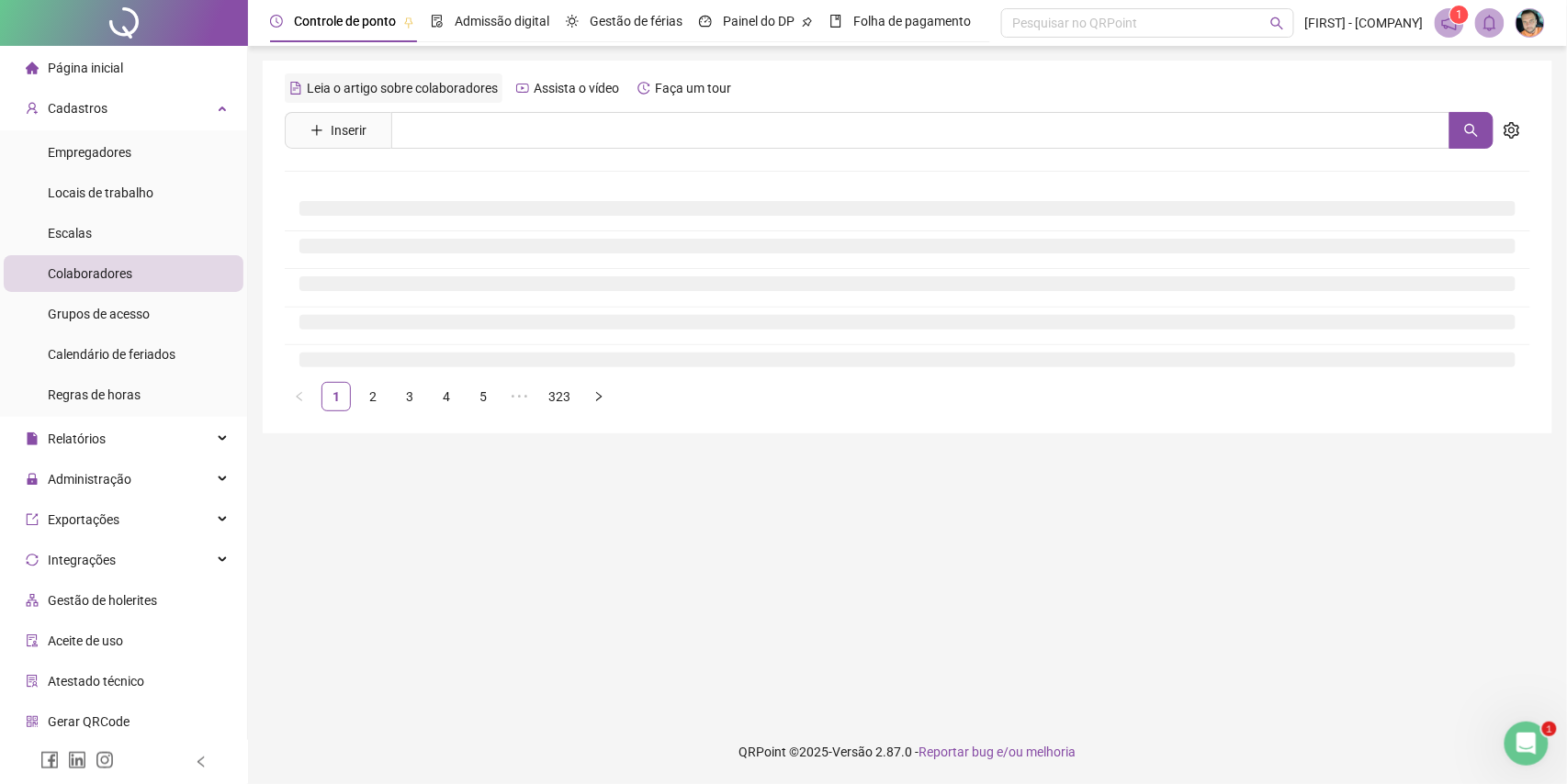 click on "Leia o artigo sobre colaboradores" at bounding box center [402, 88] 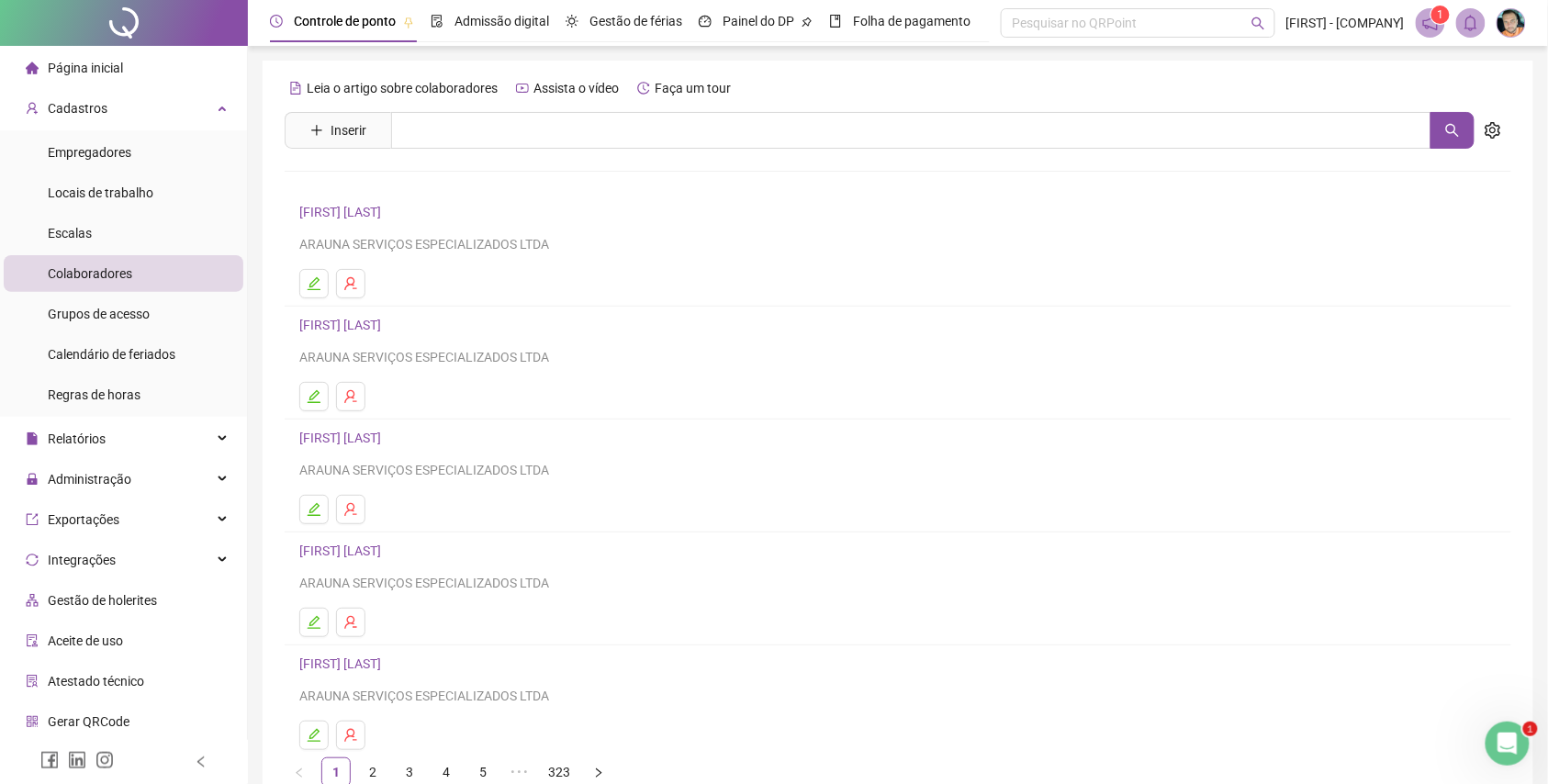 click on "Leia o artigo sobre colaboradores Assista o vídeo Faça um tour" at bounding box center (898, 88) 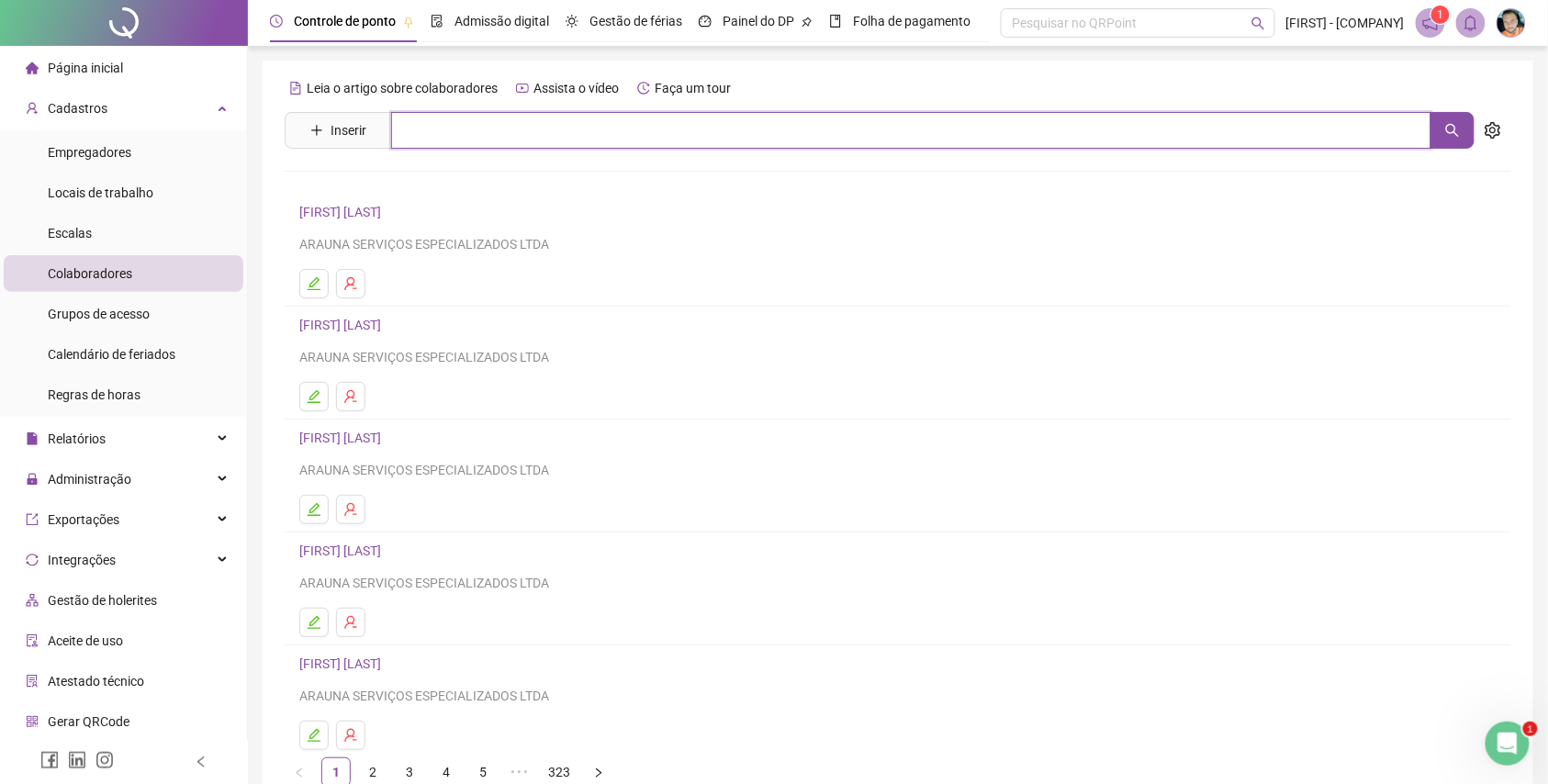 click at bounding box center [911, 130] 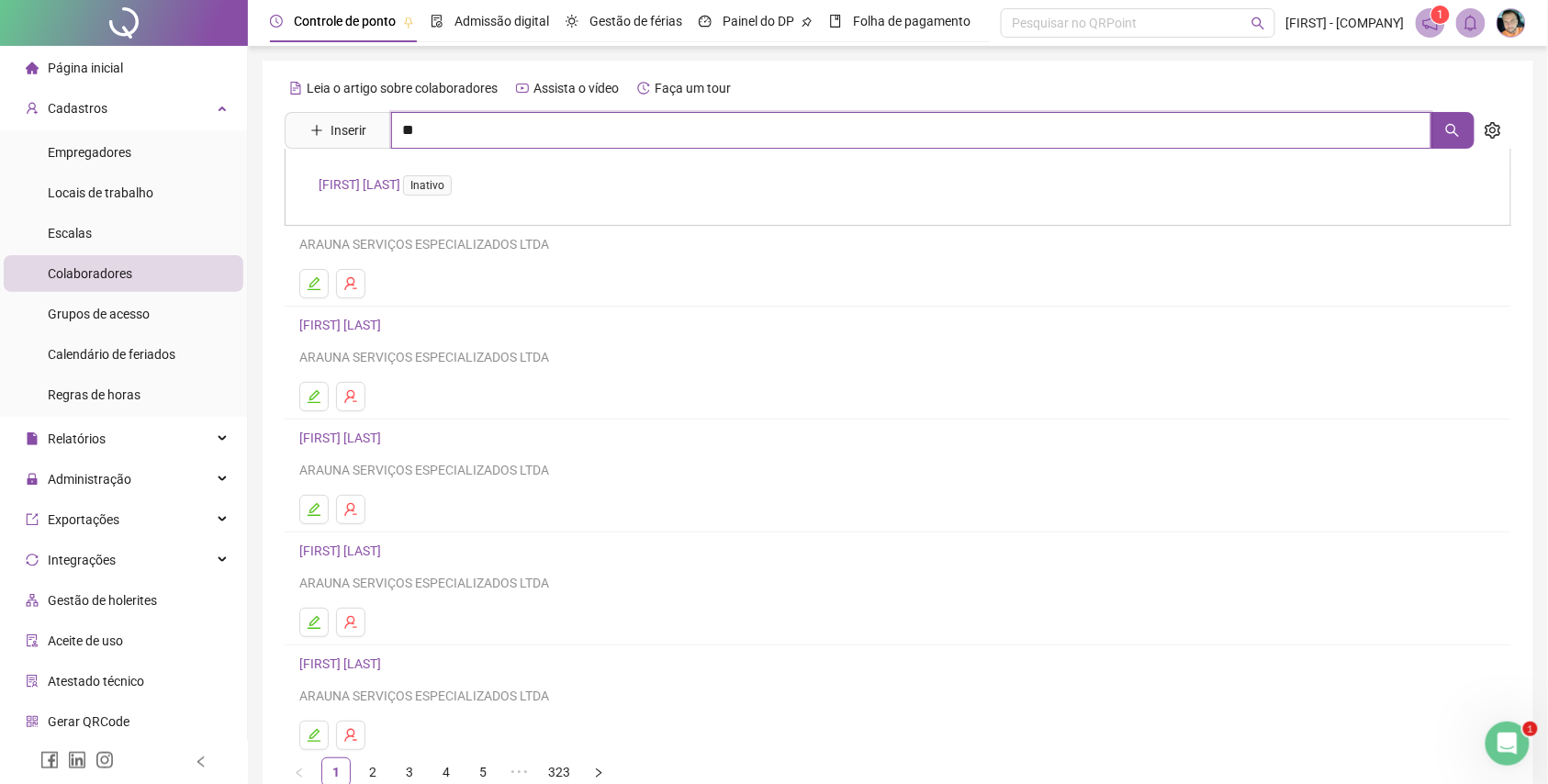 type on "*" 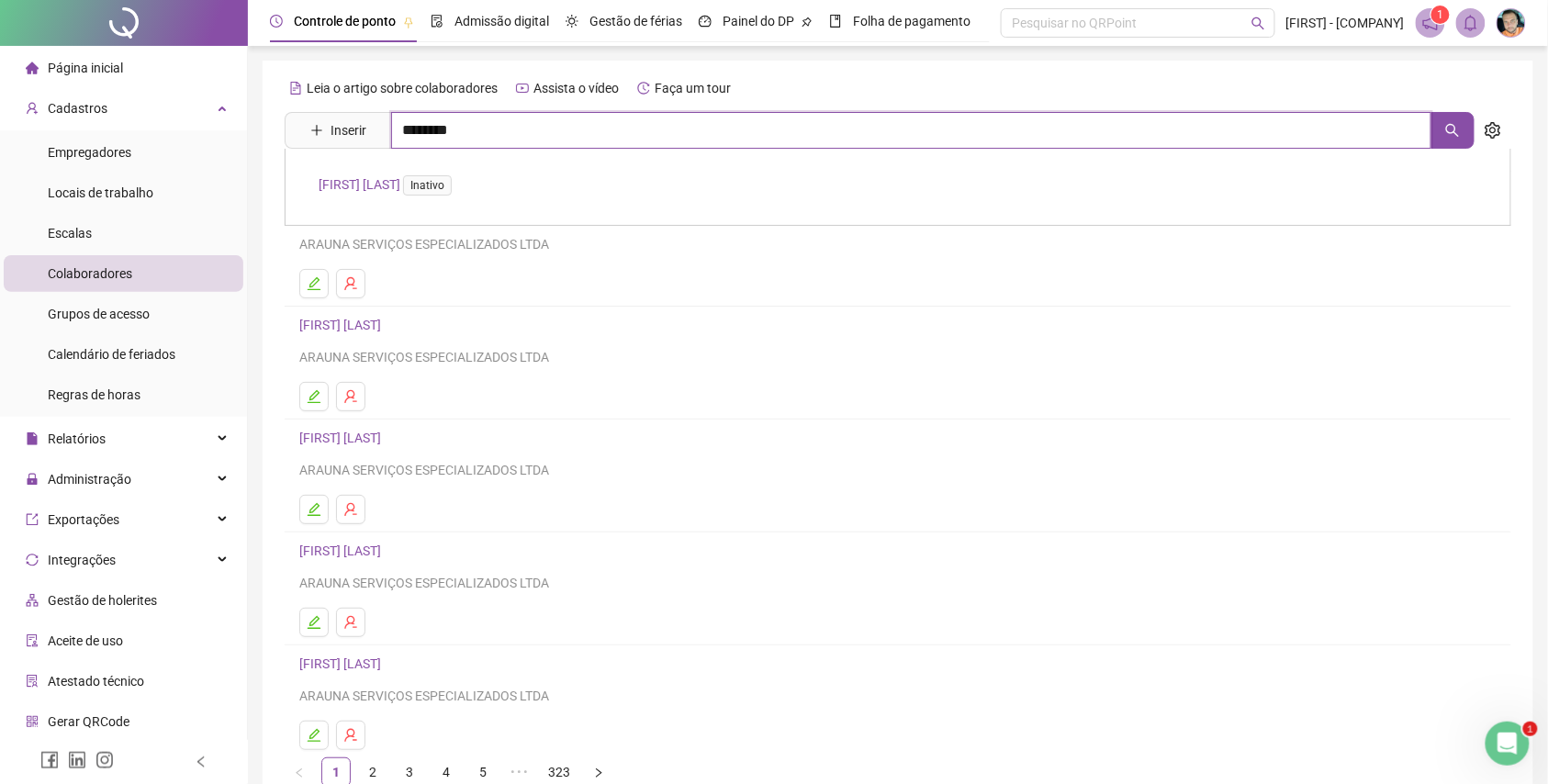 type on "********" 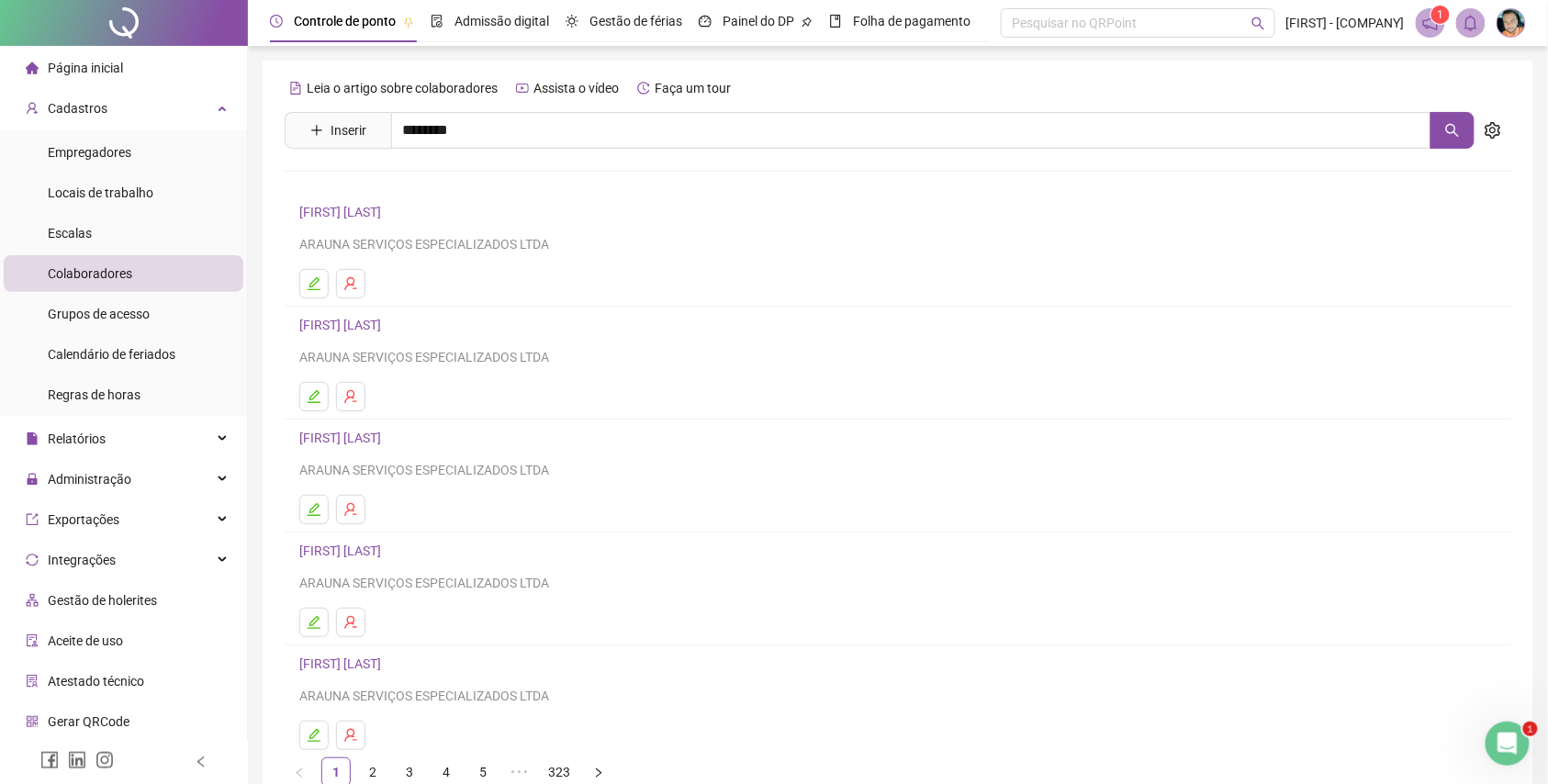 click on "[FIRST] [LAST]" at bounding box center [359, 185] 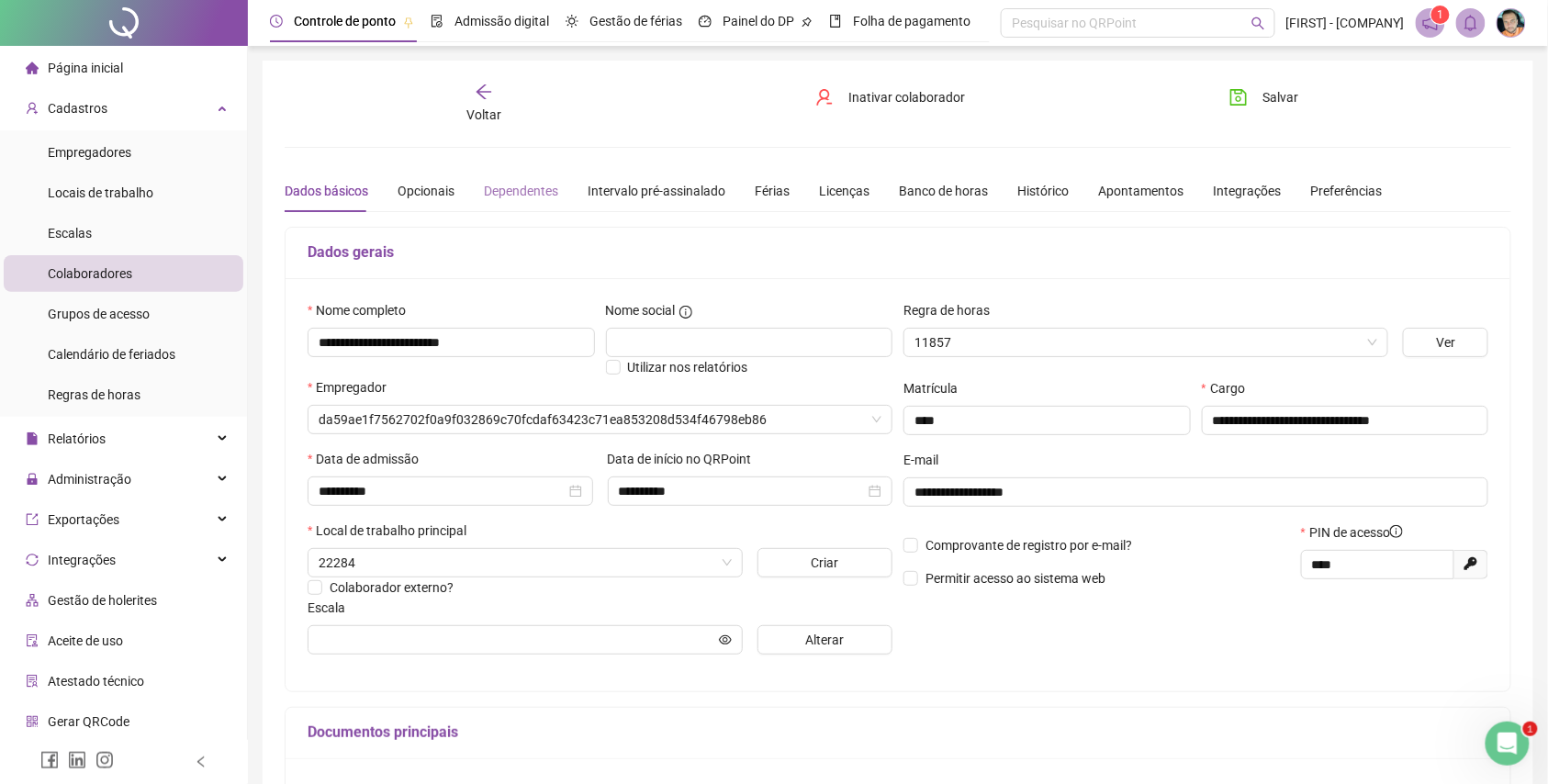 type on "**********" 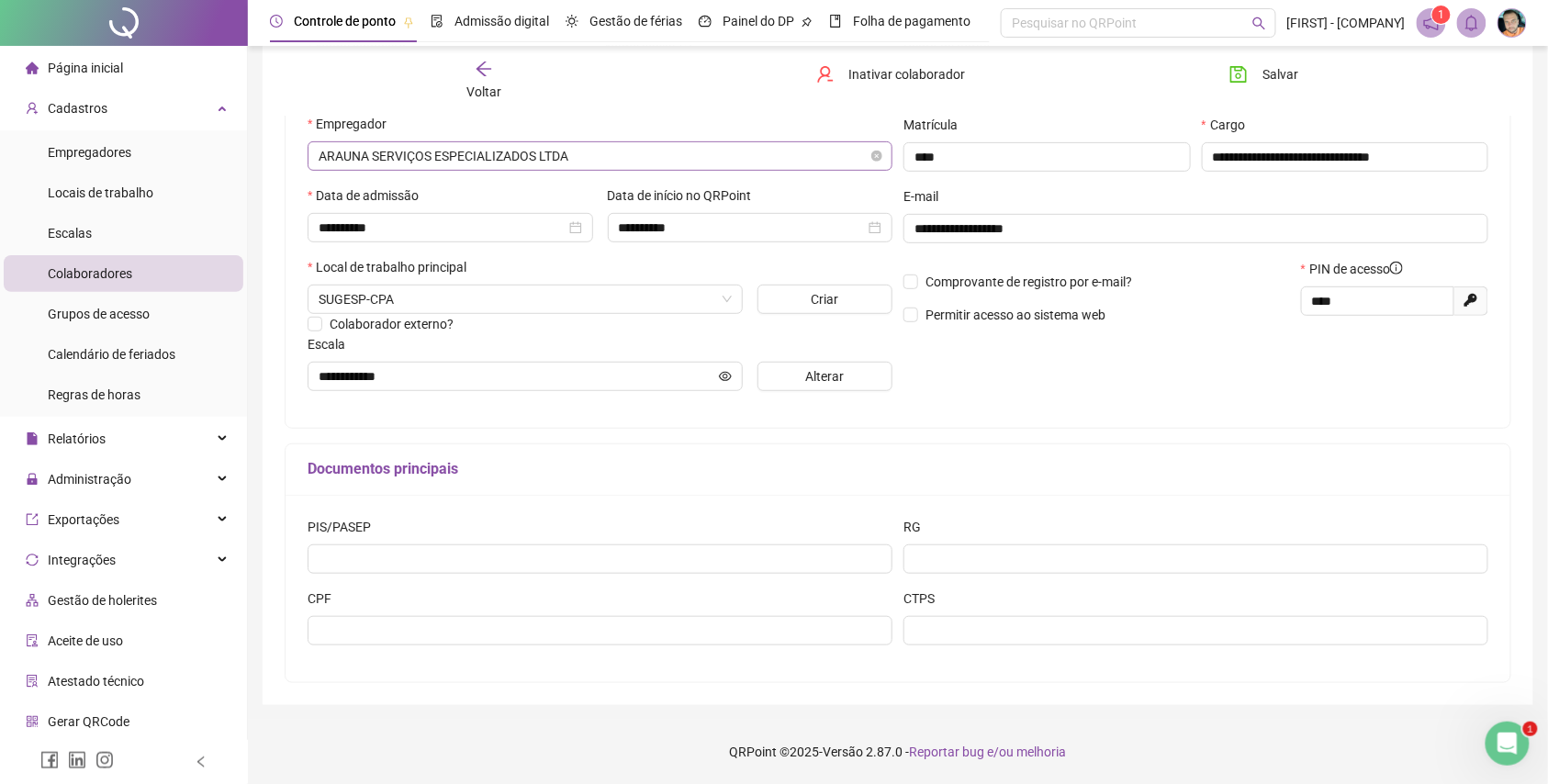scroll, scrollTop: 266, scrollLeft: 0, axis: vertical 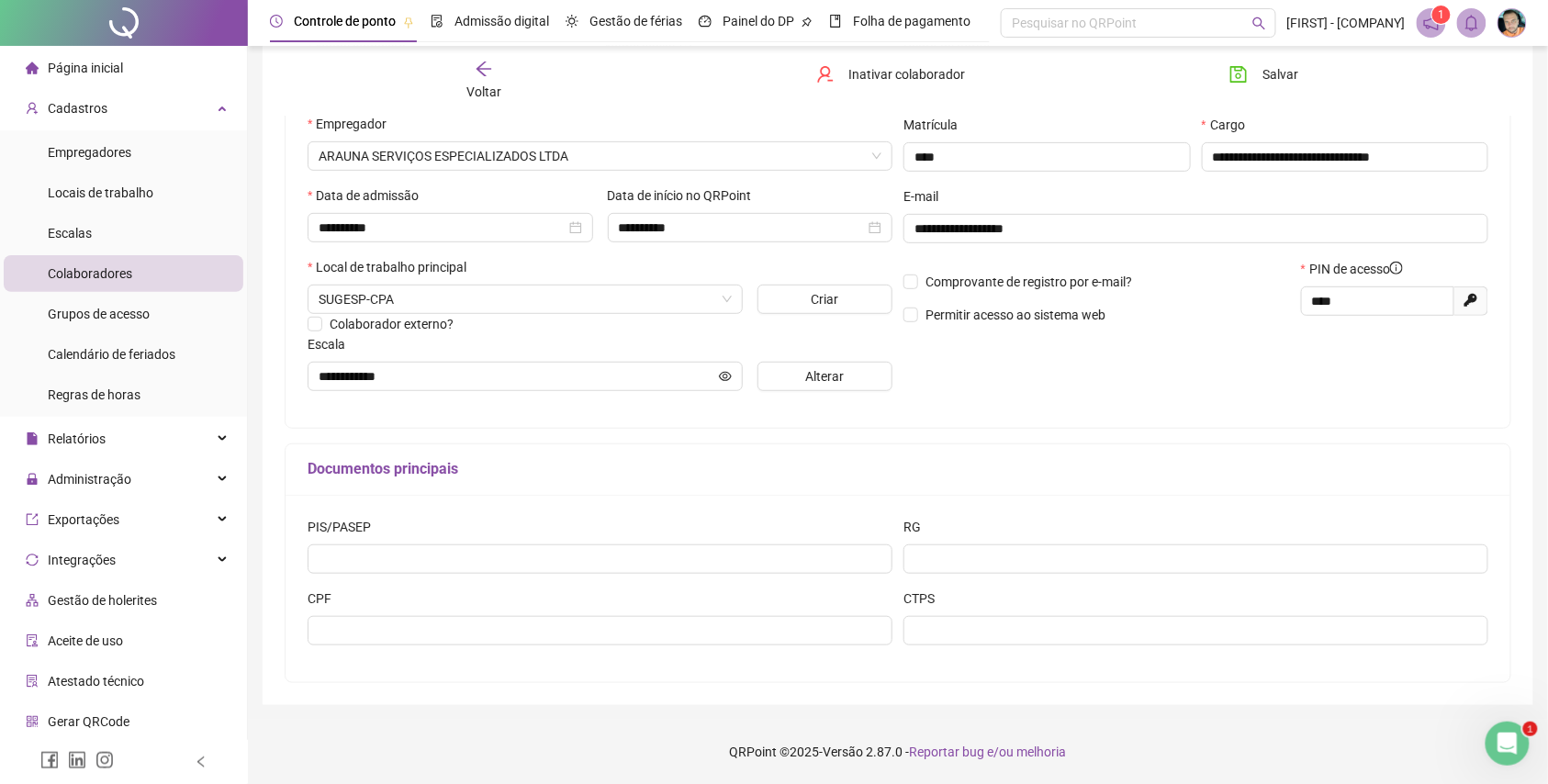 click on "Voltar Inativar colaborador Salvar" at bounding box center (898, 81) 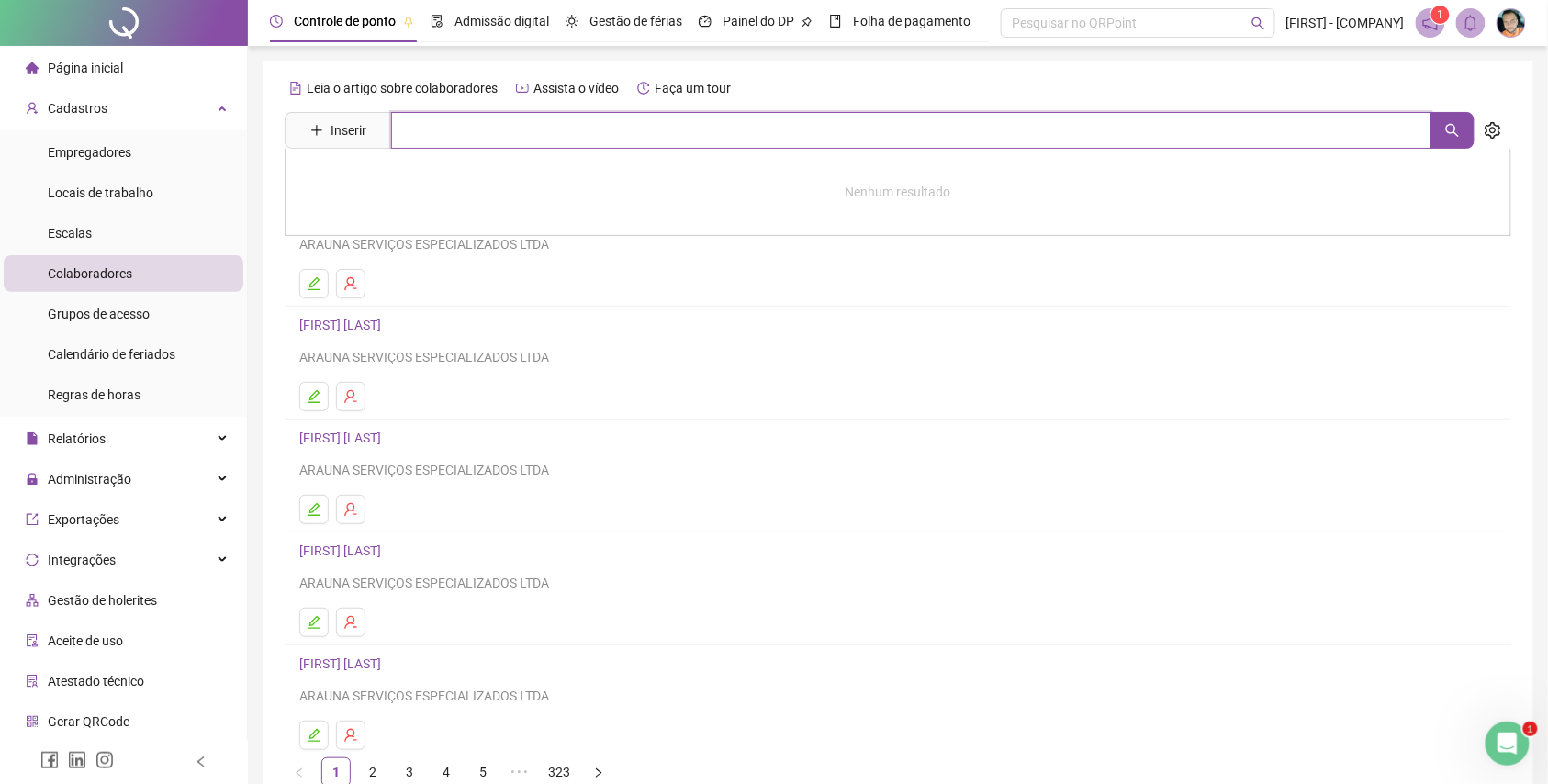 click at bounding box center (911, 130) 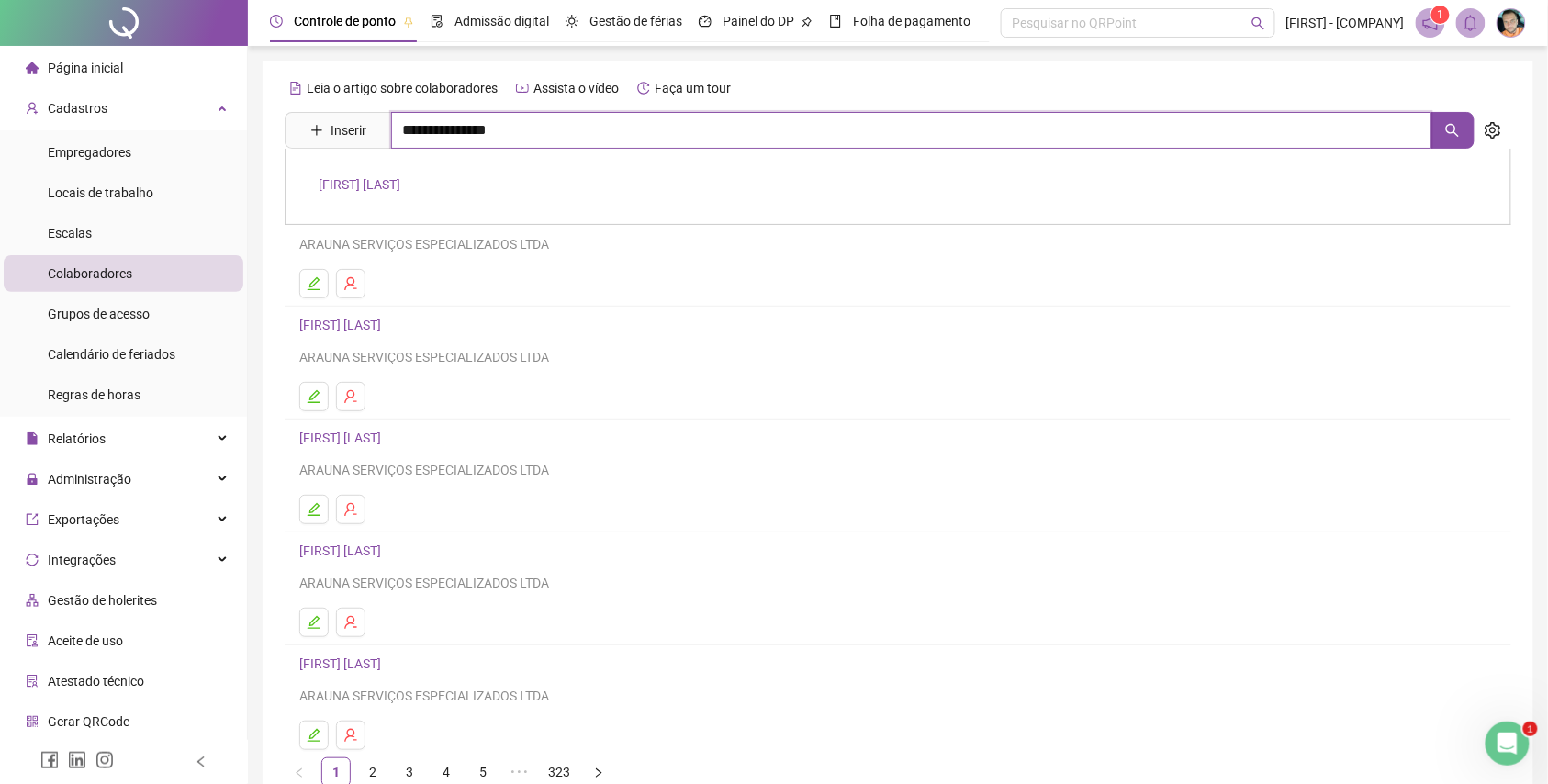 drag, startPoint x: 593, startPoint y: 129, endPoint x: 0, endPoint y: -102, distance: 636.40396 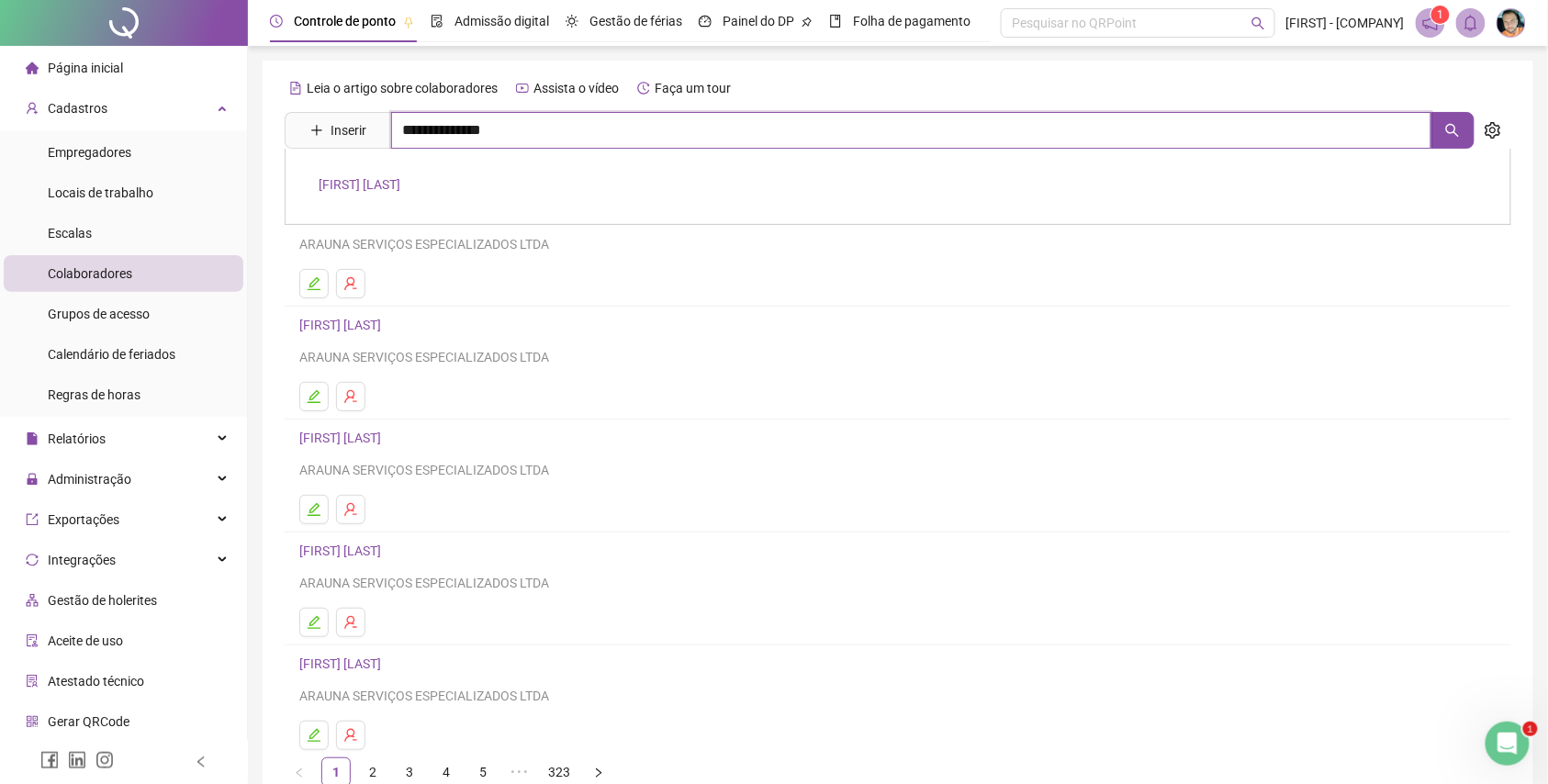 type on "**********" 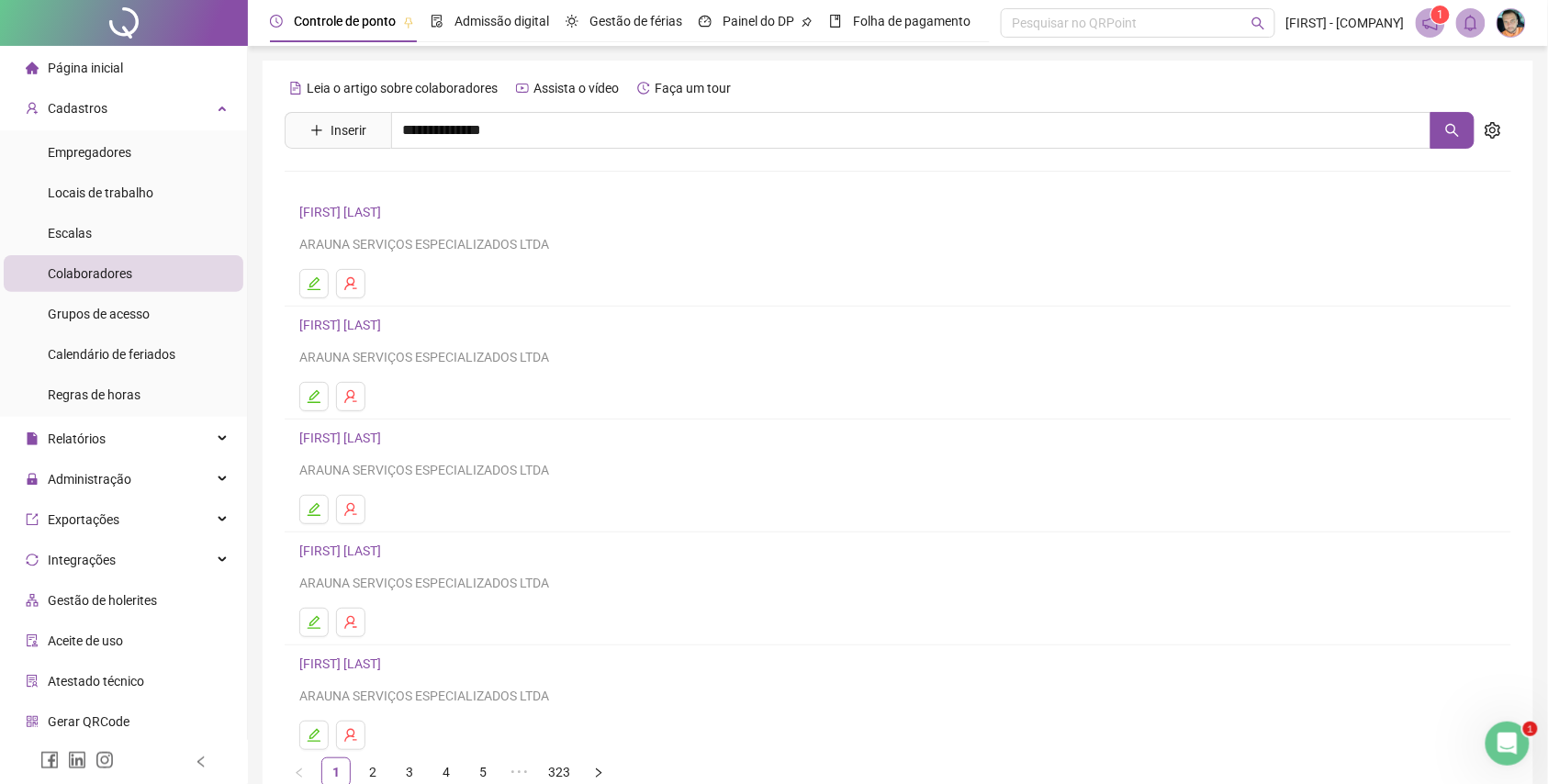 click on "[FIRST] [LAST]" at bounding box center [359, 185] 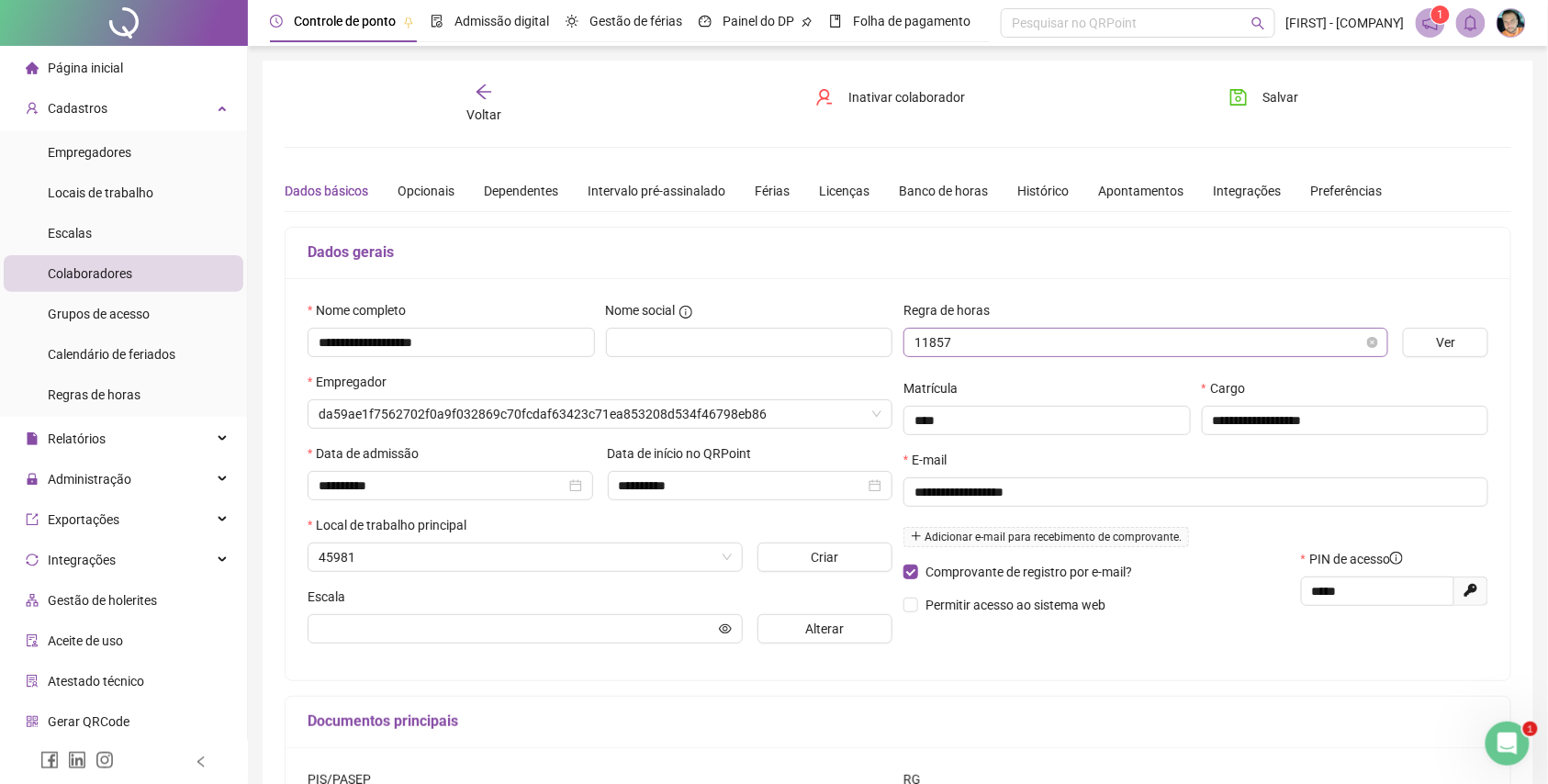 type on "**********" 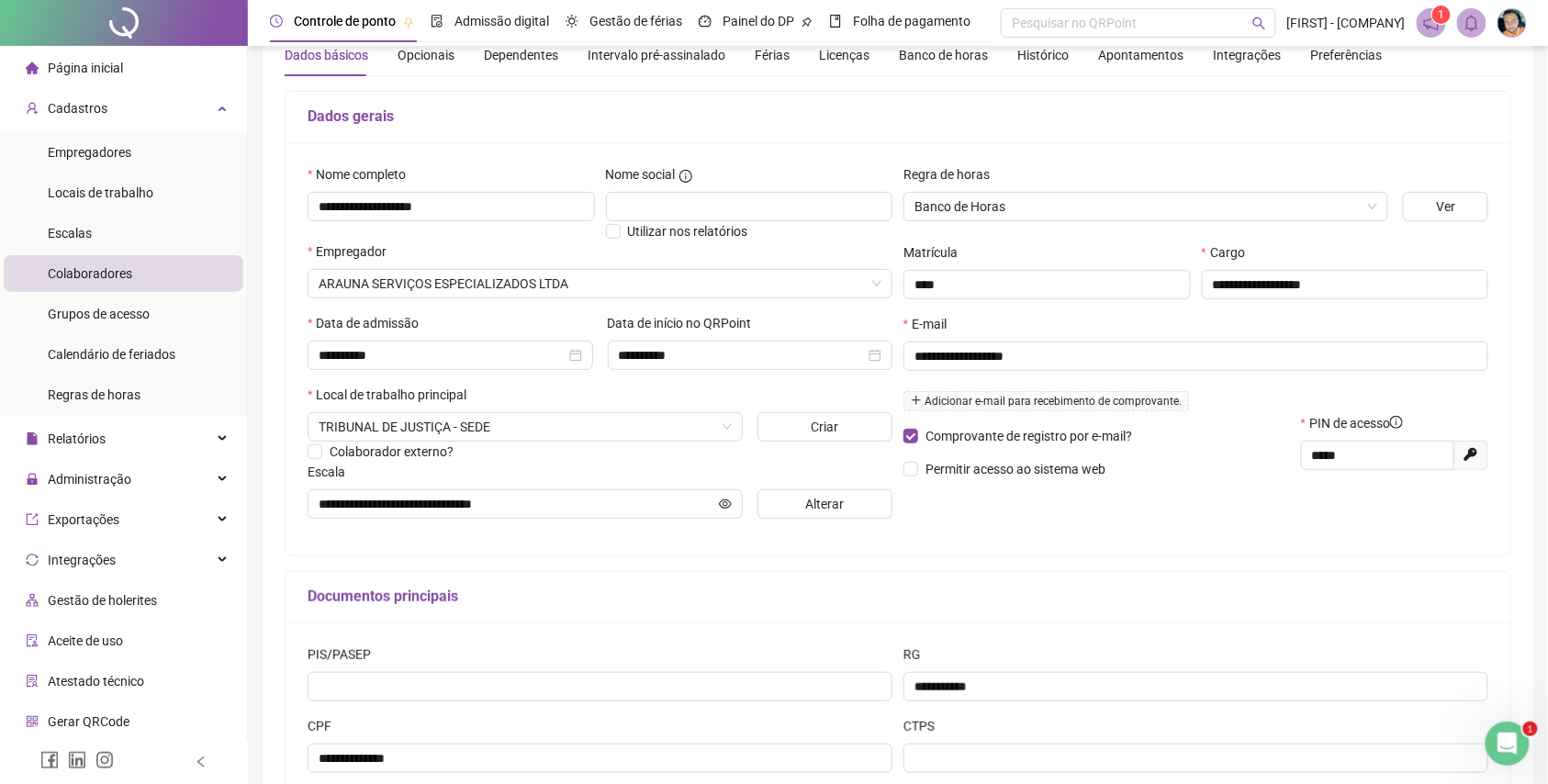 scroll, scrollTop: 0, scrollLeft: 0, axis: both 